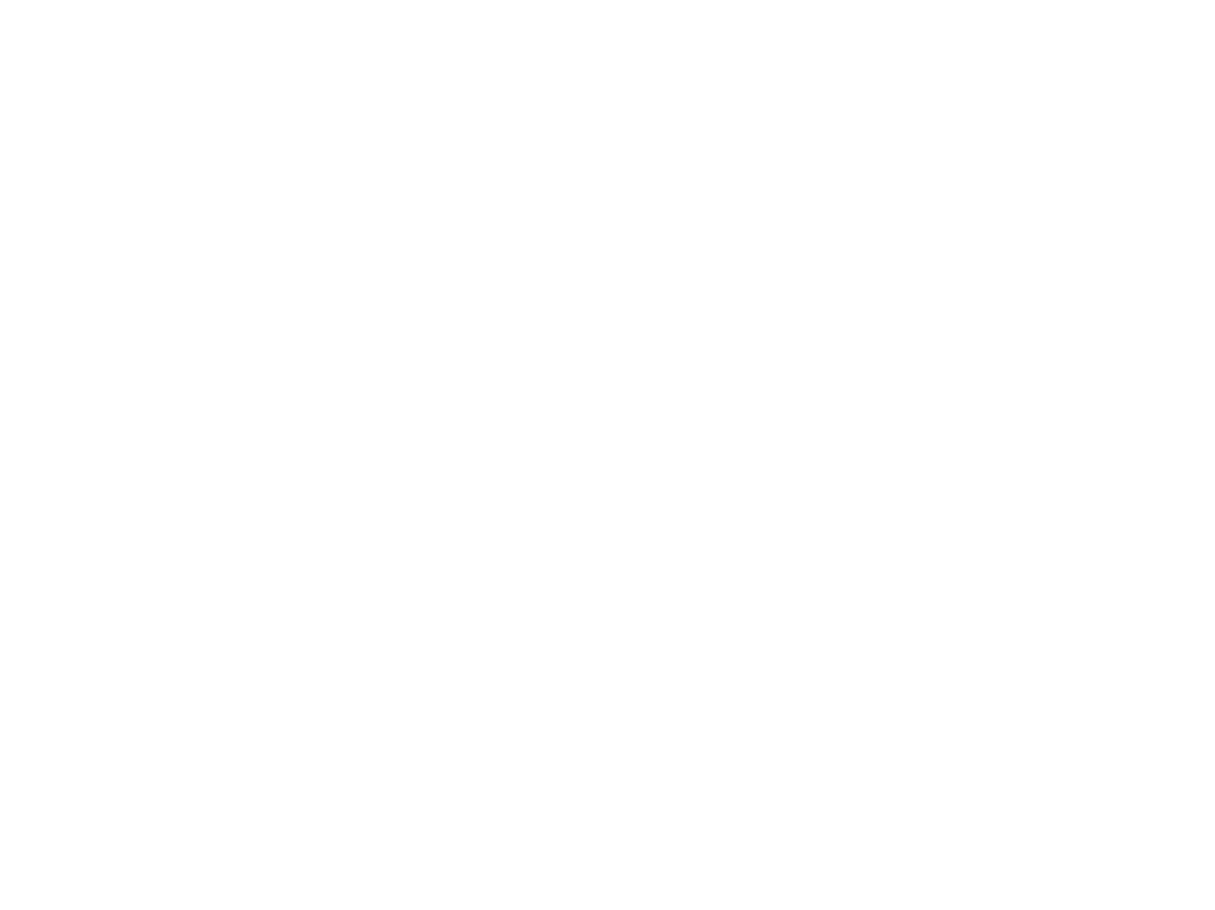 scroll, scrollTop: 0, scrollLeft: 0, axis: both 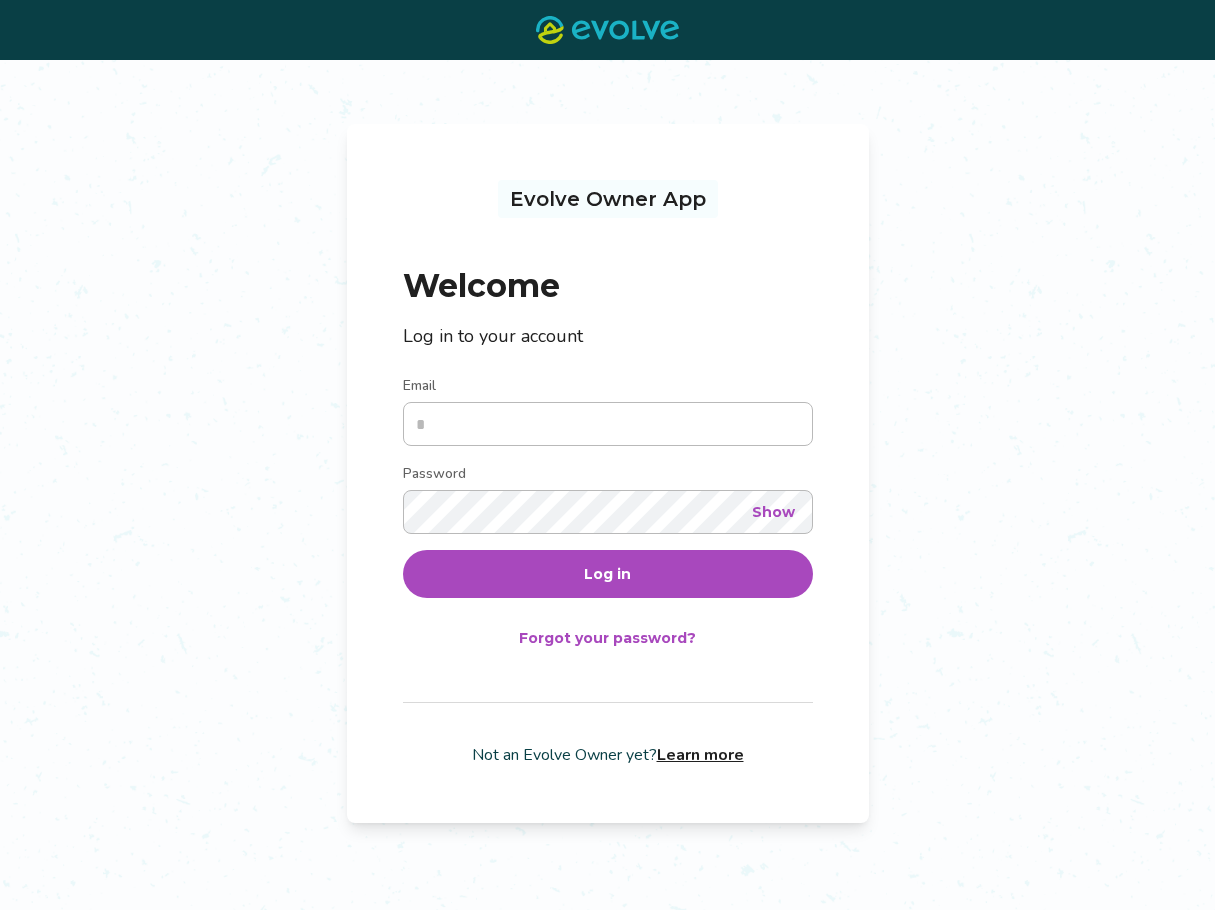 type on "**********" 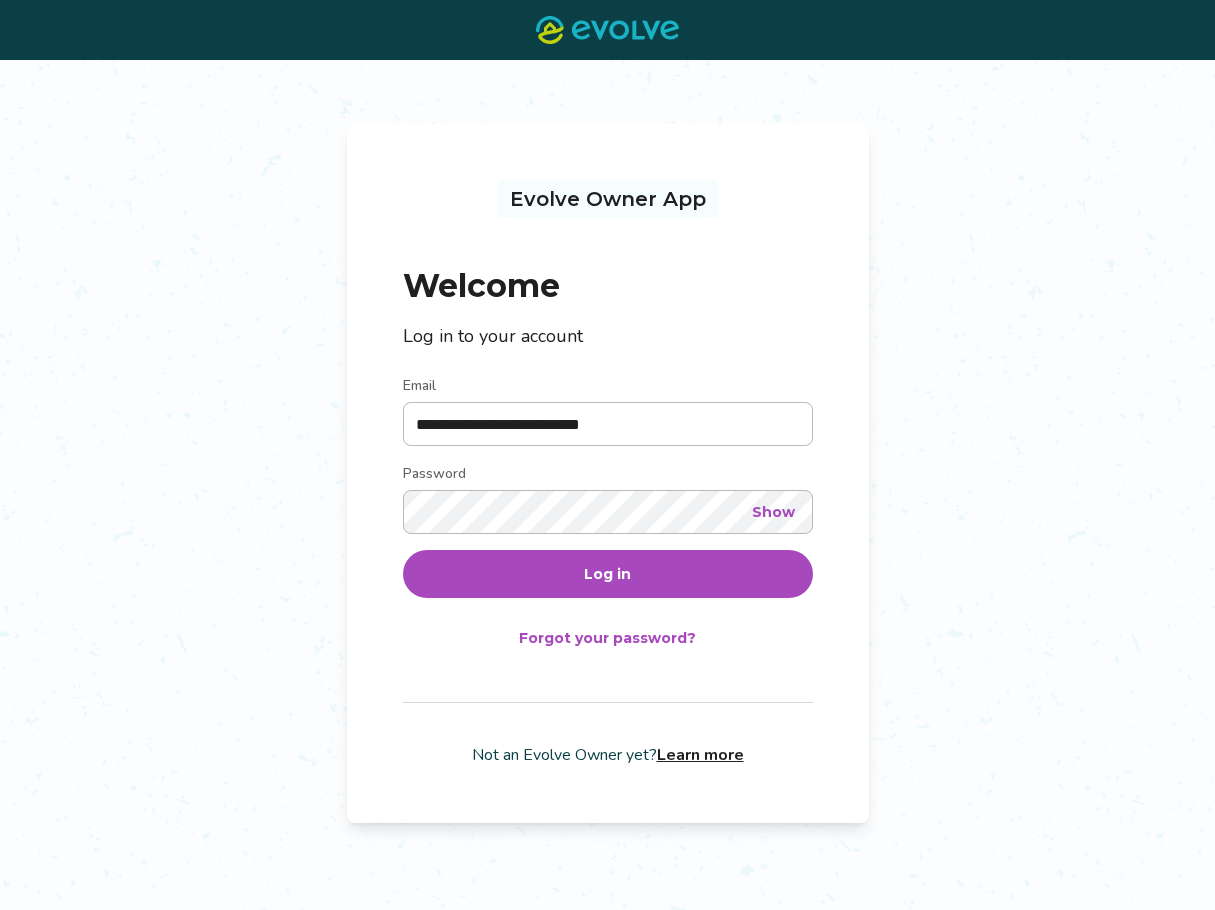 drag, startPoint x: 837, startPoint y: 324, endPoint x: 699, endPoint y: 486, distance: 212.80977 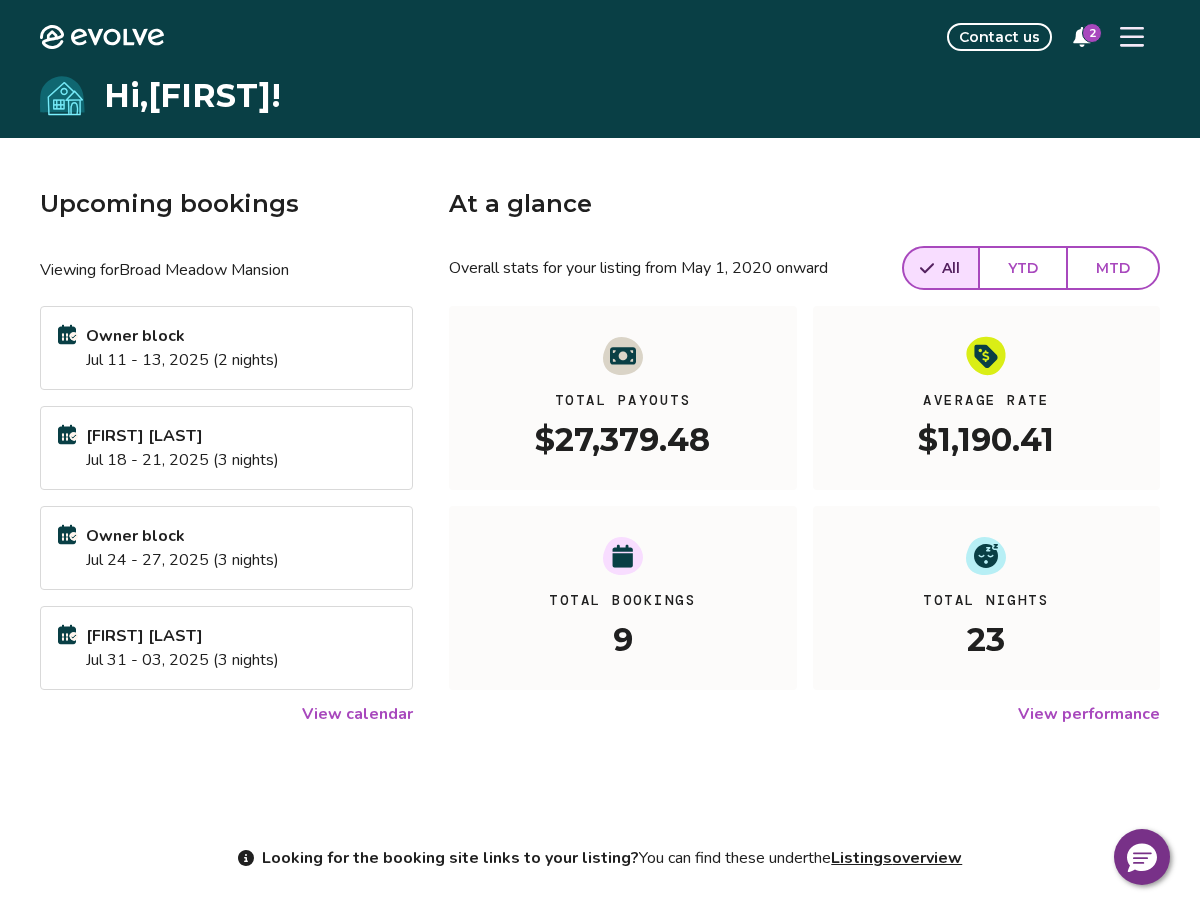 click 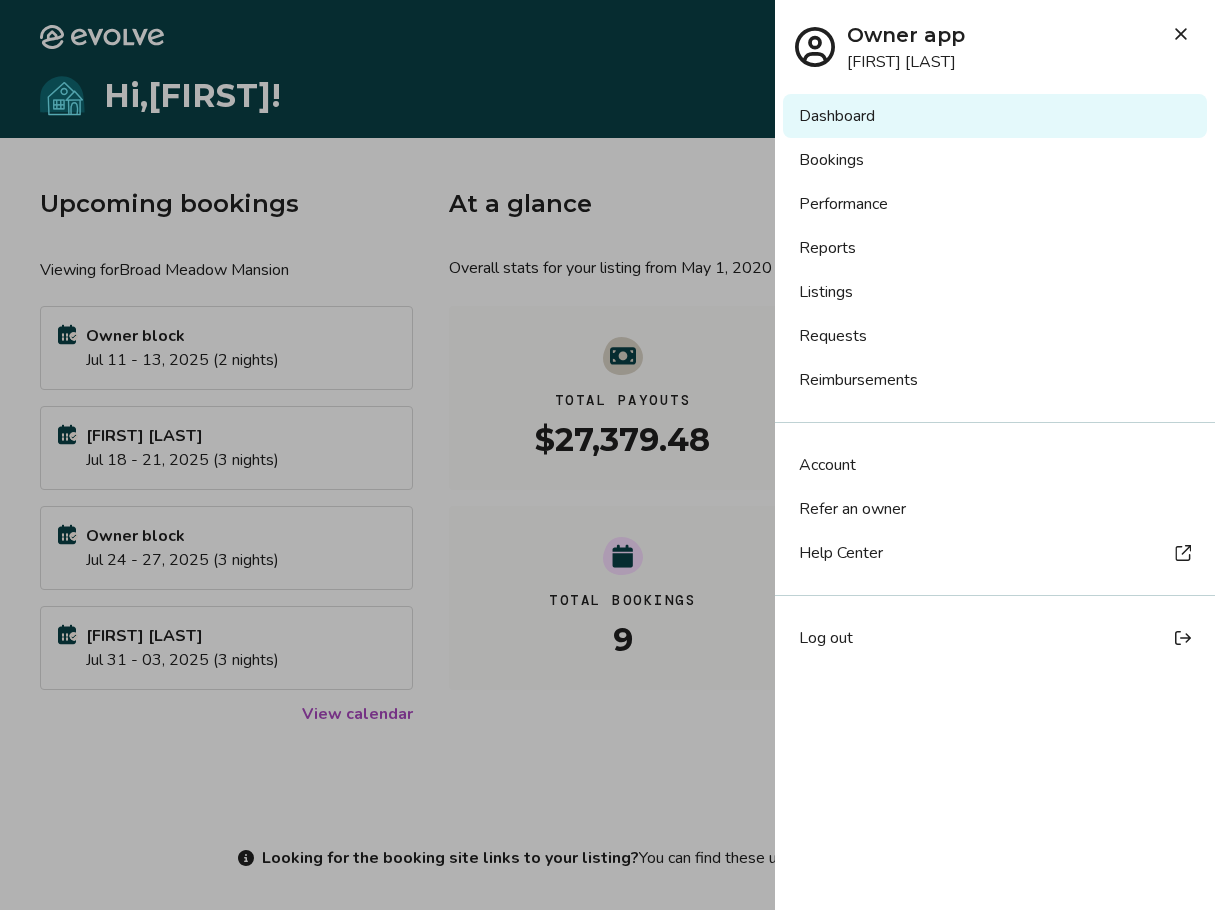 click on "Listings" at bounding box center (995, 292) 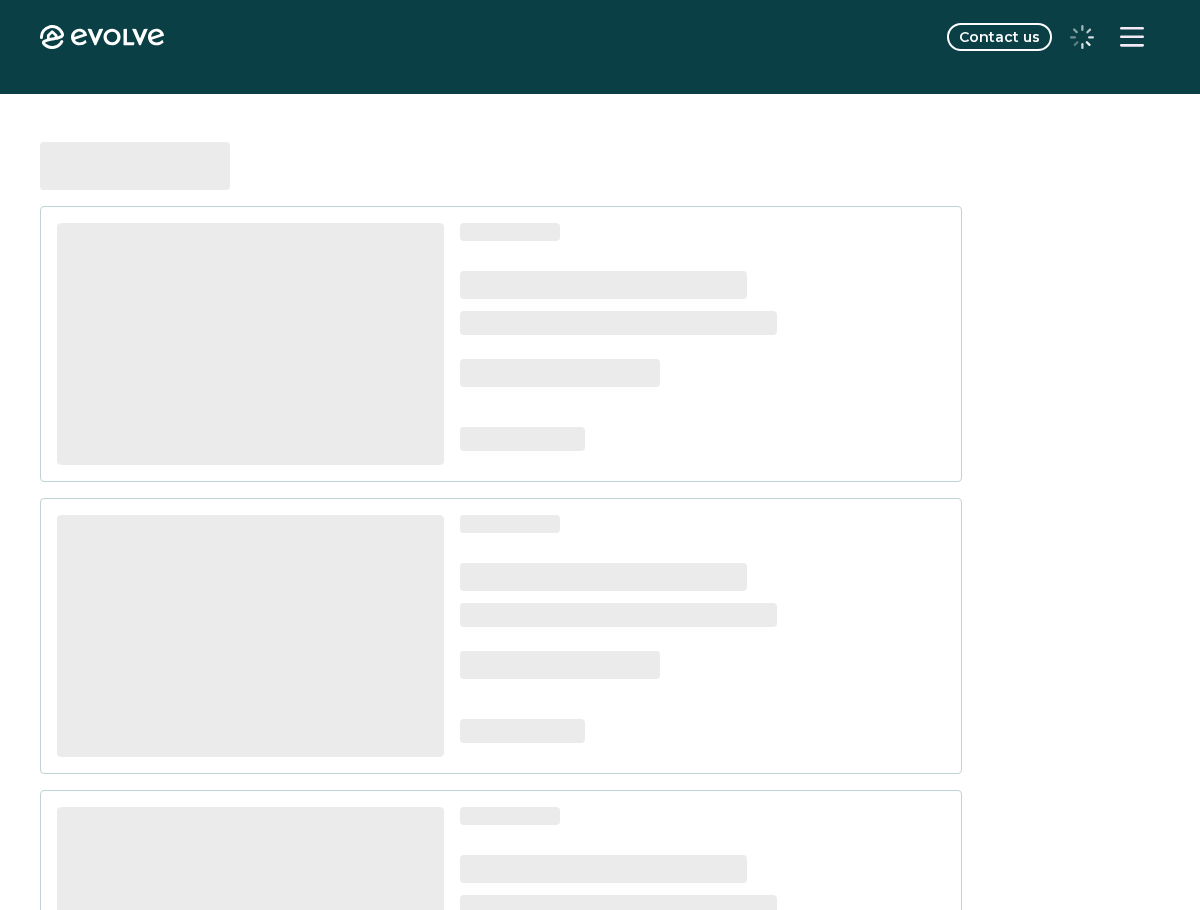 scroll, scrollTop: 0, scrollLeft: 0, axis: both 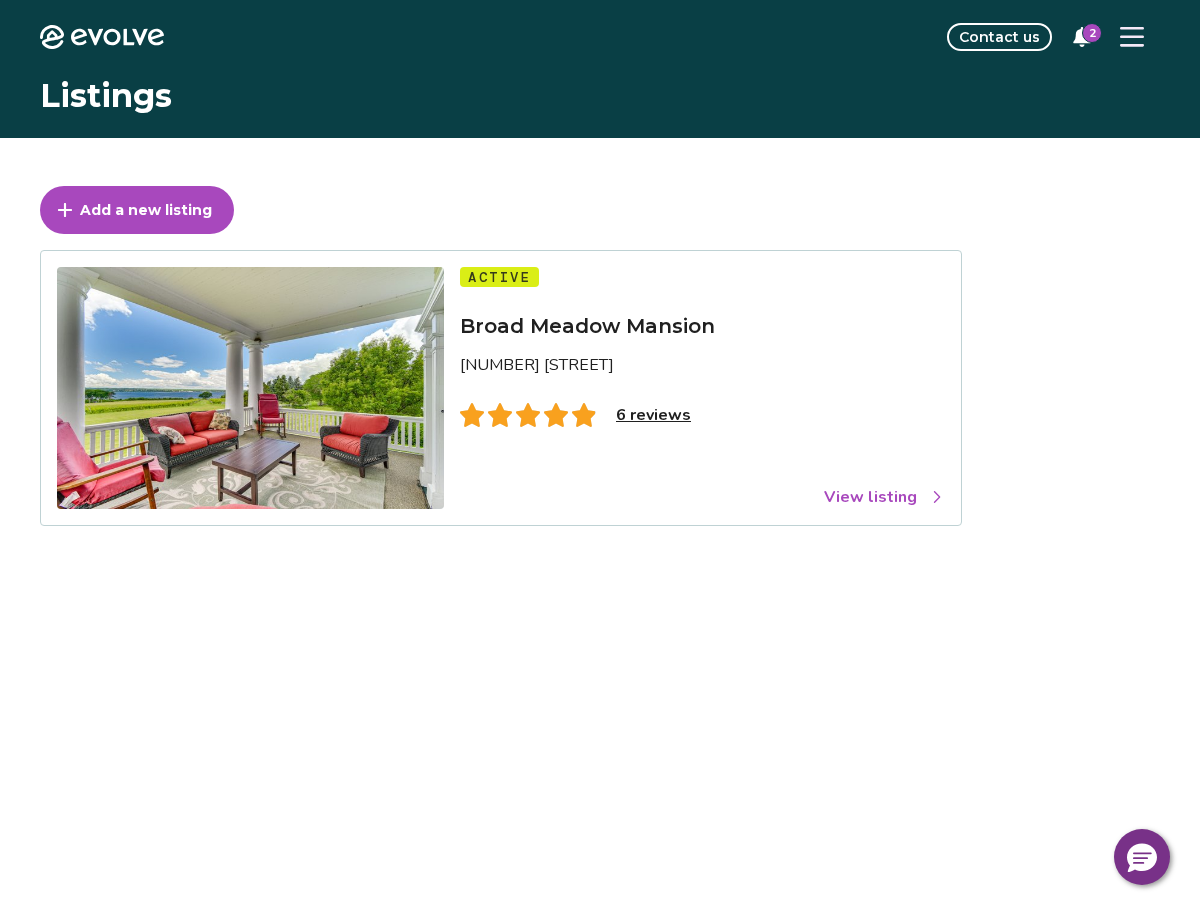 click on "View listing" at bounding box center [884, 497] 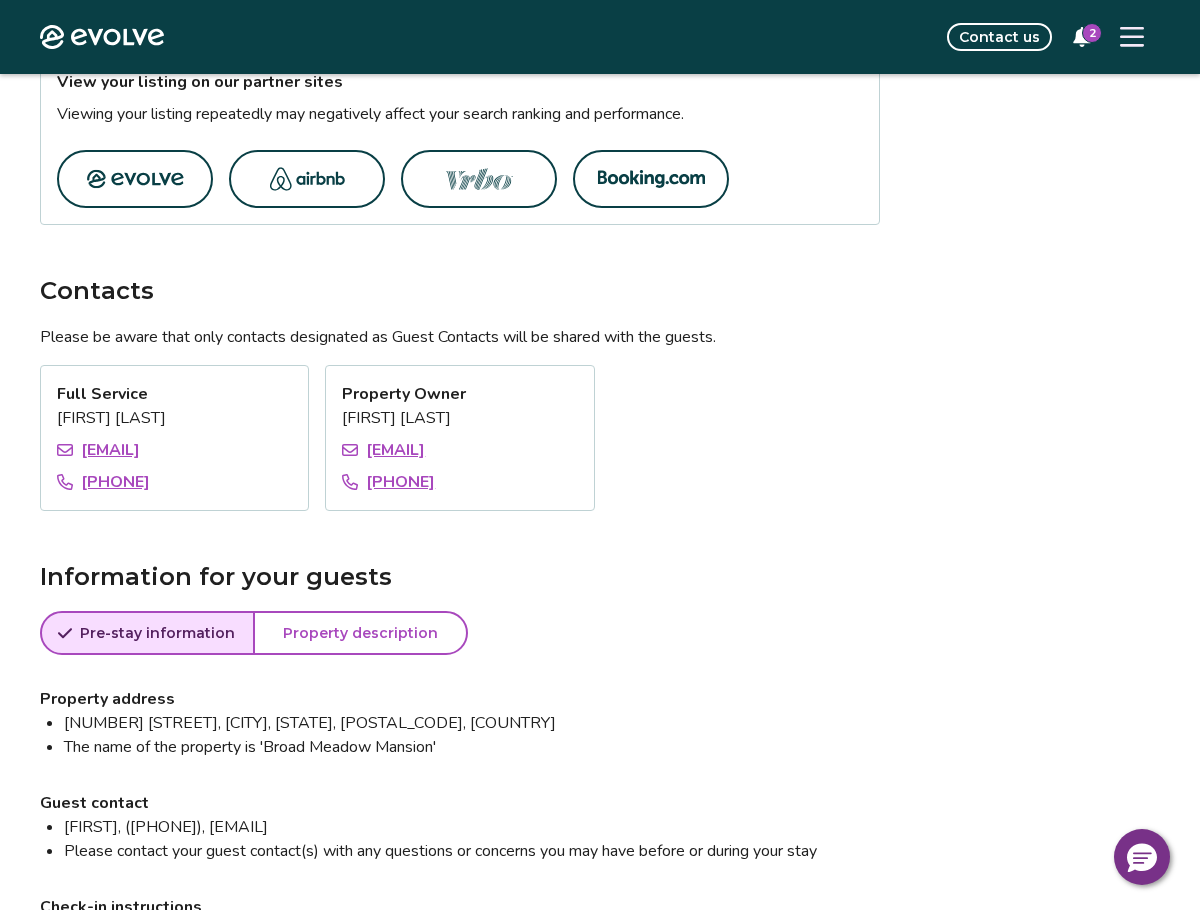 scroll, scrollTop: 1531, scrollLeft: 0, axis: vertical 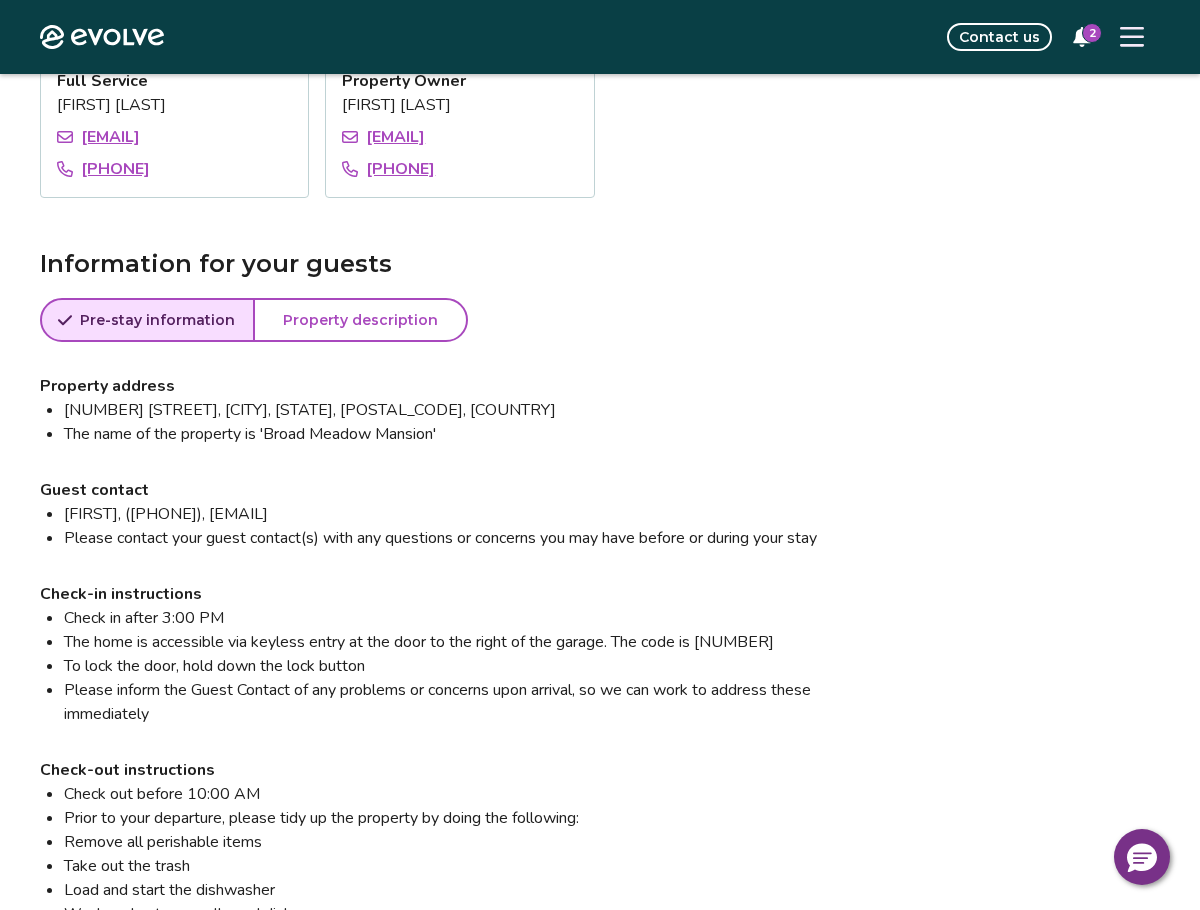 click on "Property description" at bounding box center [360, 320] 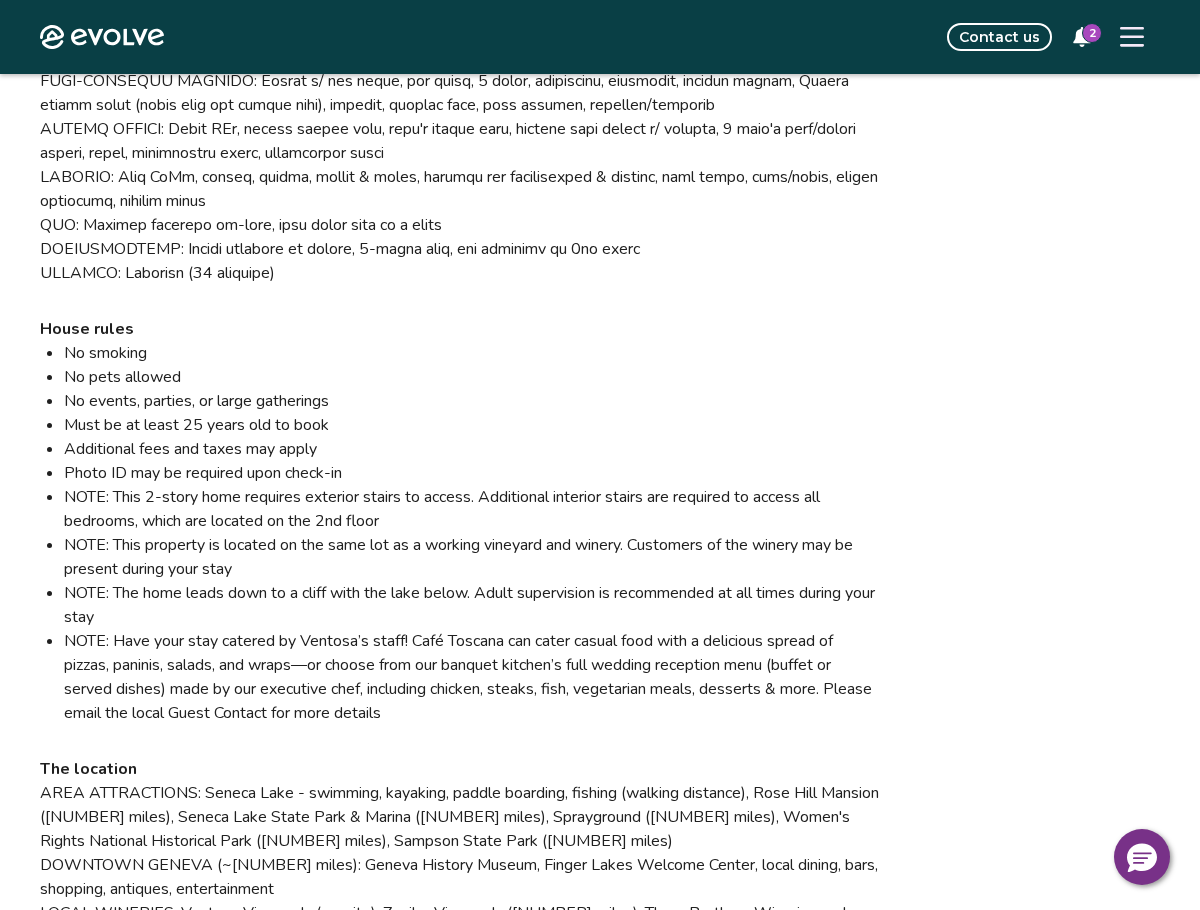 scroll, scrollTop: 2431, scrollLeft: 0, axis: vertical 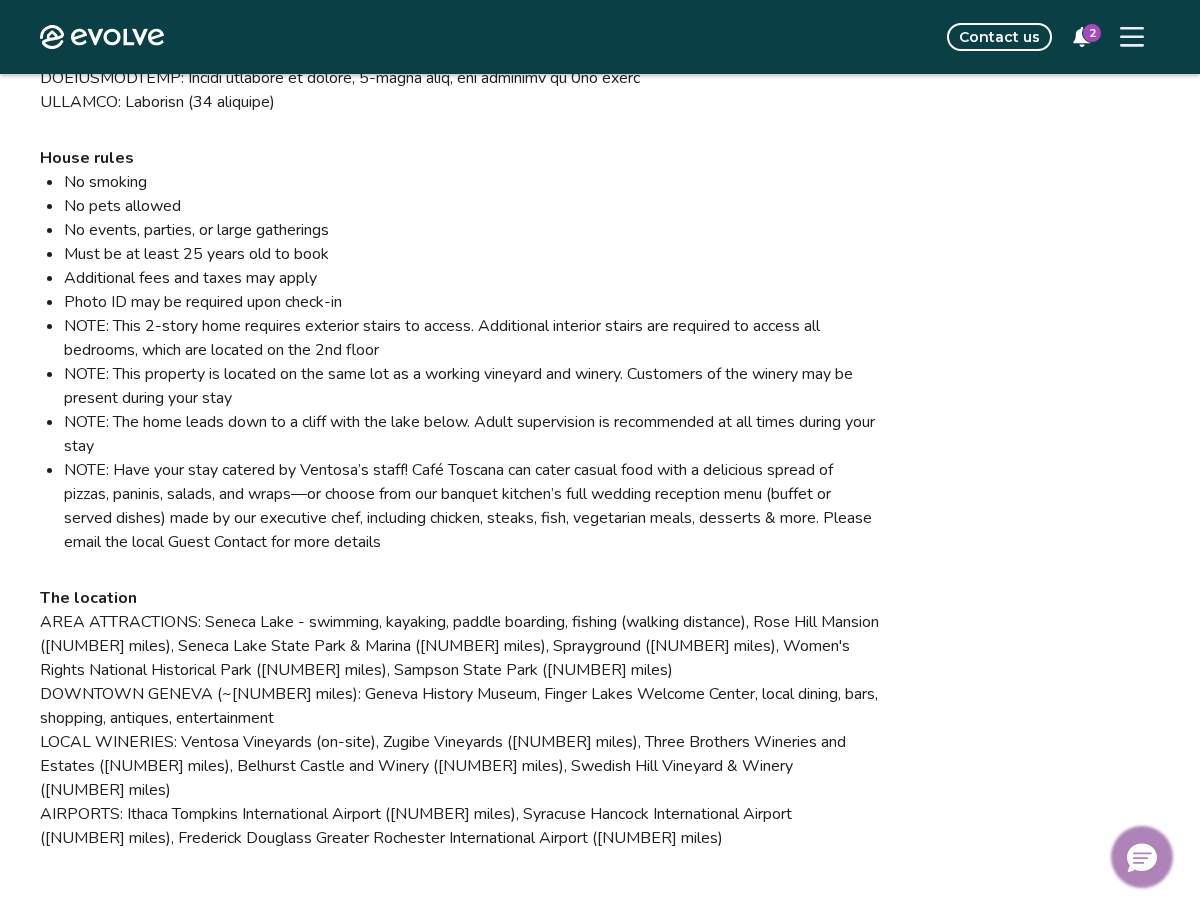 click 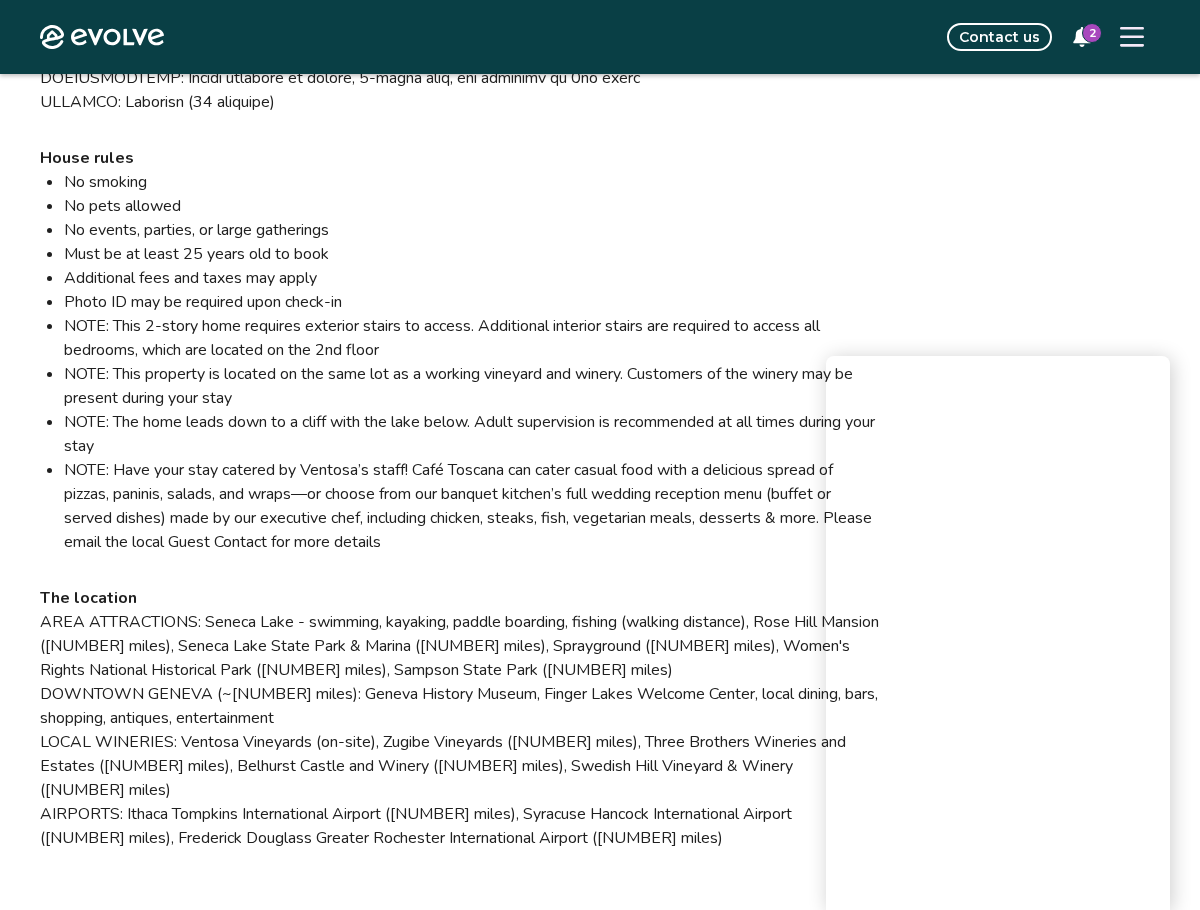 click on "The location" at bounding box center (460, 598) 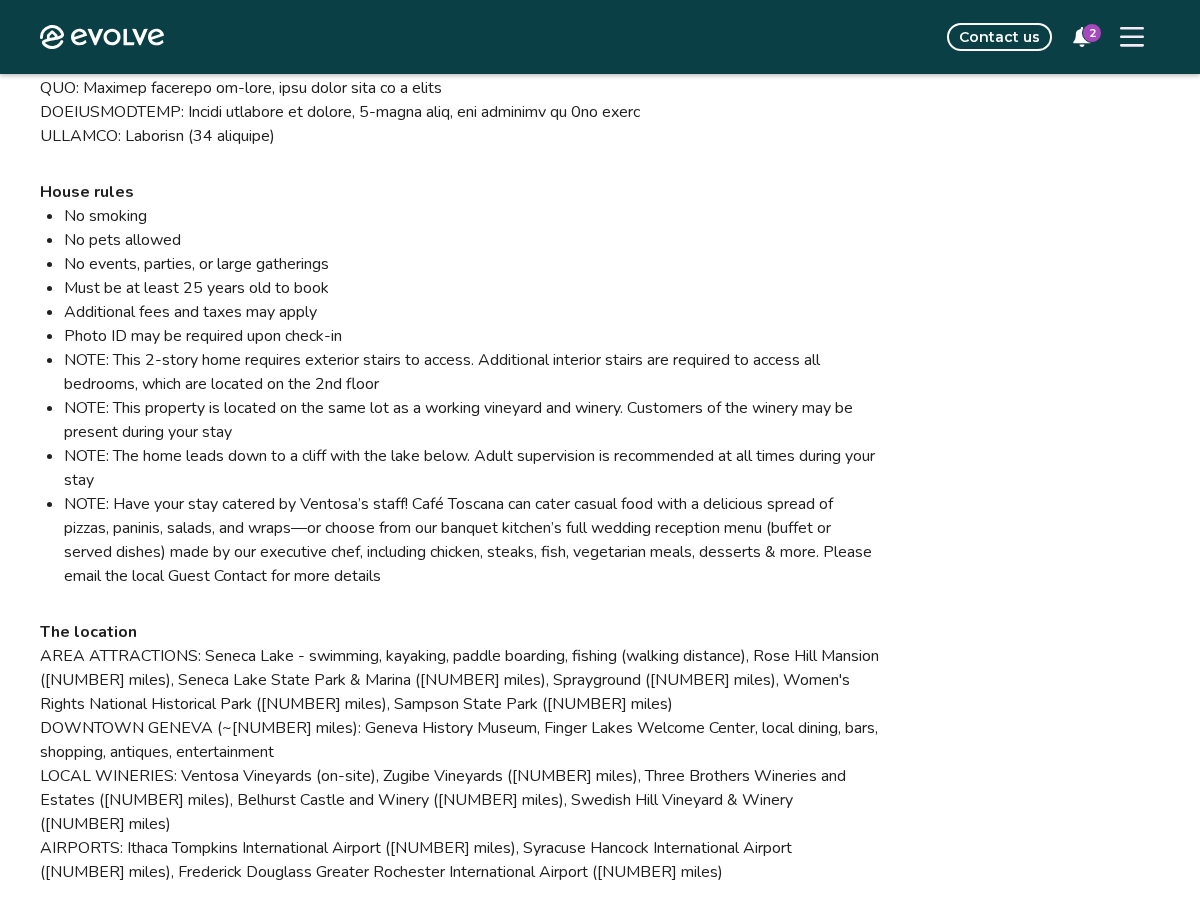 scroll, scrollTop: 2431, scrollLeft: 0, axis: vertical 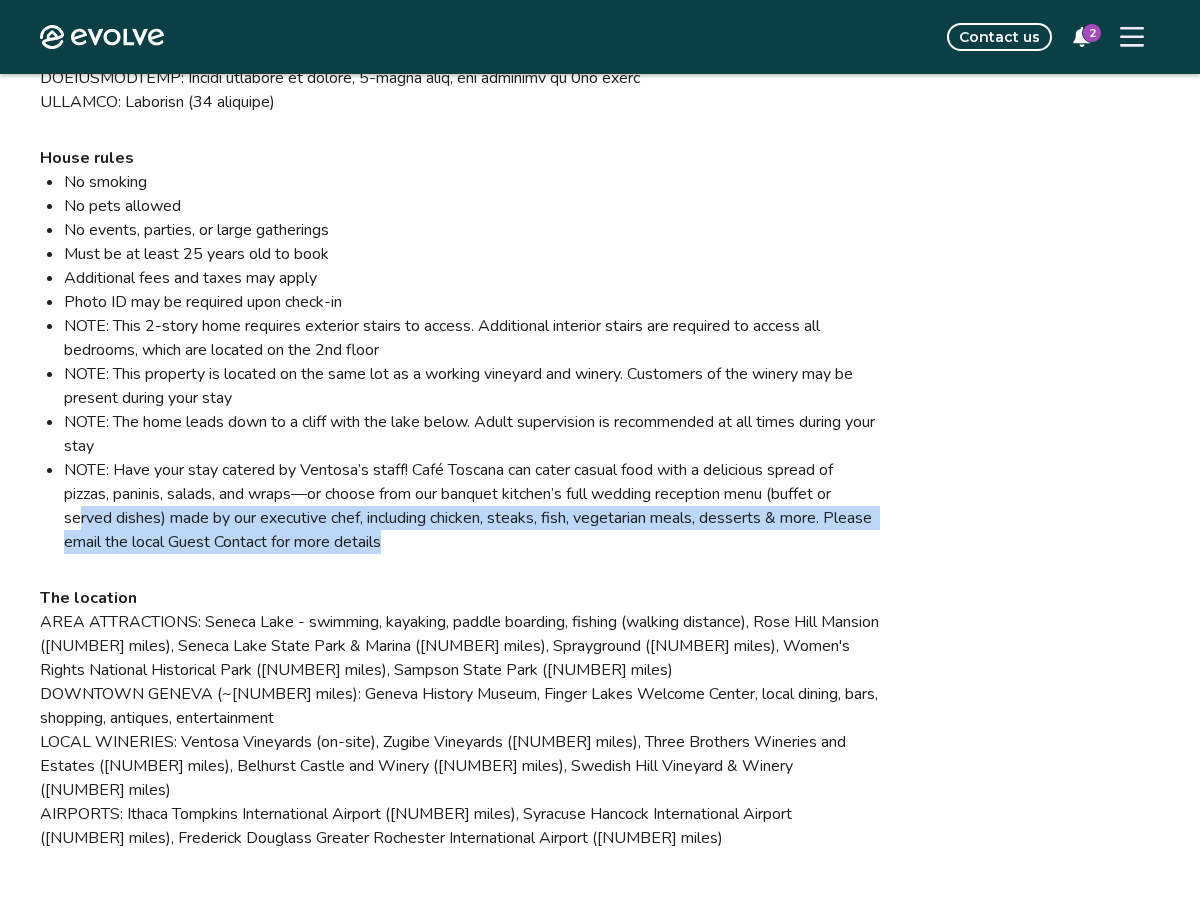 drag, startPoint x: 485, startPoint y: 594, endPoint x: 81, endPoint y: 556, distance: 405.7832 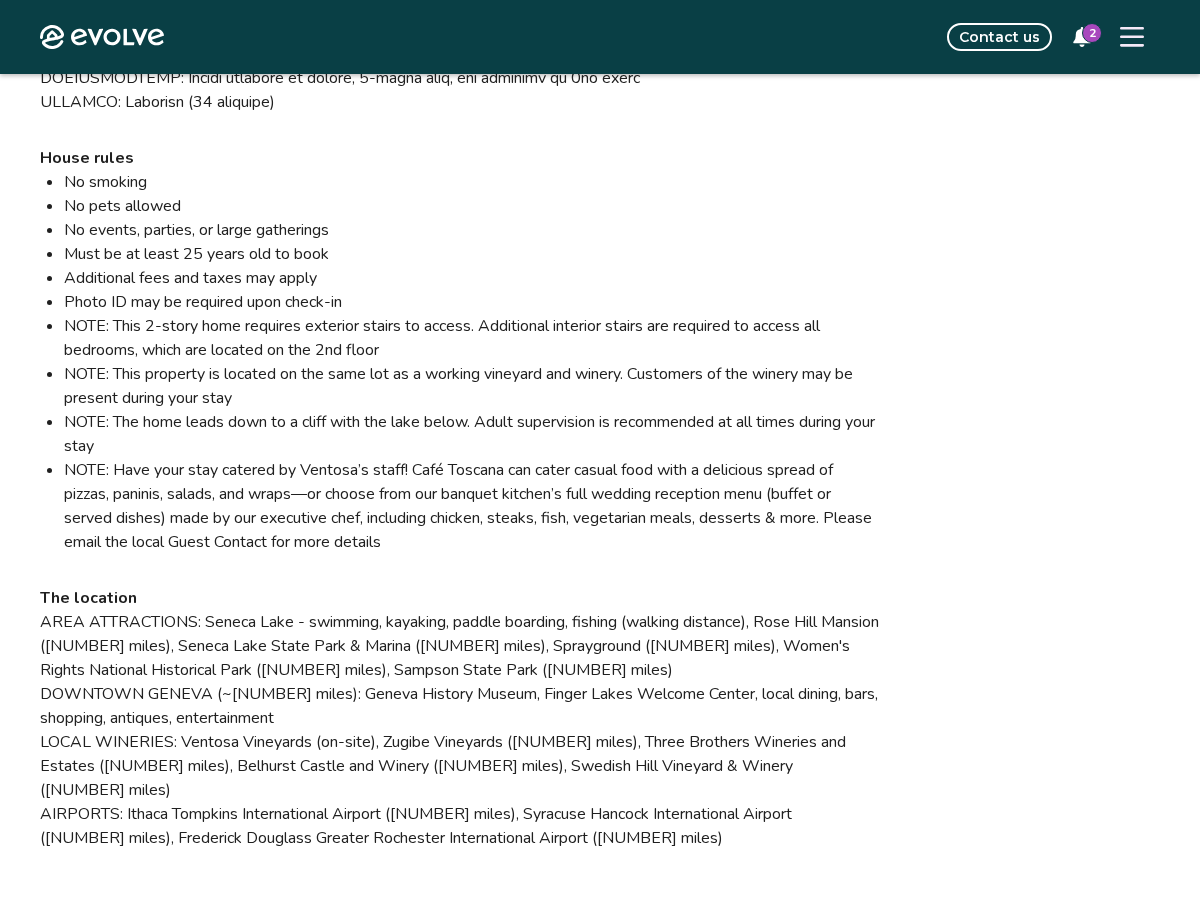 click on "Headline Geneva Vacation Rental w/ Vineyard & Lake Views! Description Immerse yourself in the scenic beauty of Finger Lakes Wine Country when you stay at 'Broad Meadow Mansion,' a 5-bed, 5.5-bath vacation rental in Geneva. Built over 100 years ago and perched atop the sprawling estate of Ventosa Vineyards, this home features a luxurious traditional interior and ample outdoor lounge space. Take in vibrant sunset views, enjoy a short walk down to Seneca Lake, enjoy catering from Café Toscana, and sample local libations — all without ever leaving the property! The property House rules No smoking No pets allowed No events, parties, or large gatherings Must be at least 25 years old to book Additional fees and taxes may apply Photo ID may be required upon check-in NOTE: This 2-story home requires exterior stairs to access. Additional interior stairs are required to access all bedrooms, which are located on the 2nd floor The location" at bounding box center [460, 162] 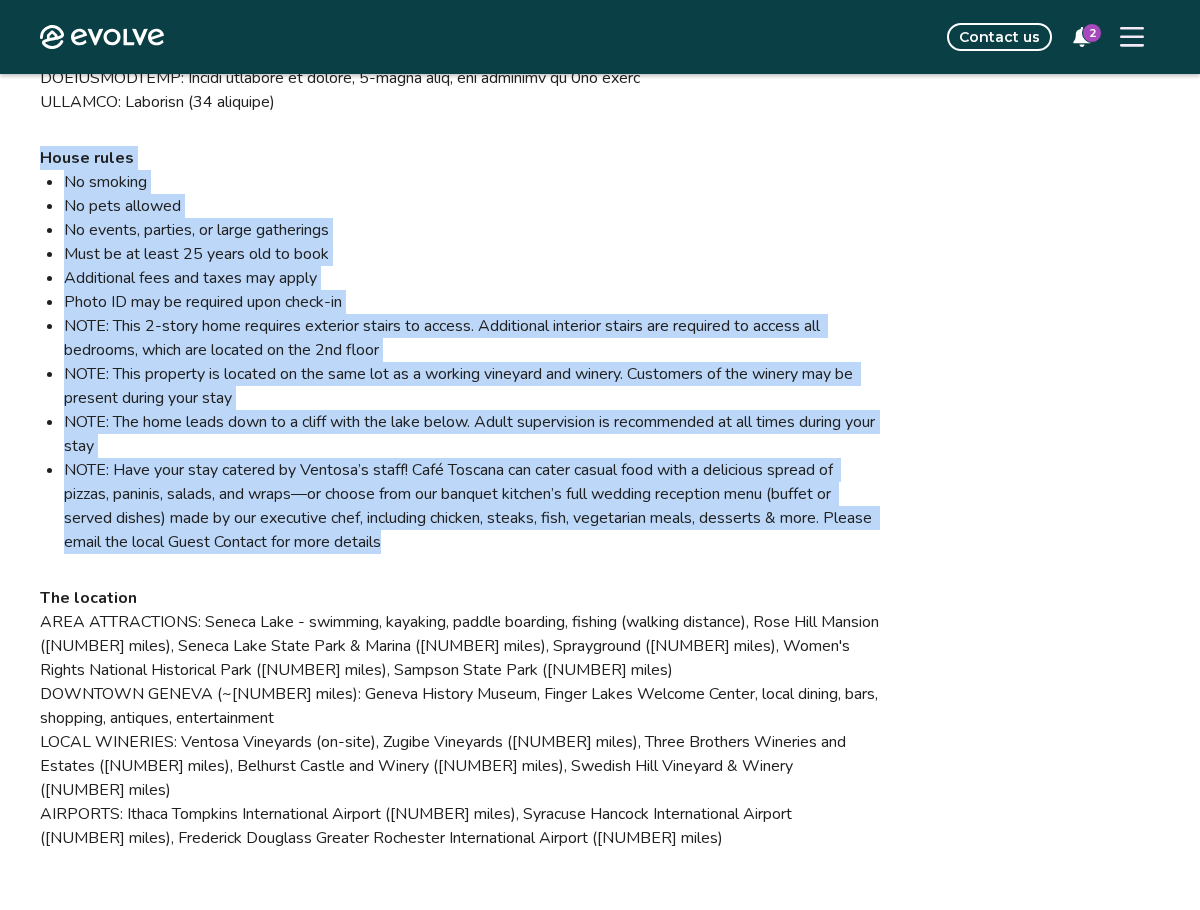 drag, startPoint x: 454, startPoint y: 595, endPoint x: 81, endPoint y: 229, distance: 522.5754 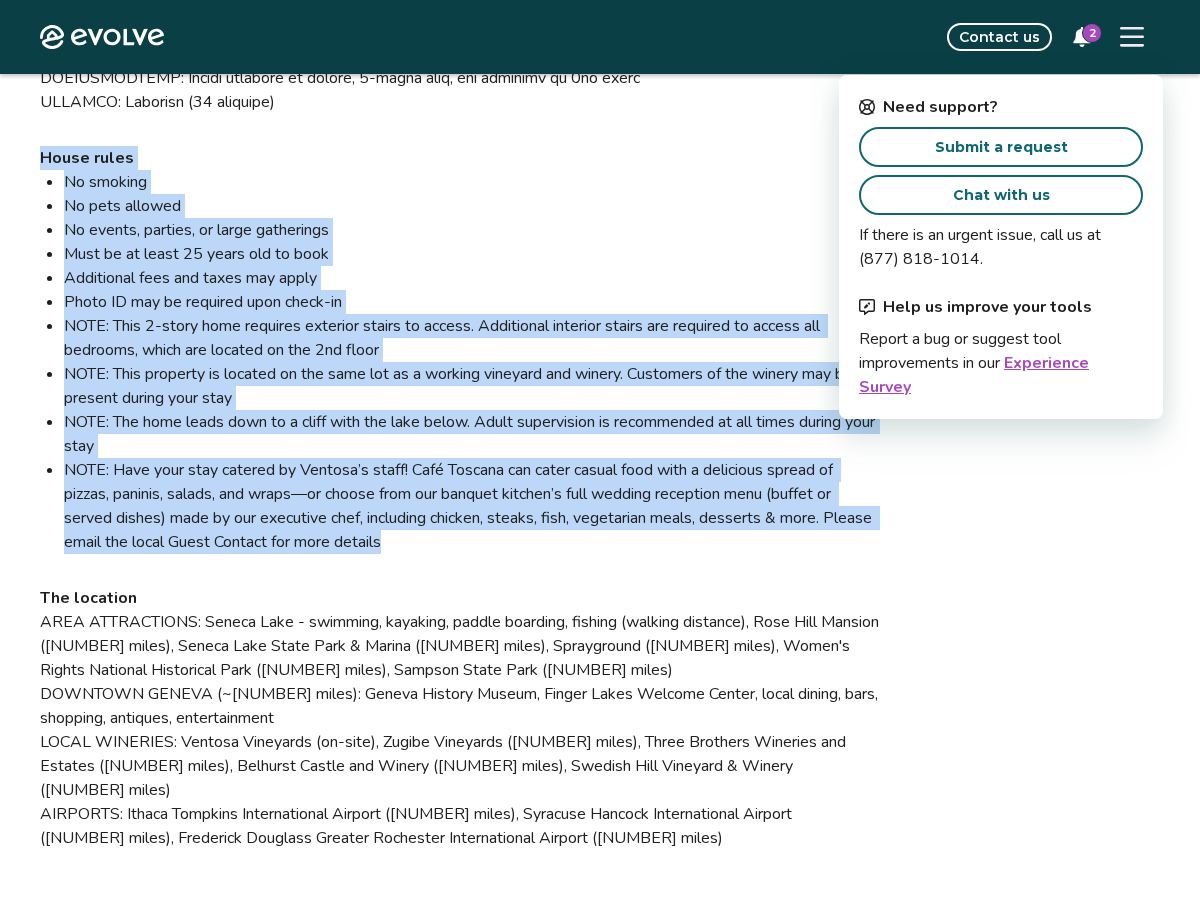 click on "Submit a request" at bounding box center [1001, 147] 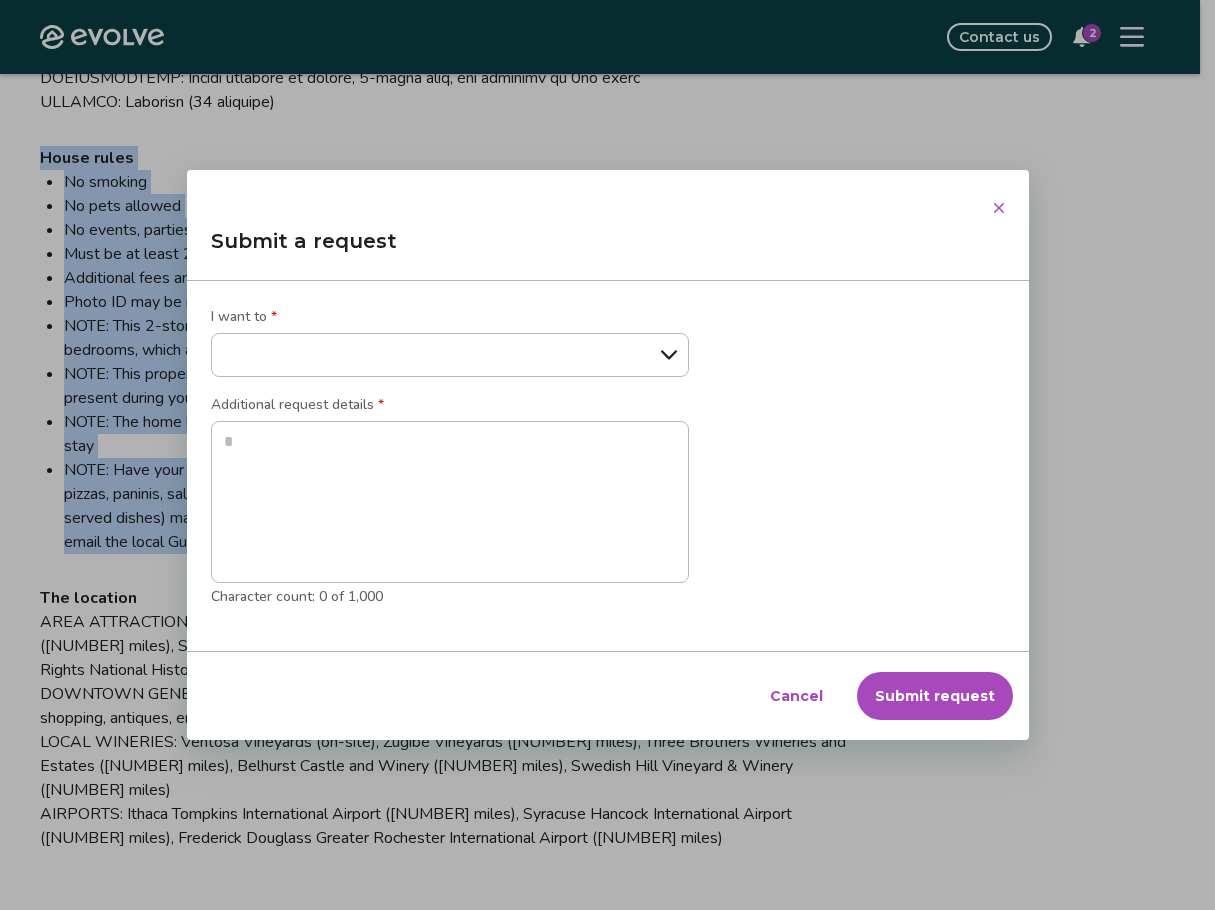 click on "**********" at bounding box center [450, 355] 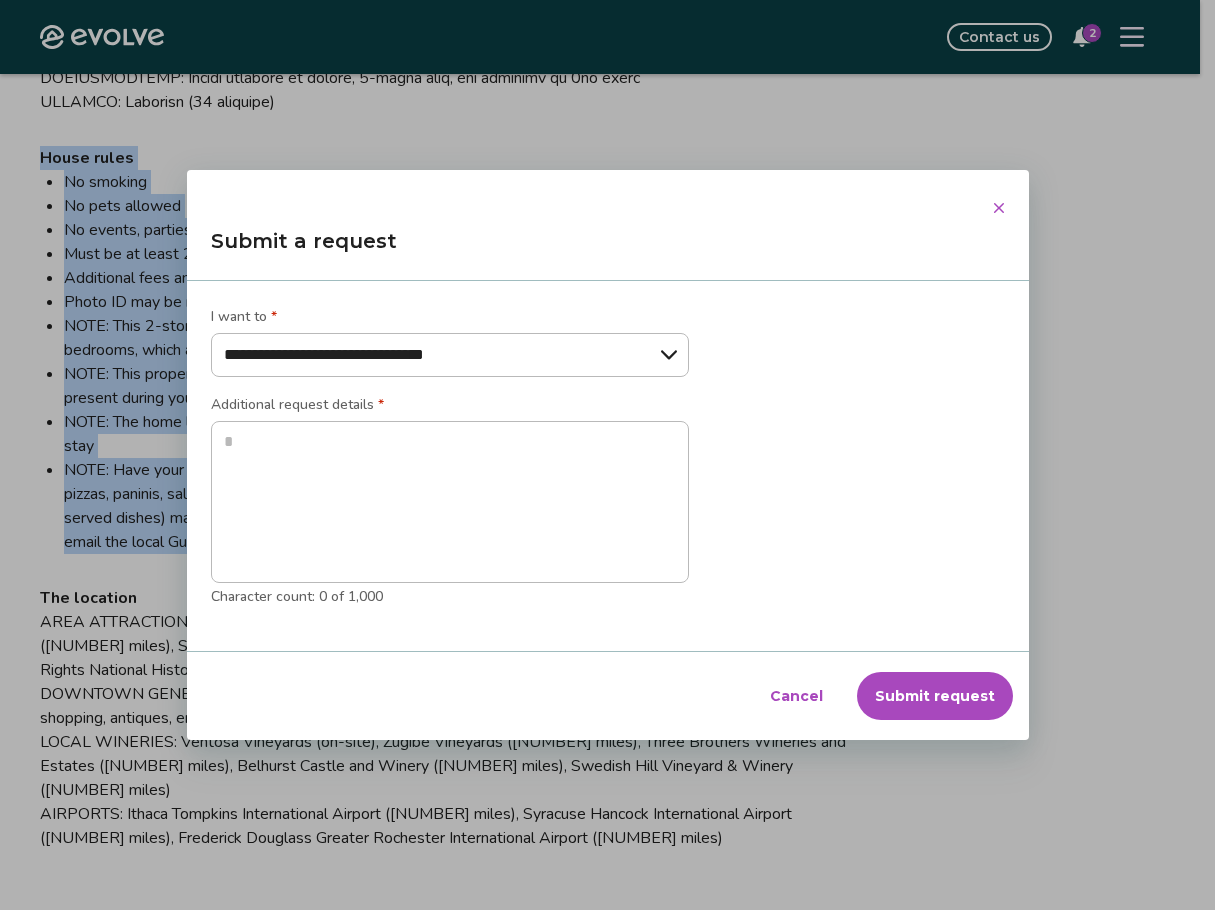 click on "**********" at bounding box center (450, 355) 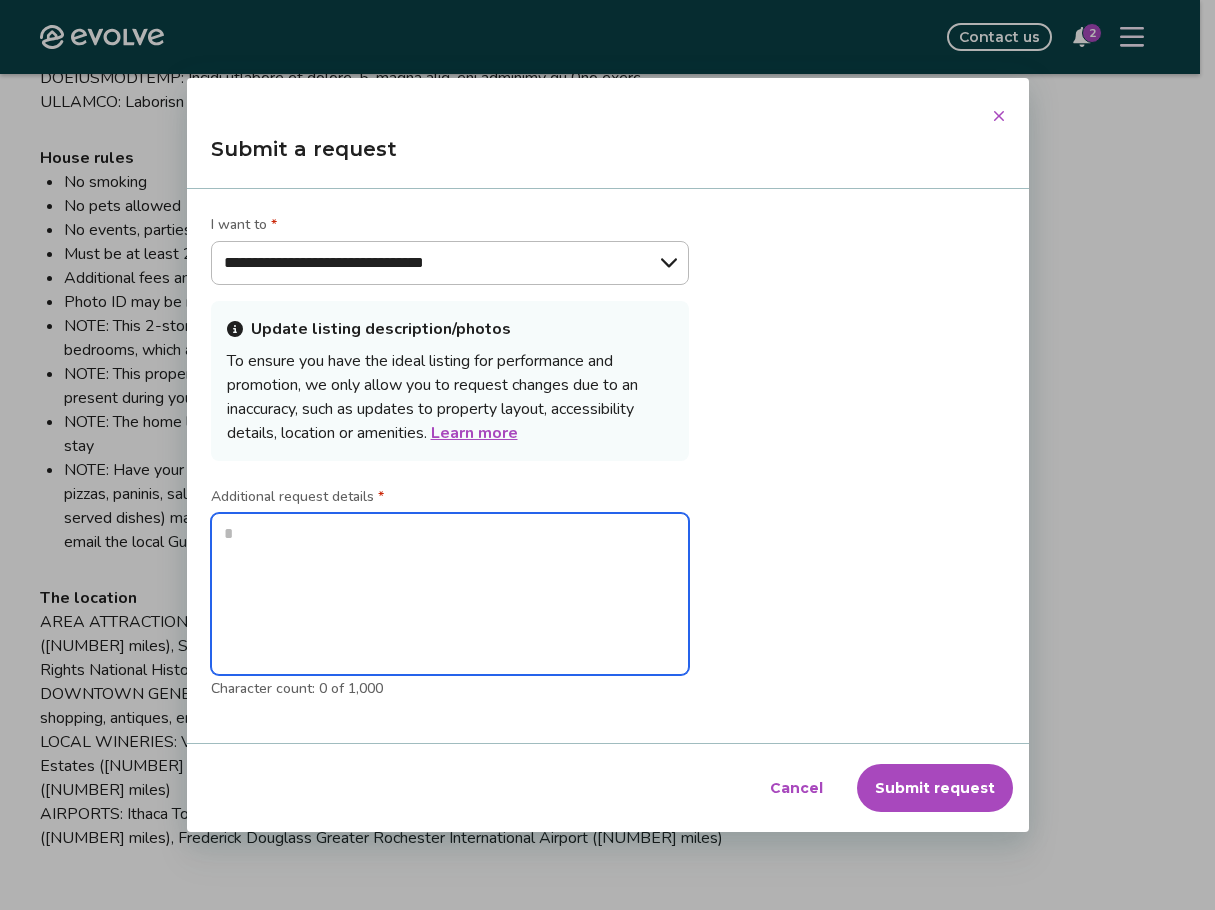 click at bounding box center (450, 594) 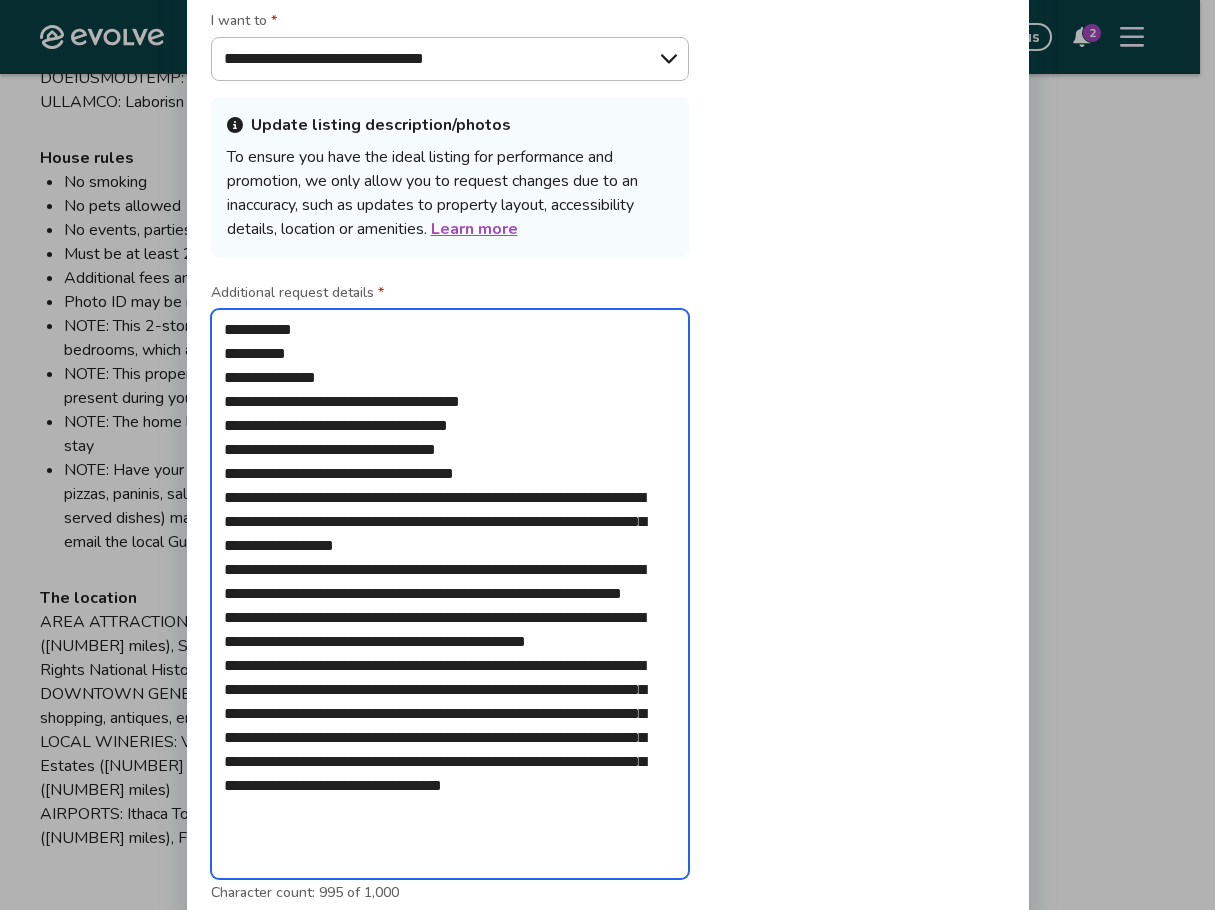 drag, startPoint x: 287, startPoint y: 692, endPoint x: 191, endPoint y: 363, distance: 342.72 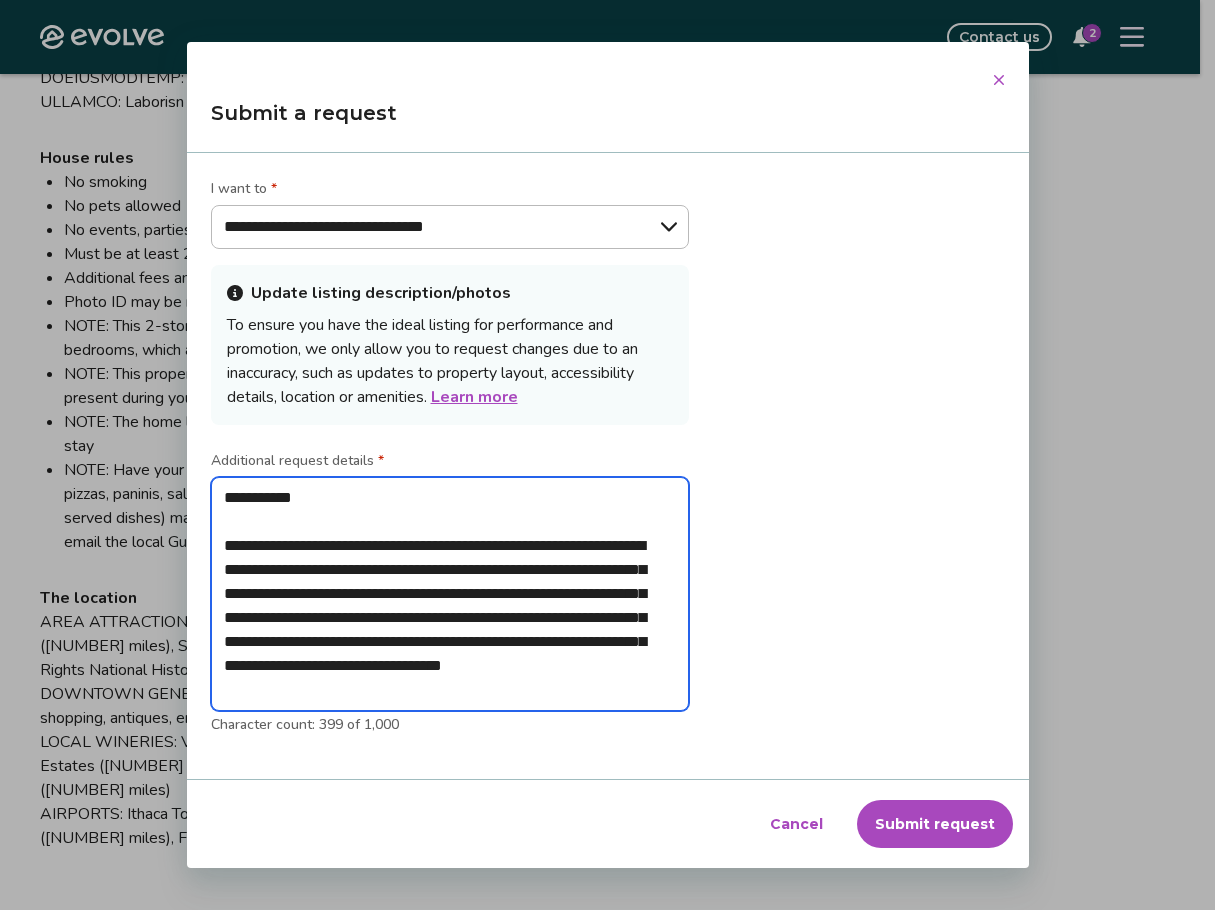type on "**********" 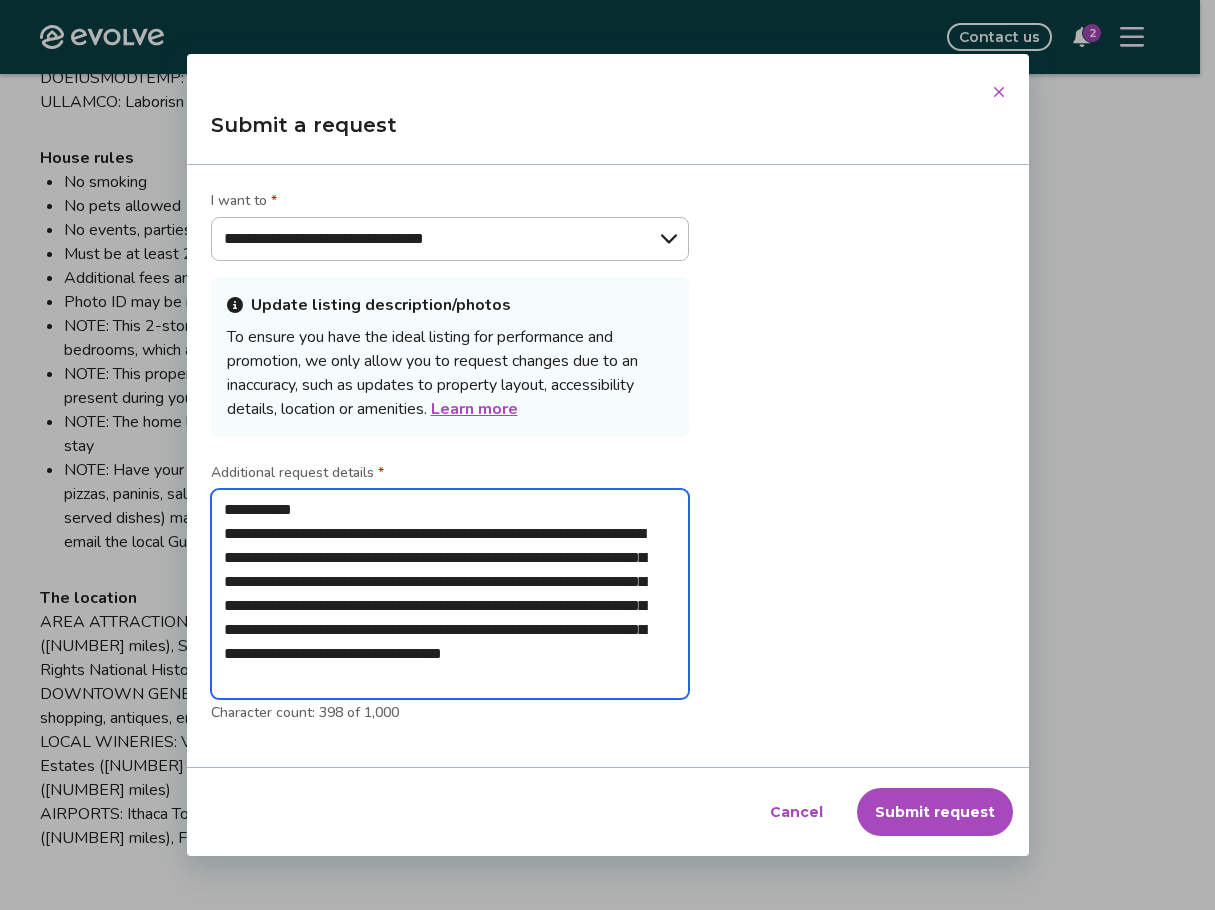 type on "**********" 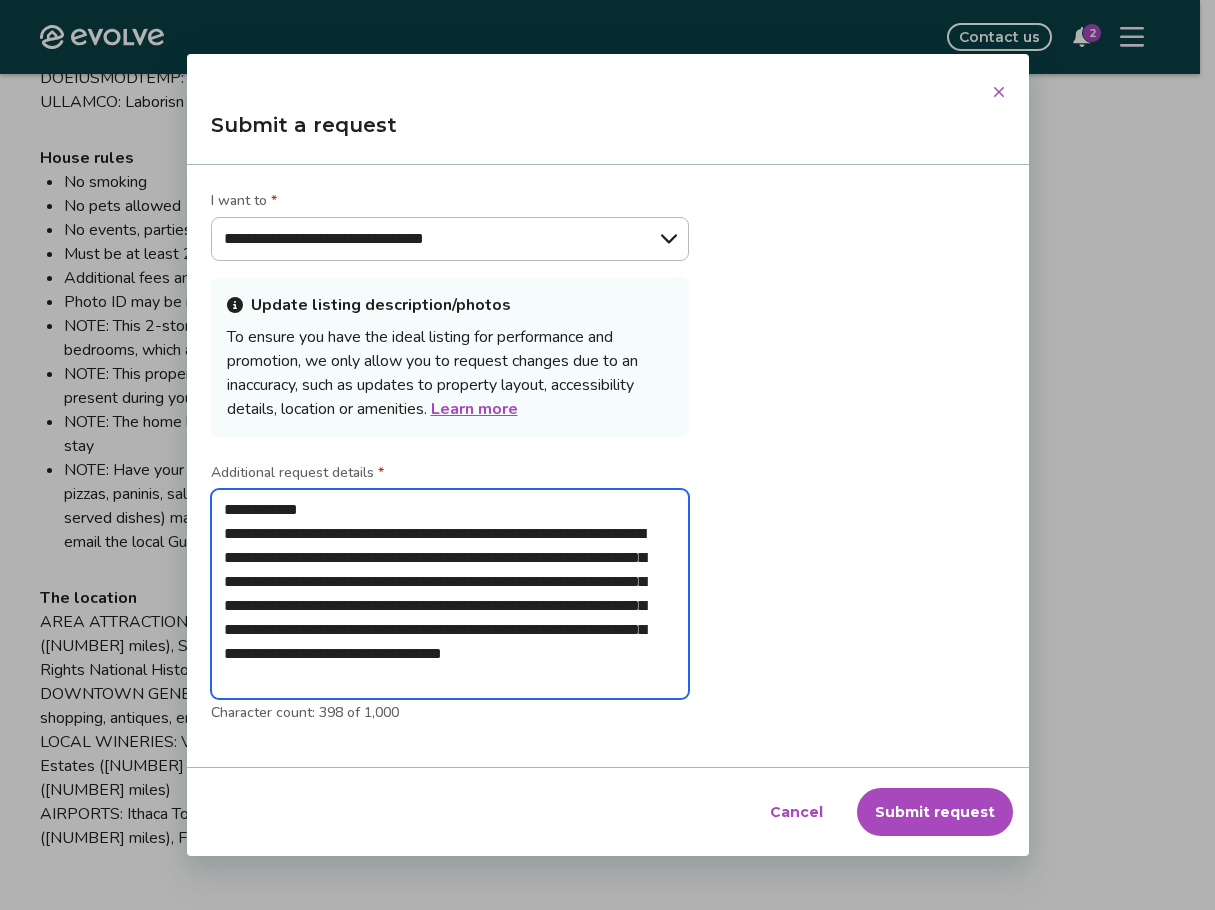 type on "**********" 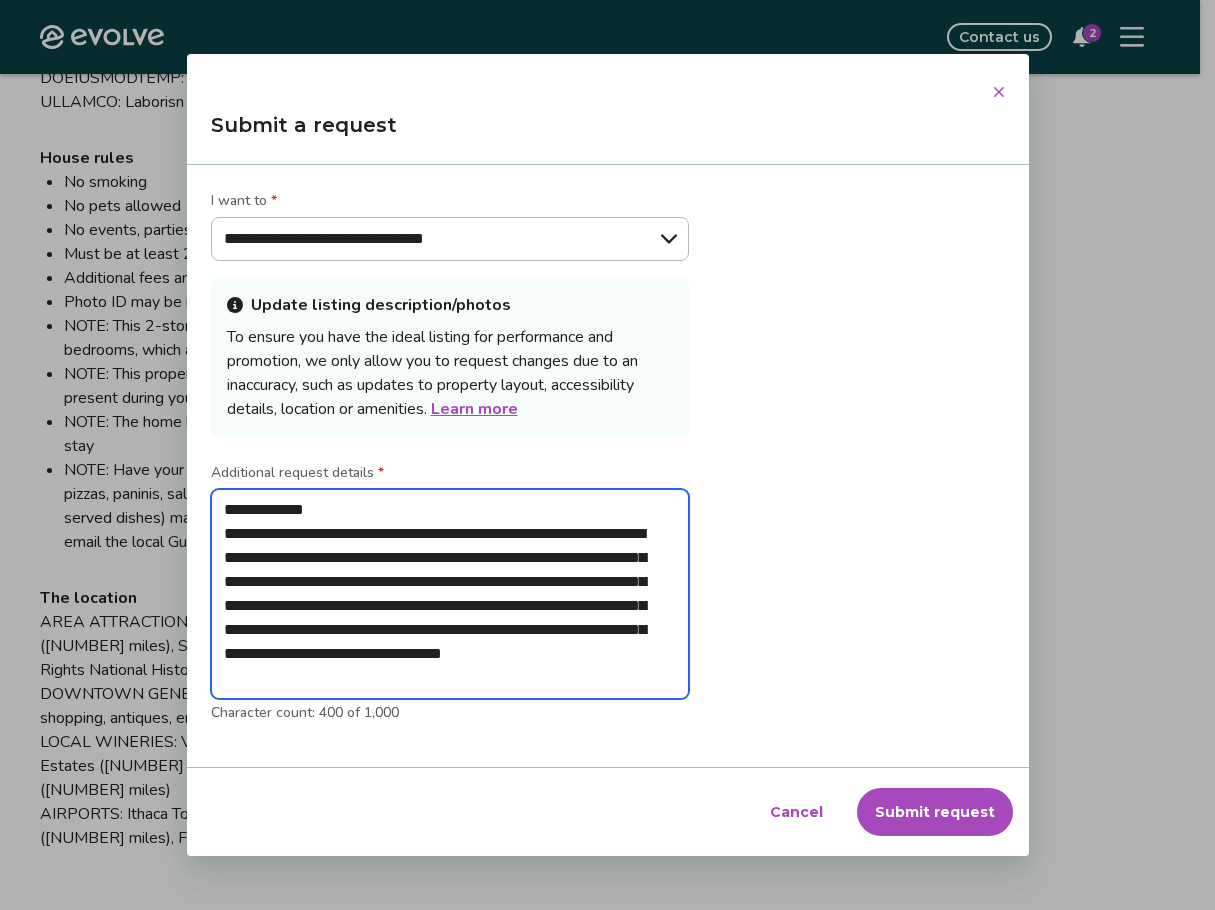 type on "**********" 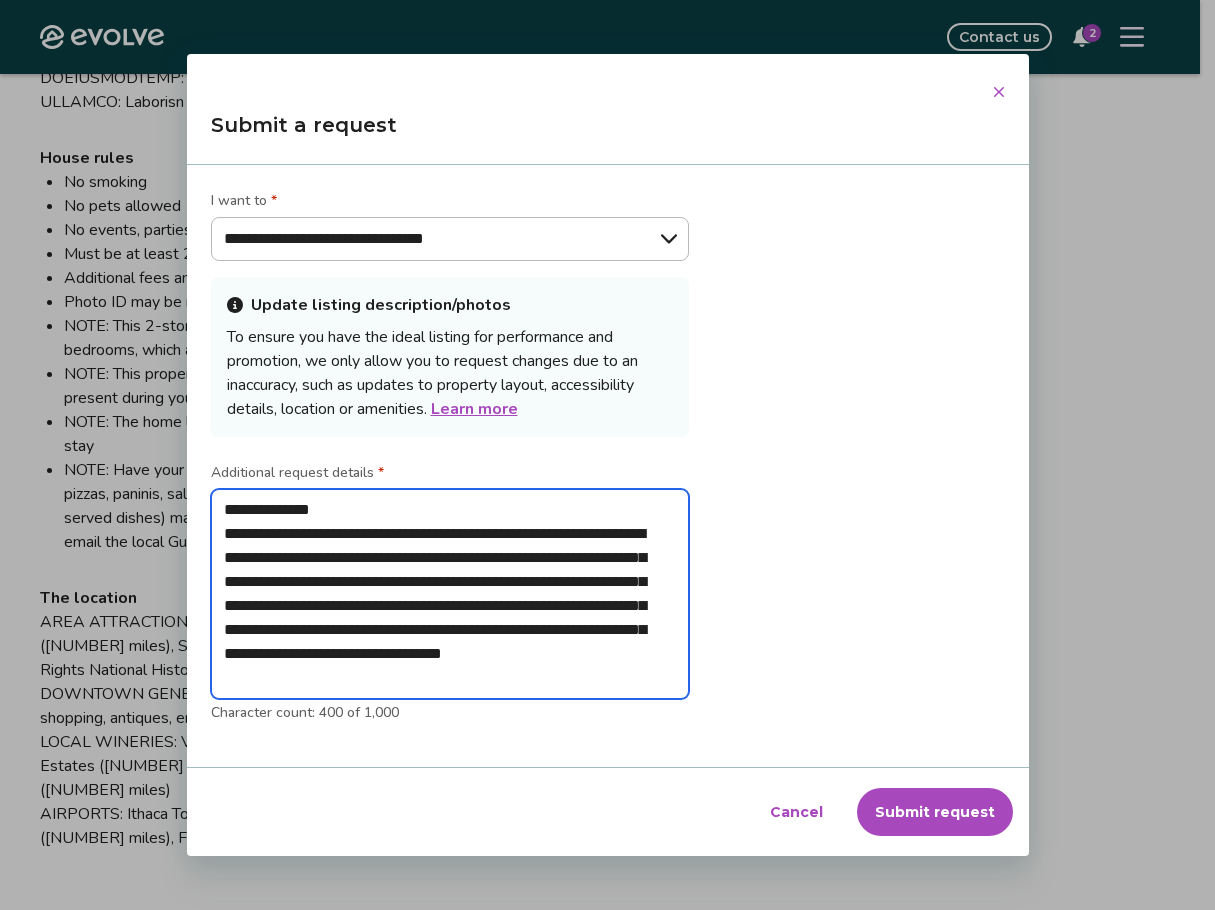 type on "**********" 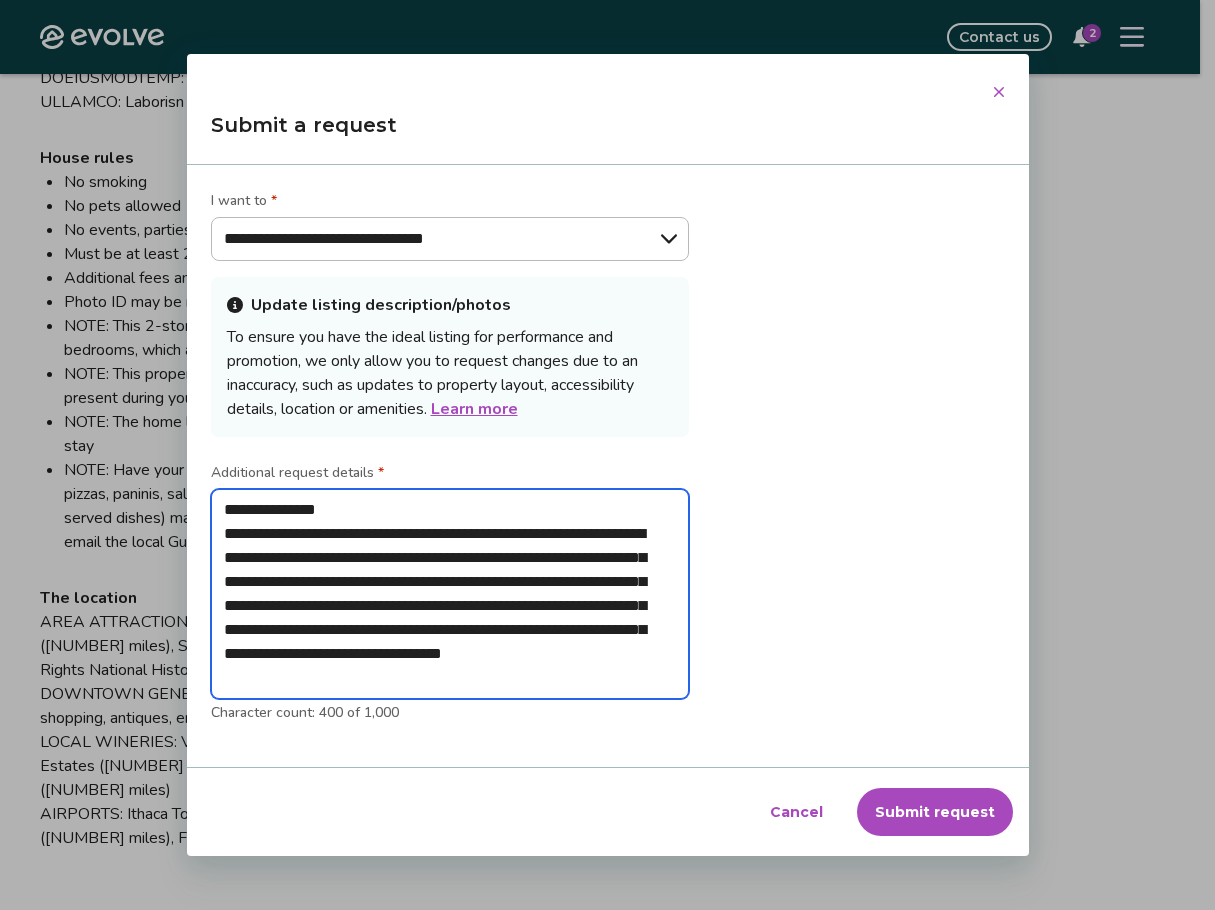 type on "**********" 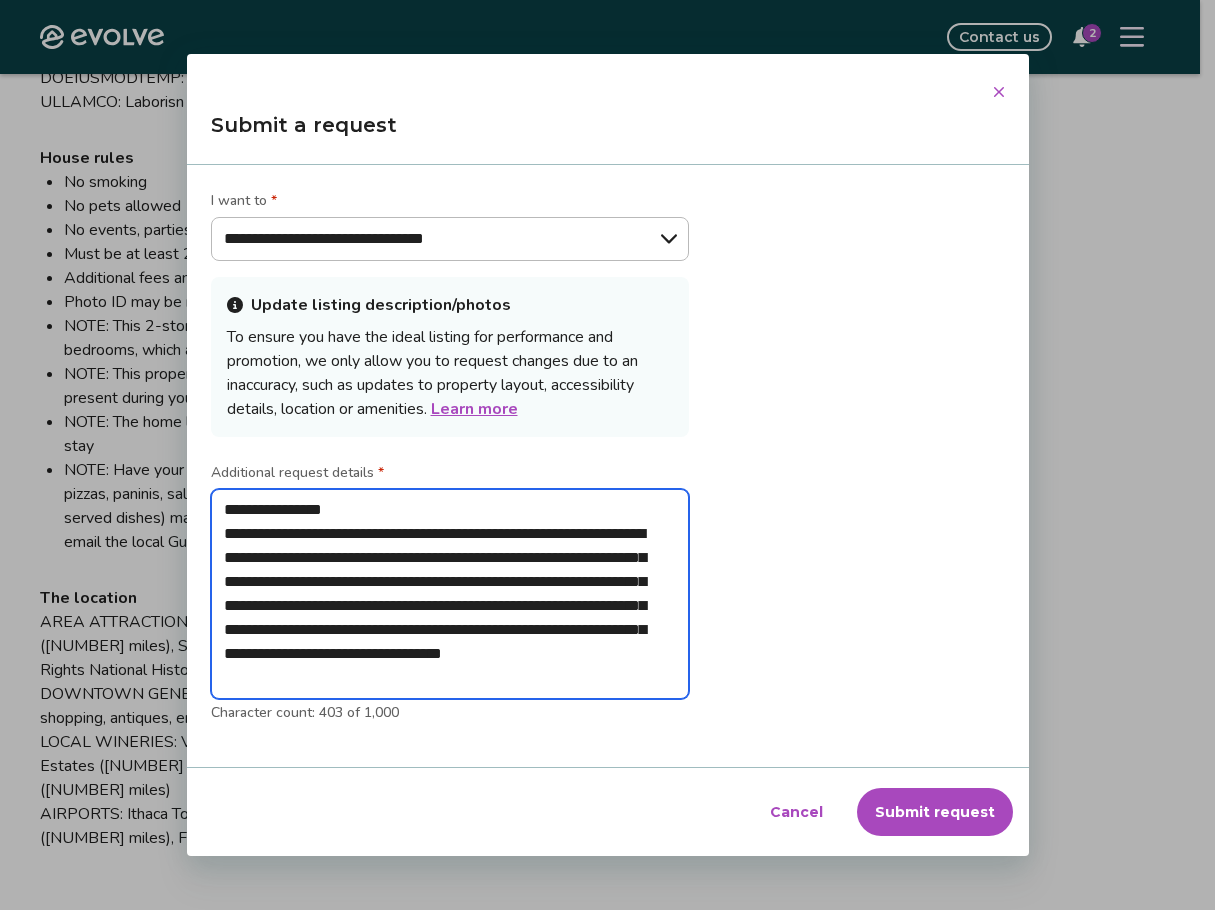 type on "**********" 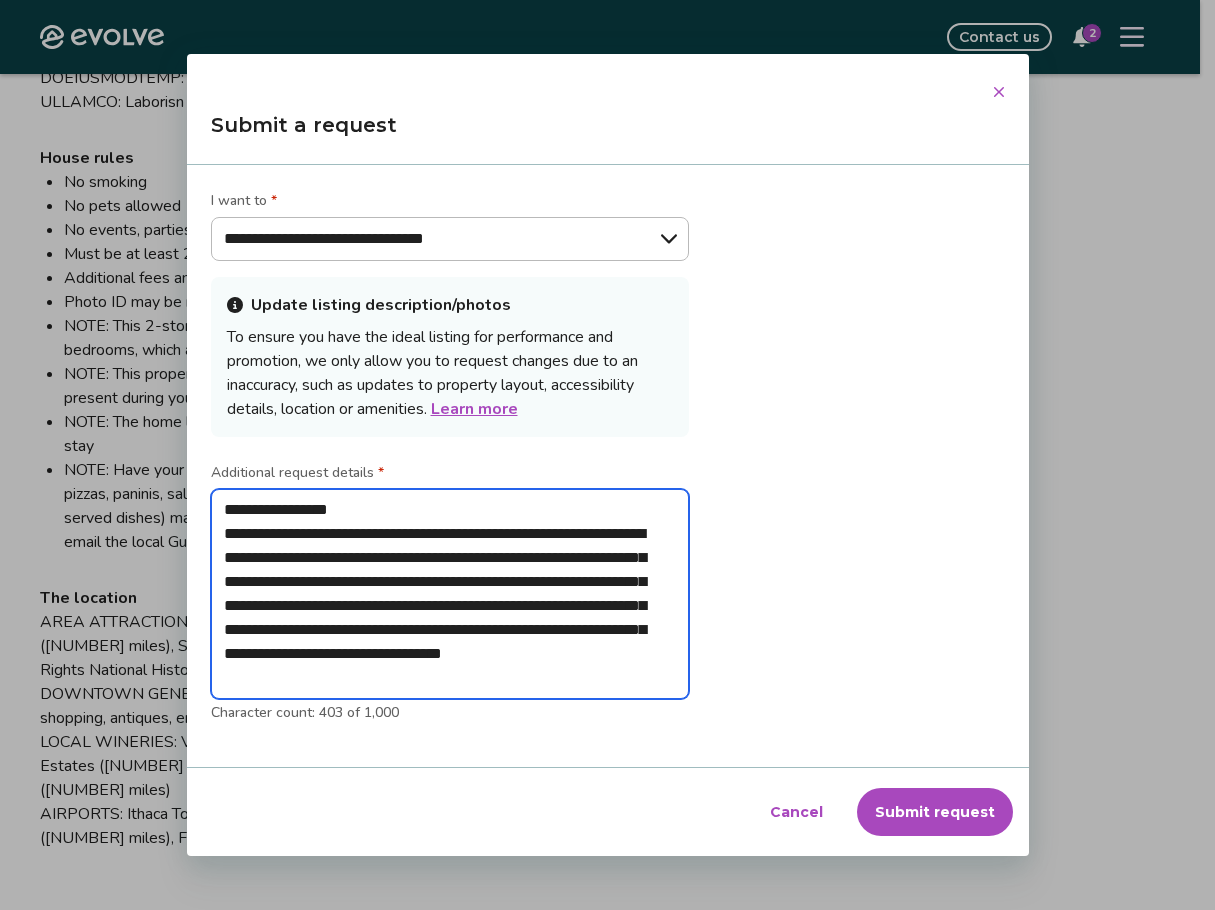 type on "**********" 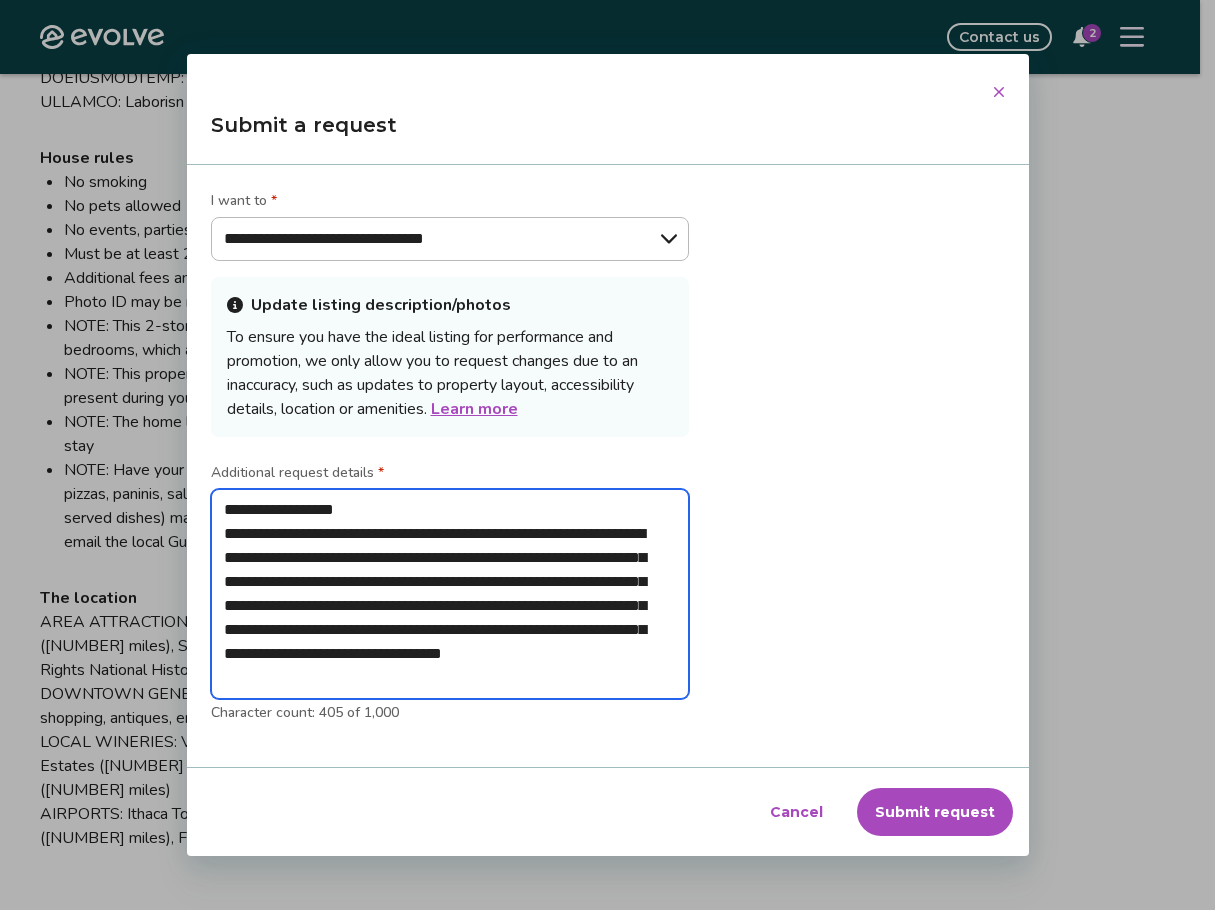 type on "**********" 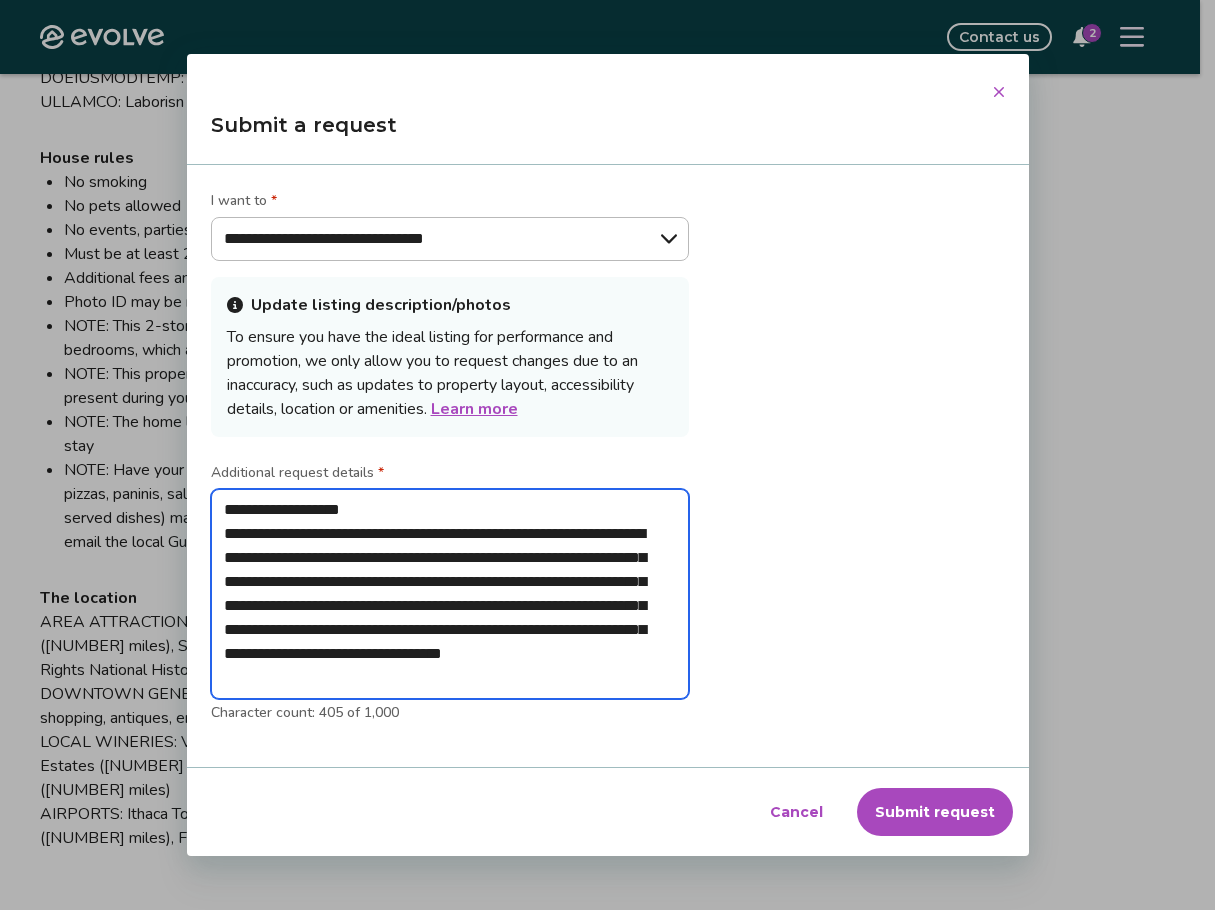 type on "**********" 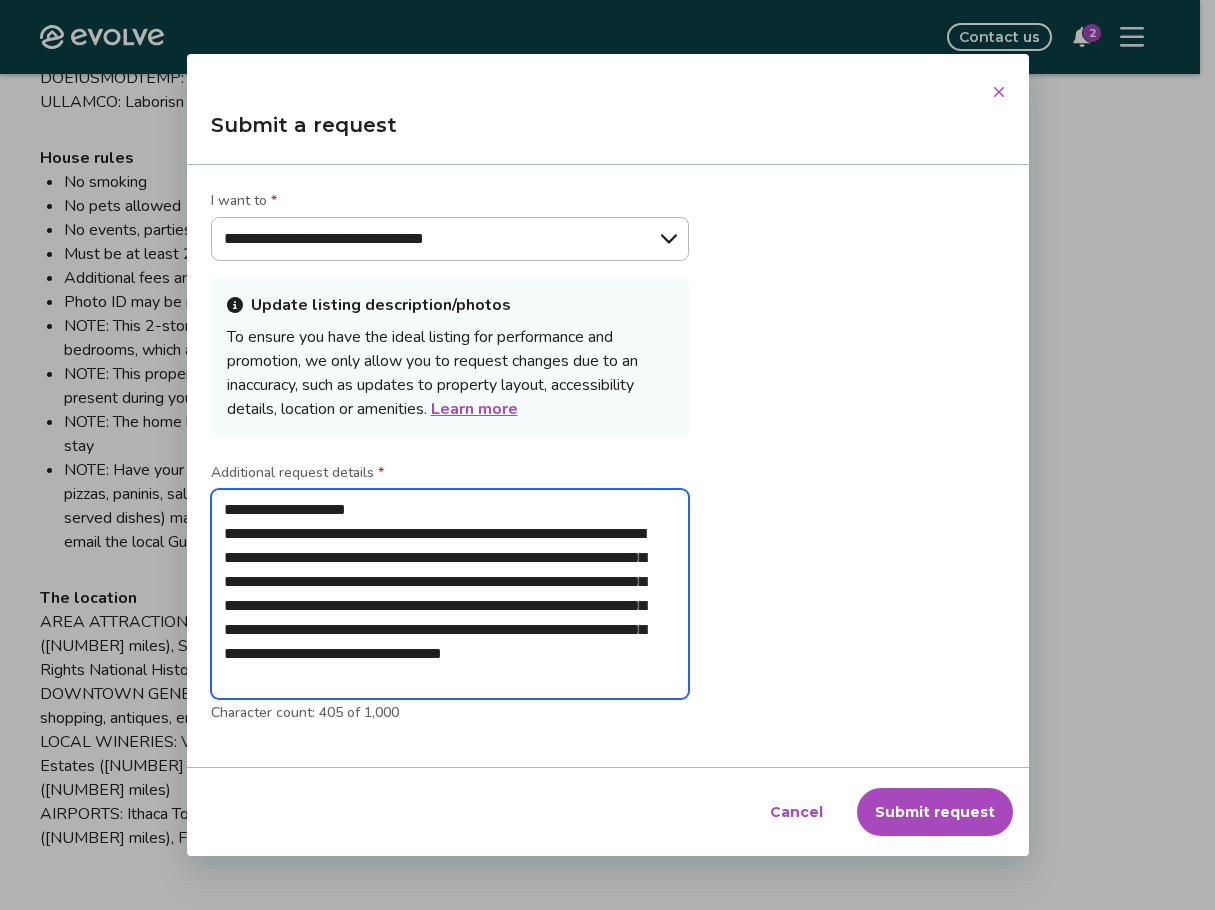 type on "**********" 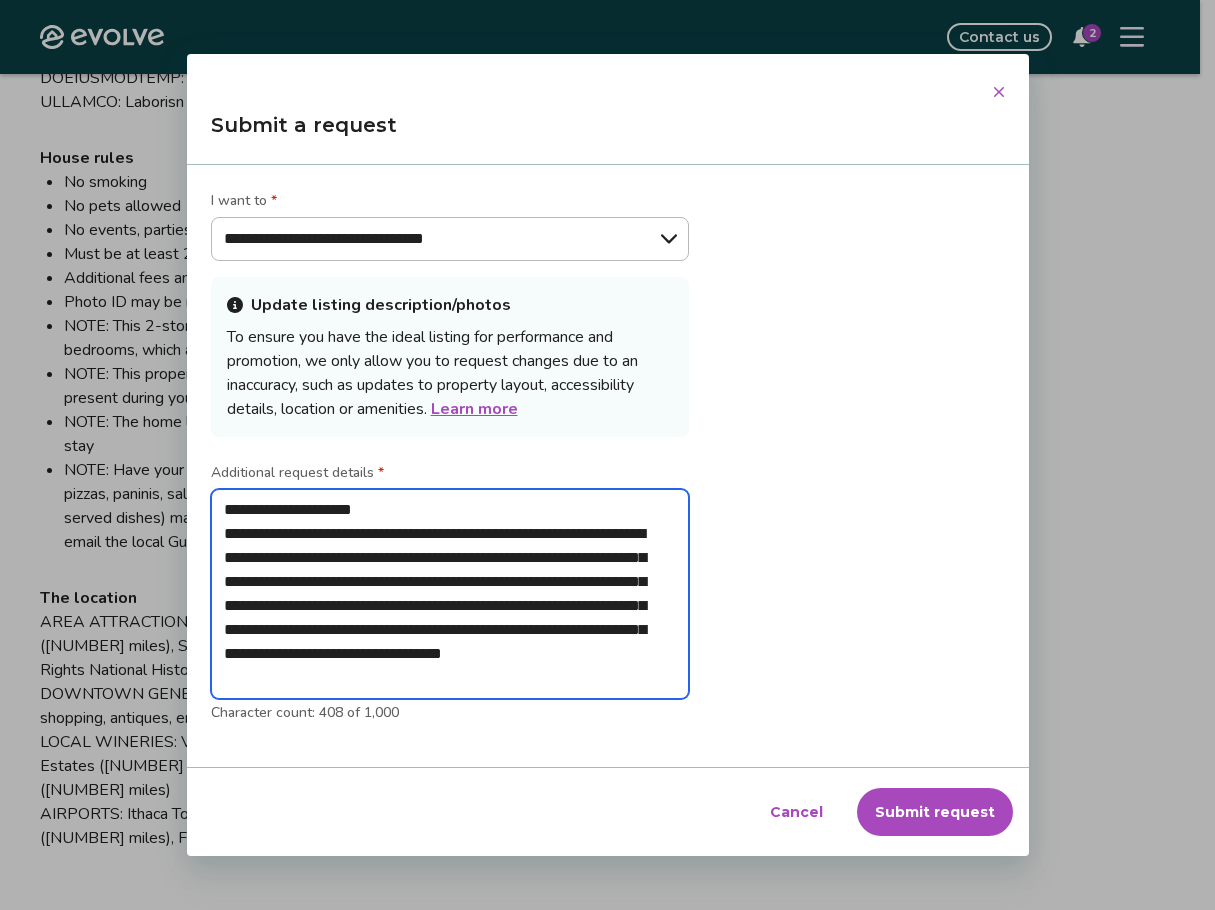 type on "**********" 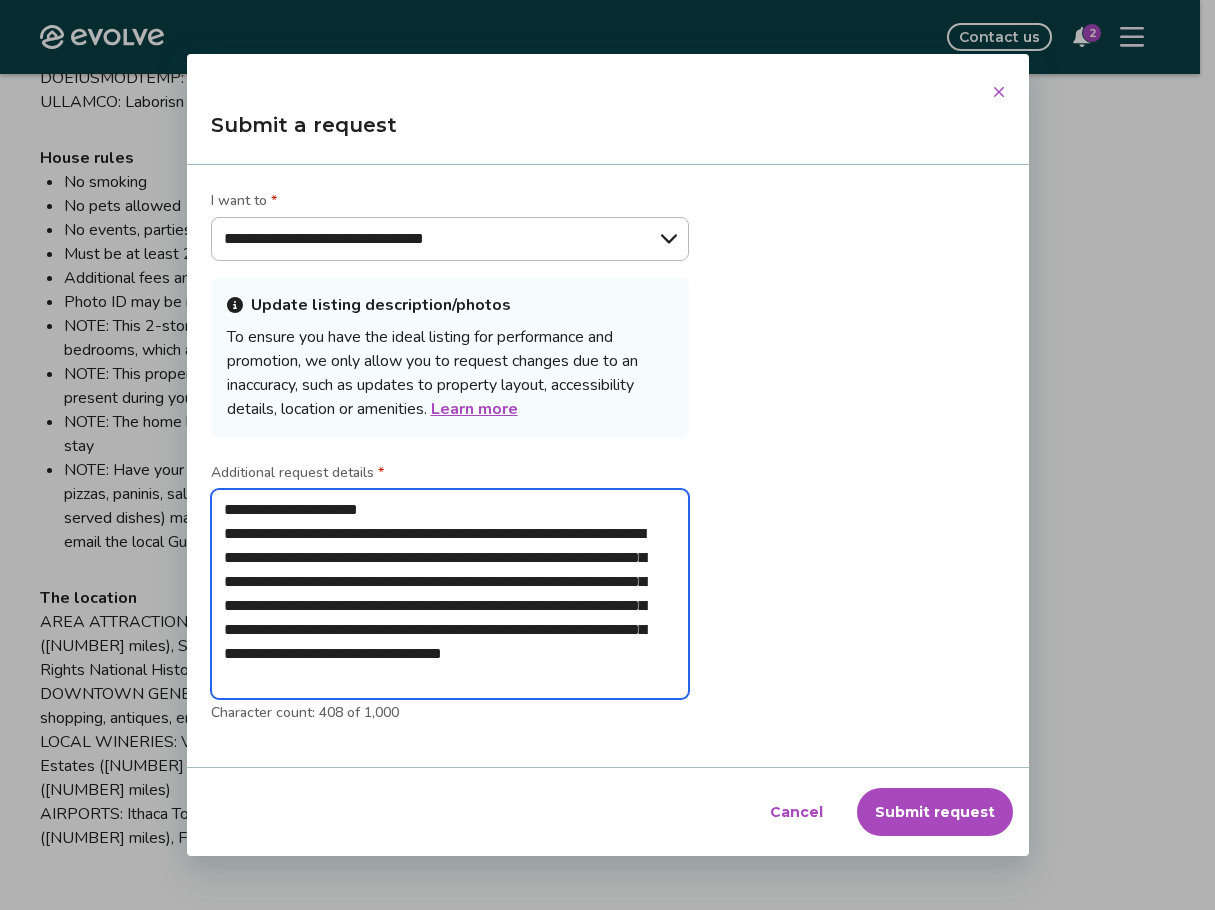 type on "**********" 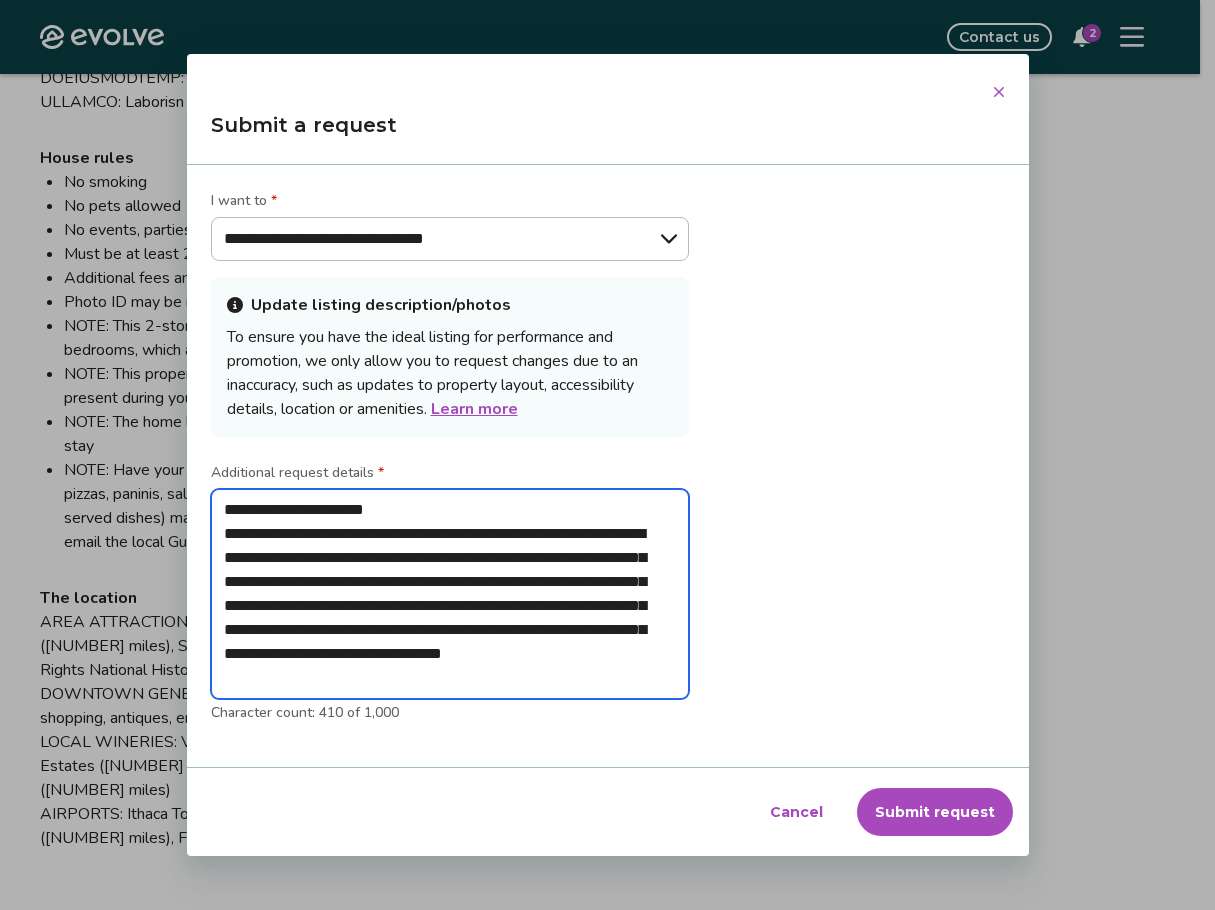 type on "**********" 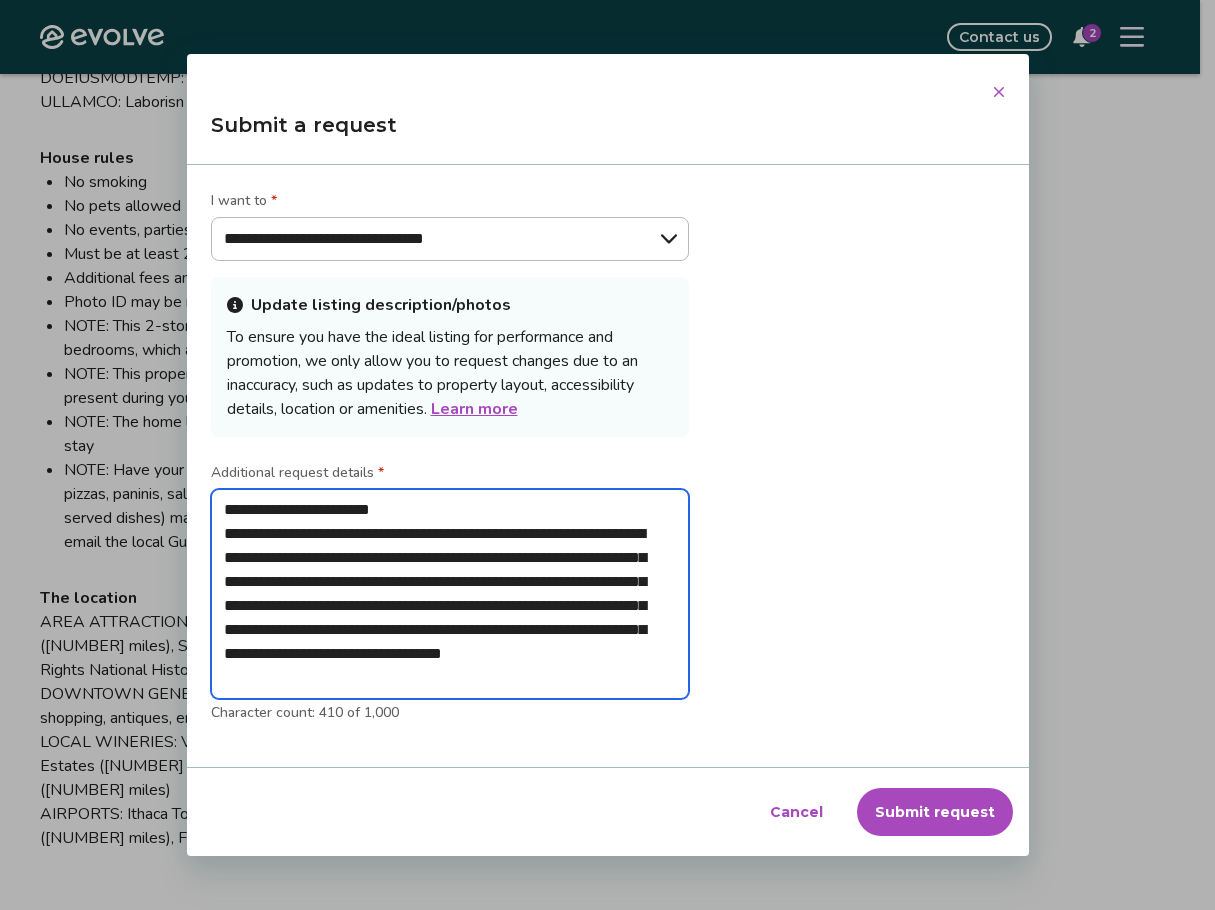 type on "**********" 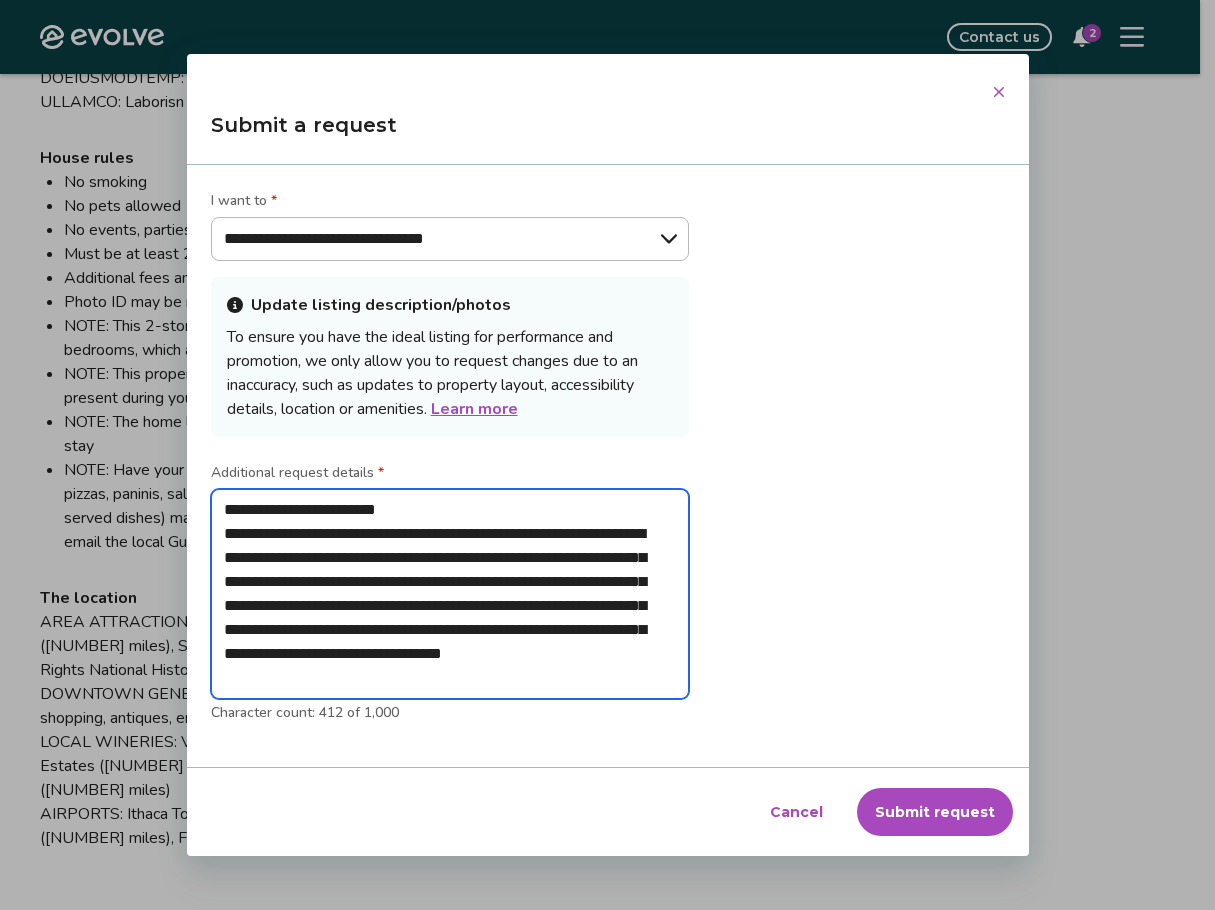 type on "**********" 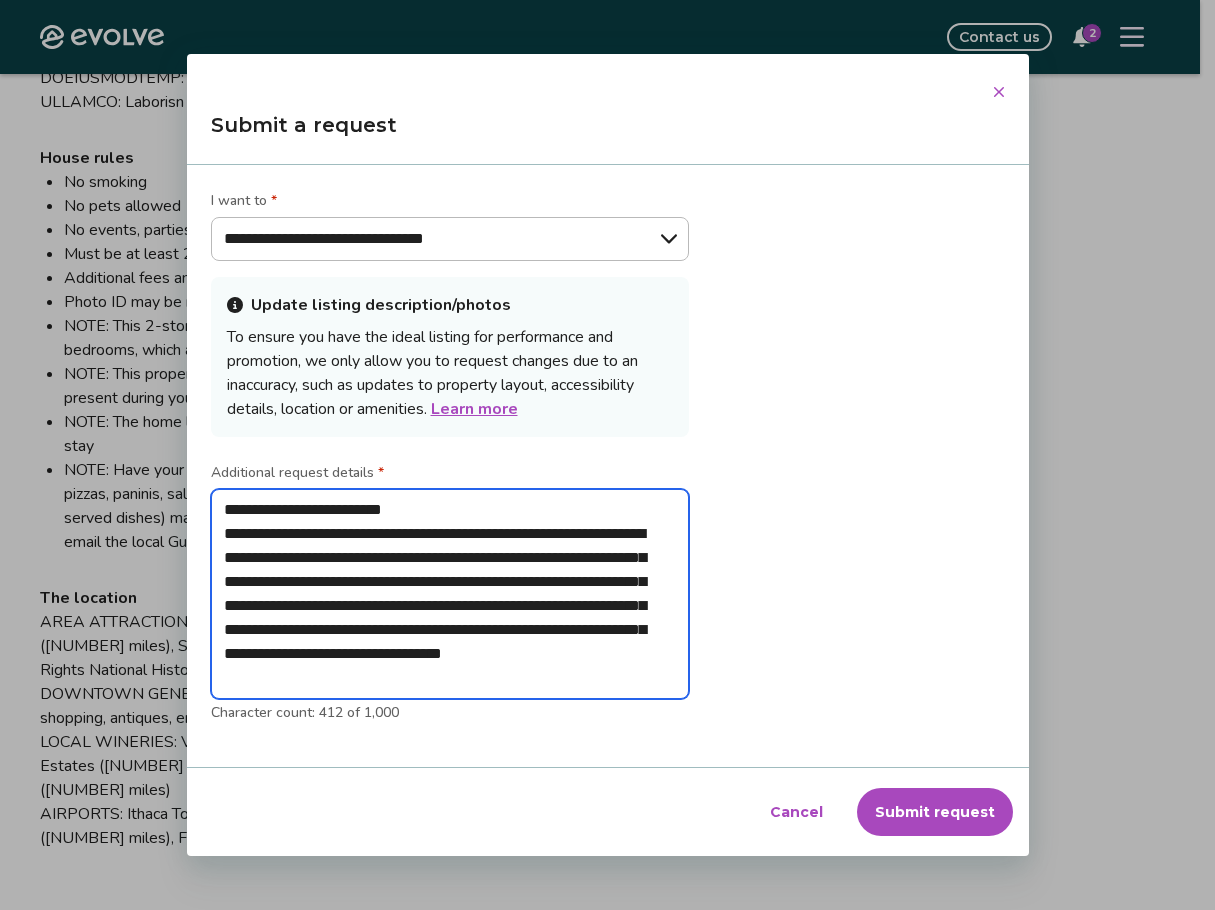 type on "**********" 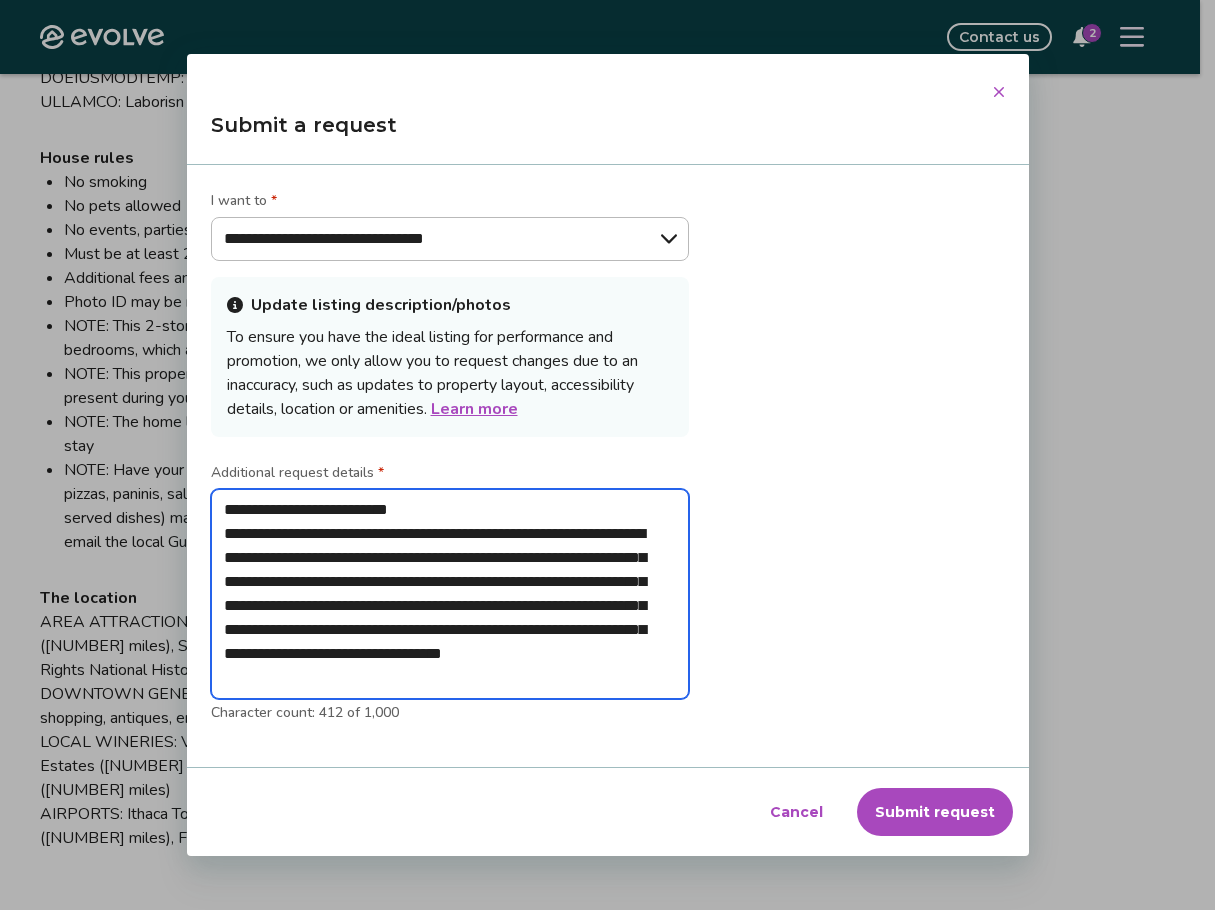 type on "**********" 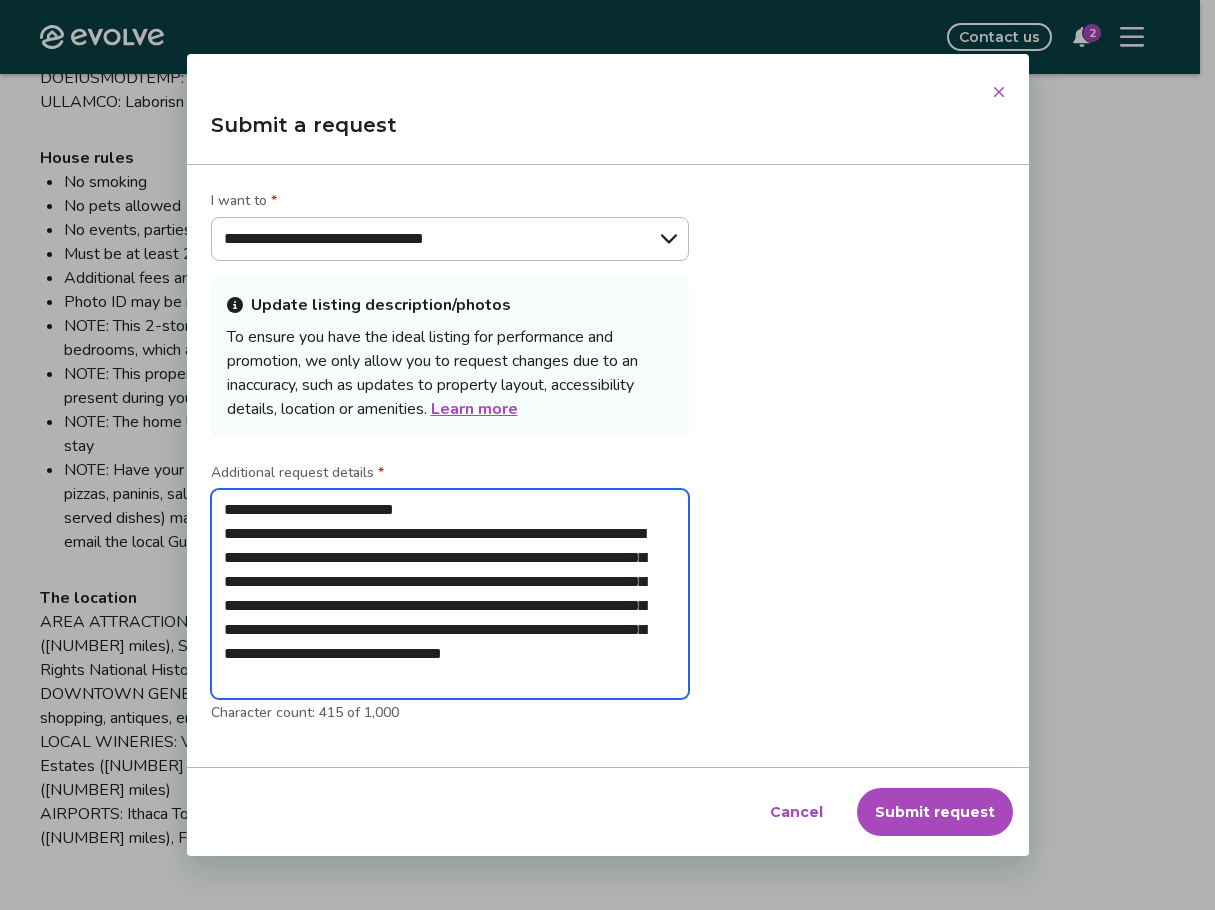 type on "**********" 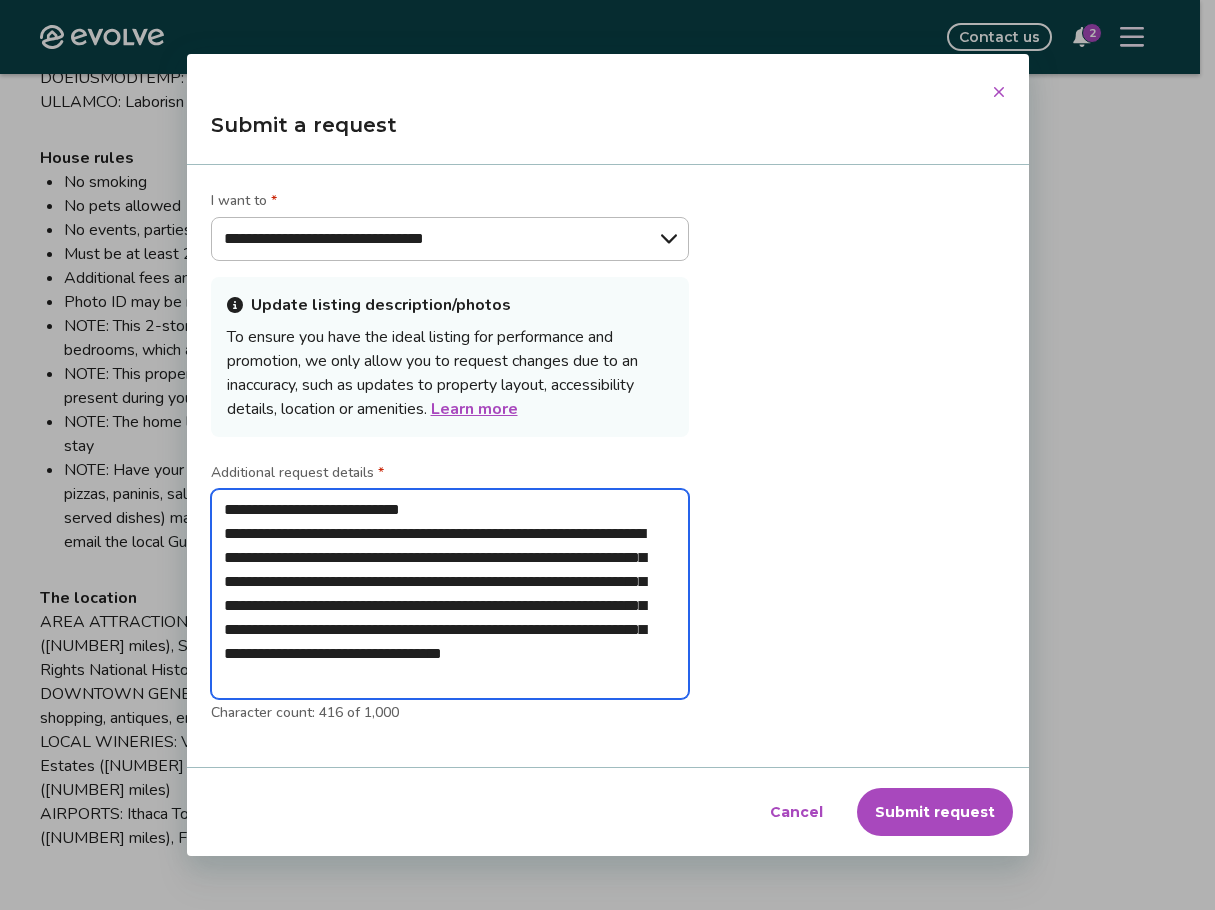 type on "**********" 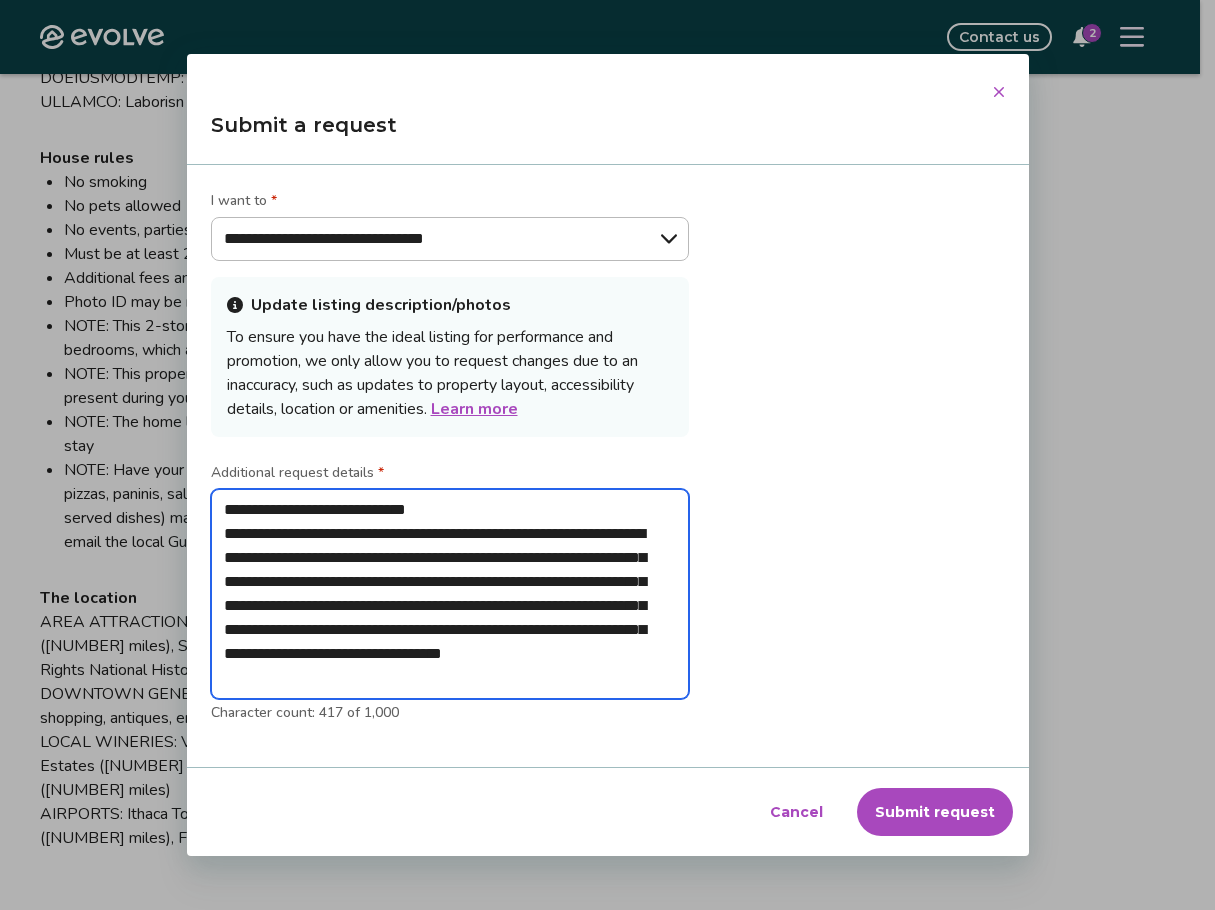 type on "**********" 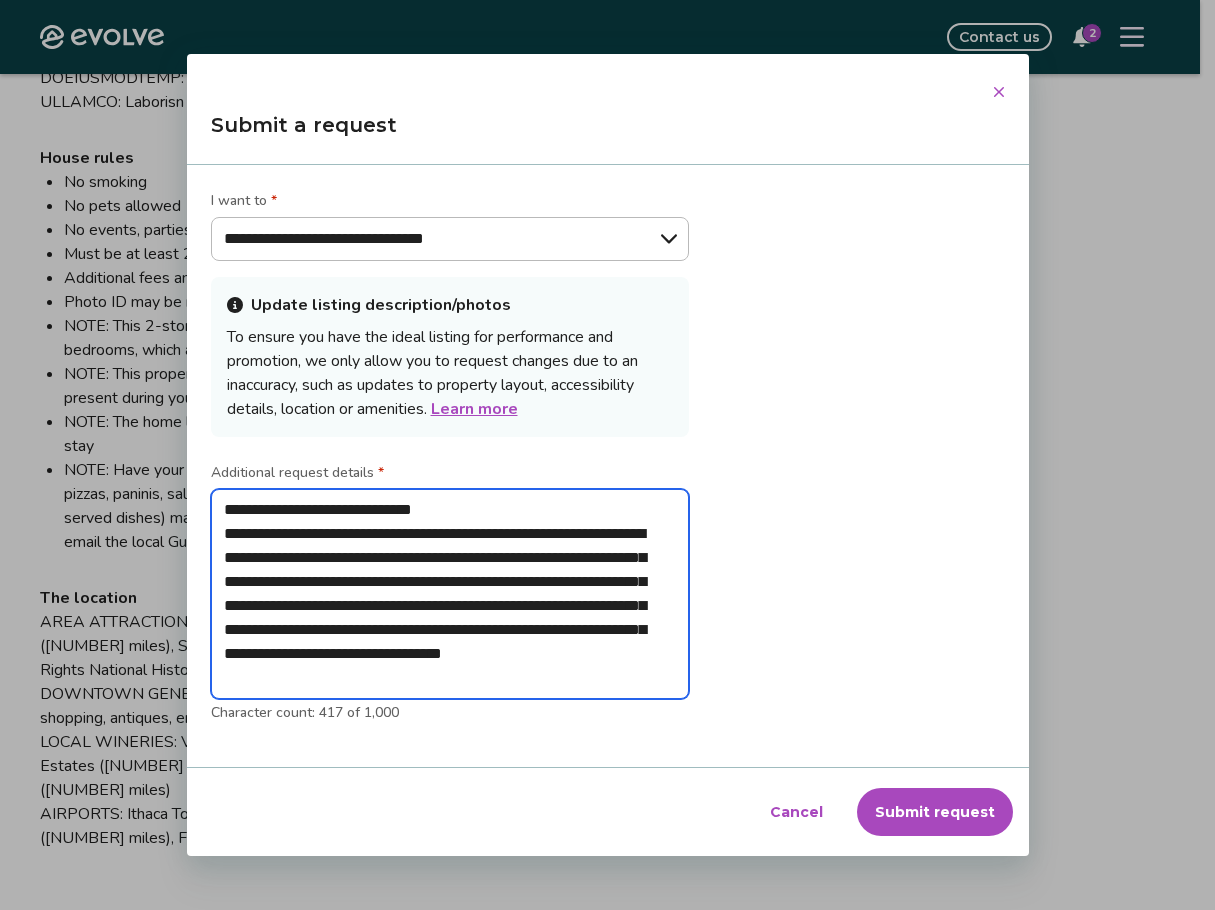 type on "**********" 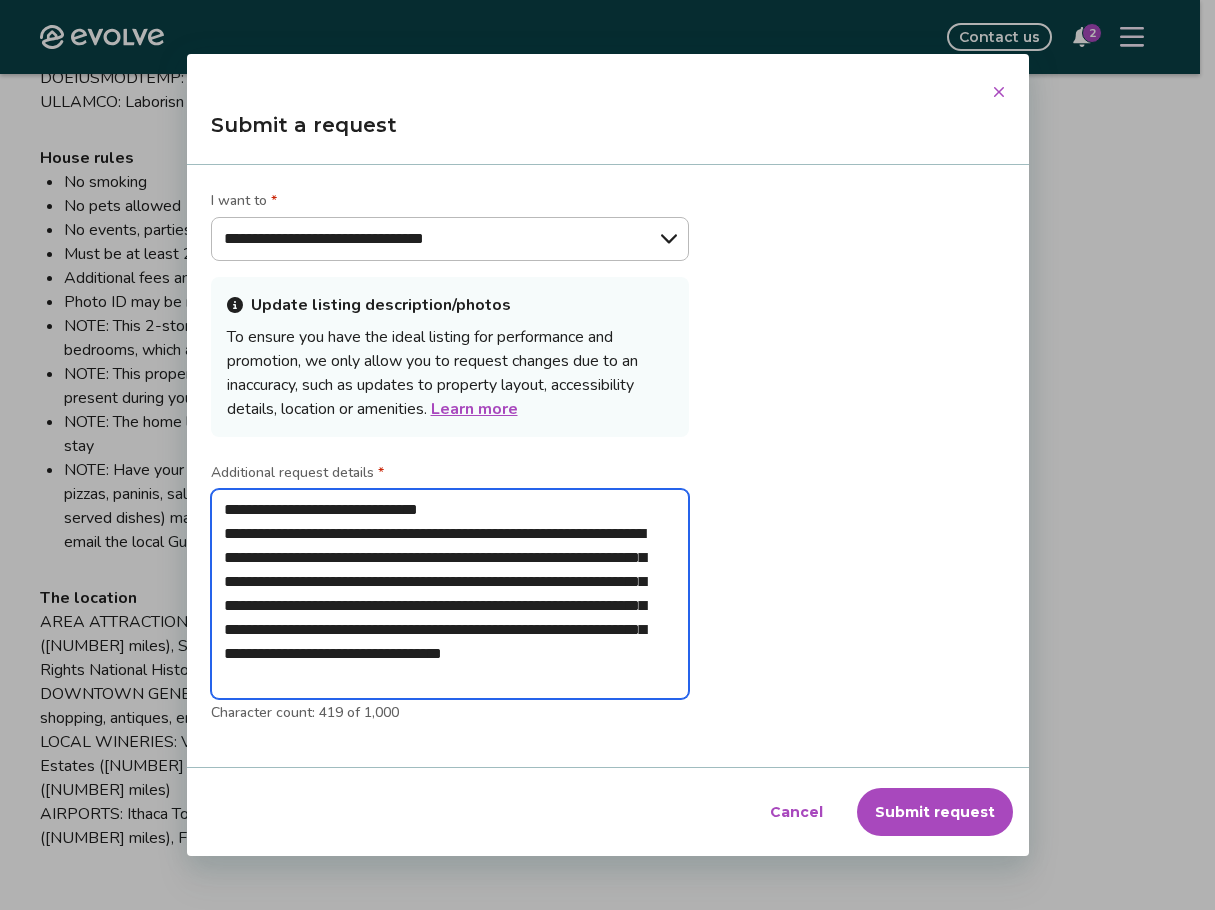 type on "**********" 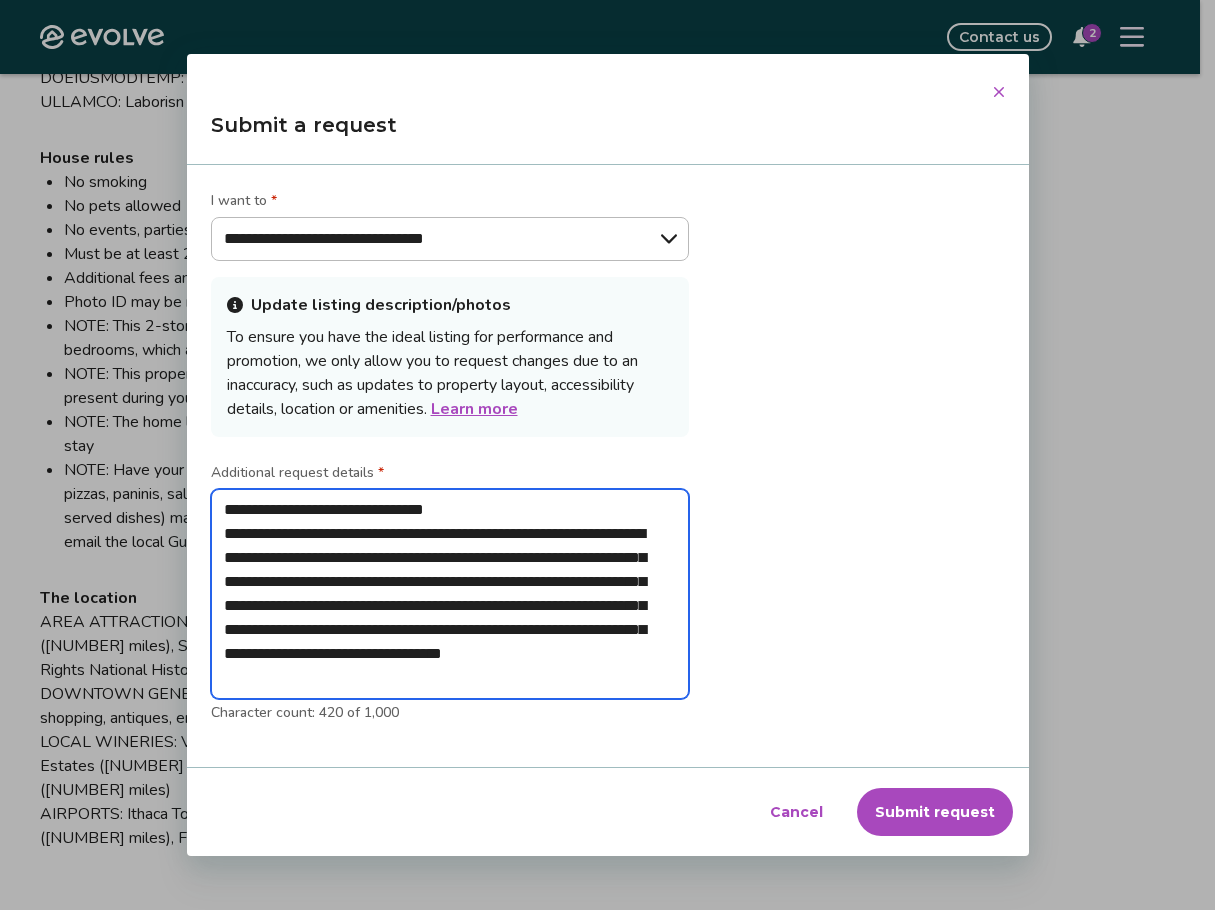 type on "**********" 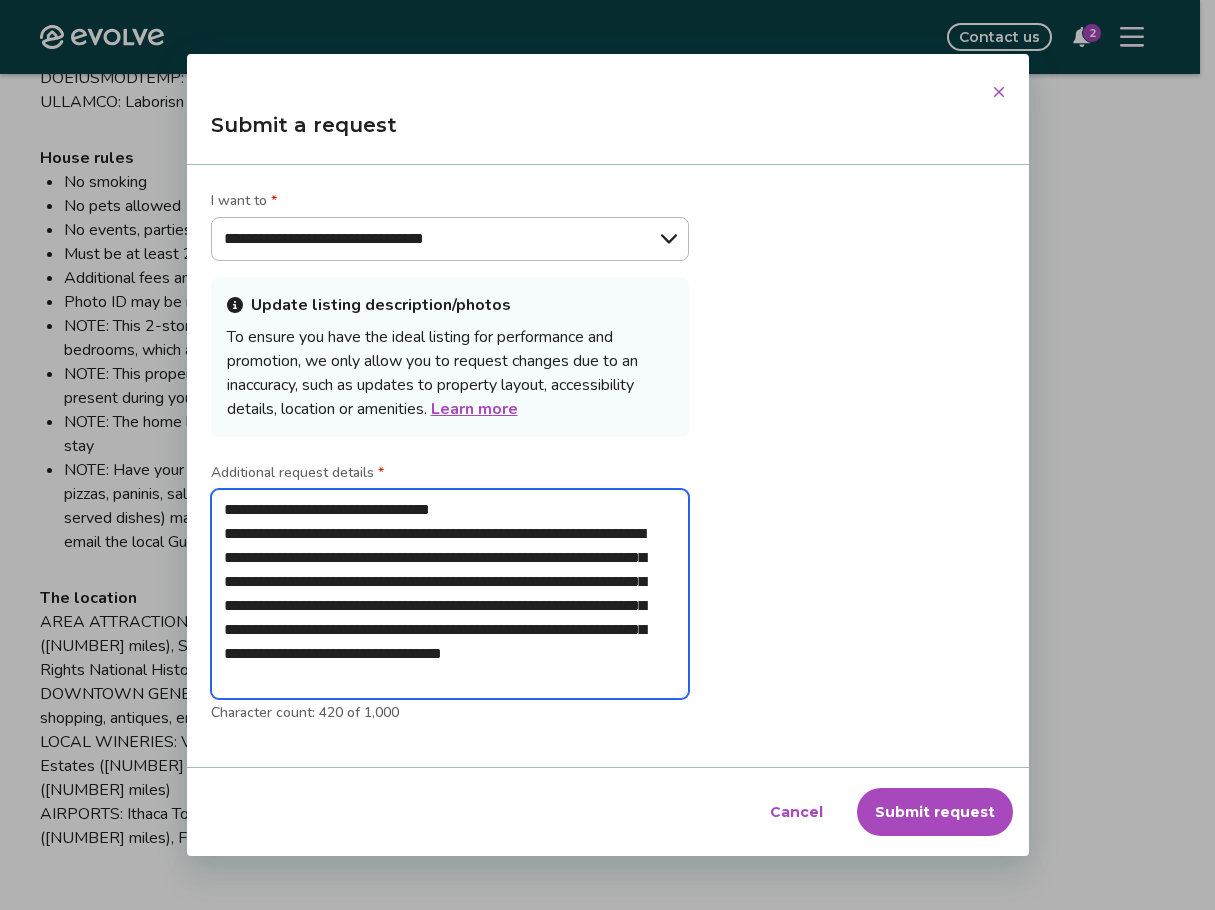type on "**********" 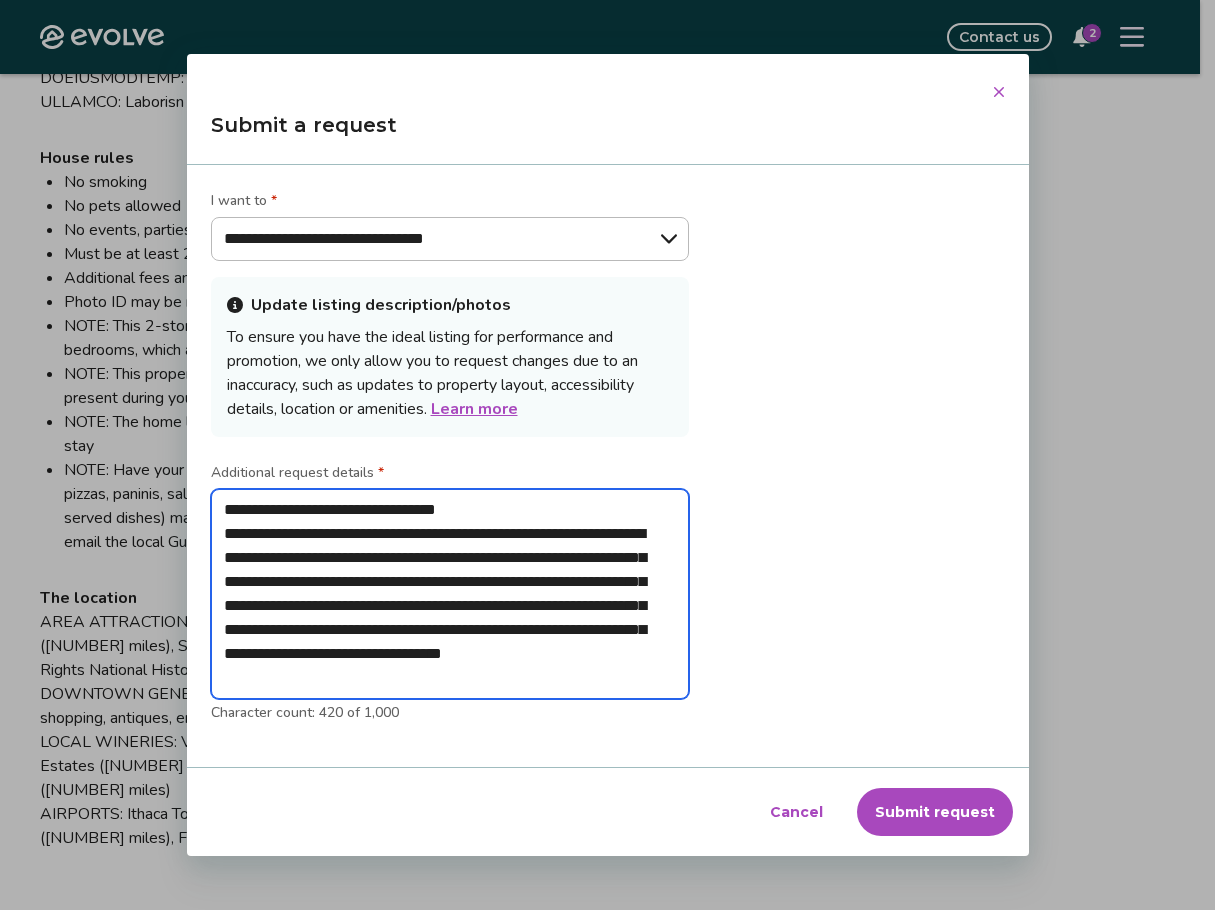 type on "*" 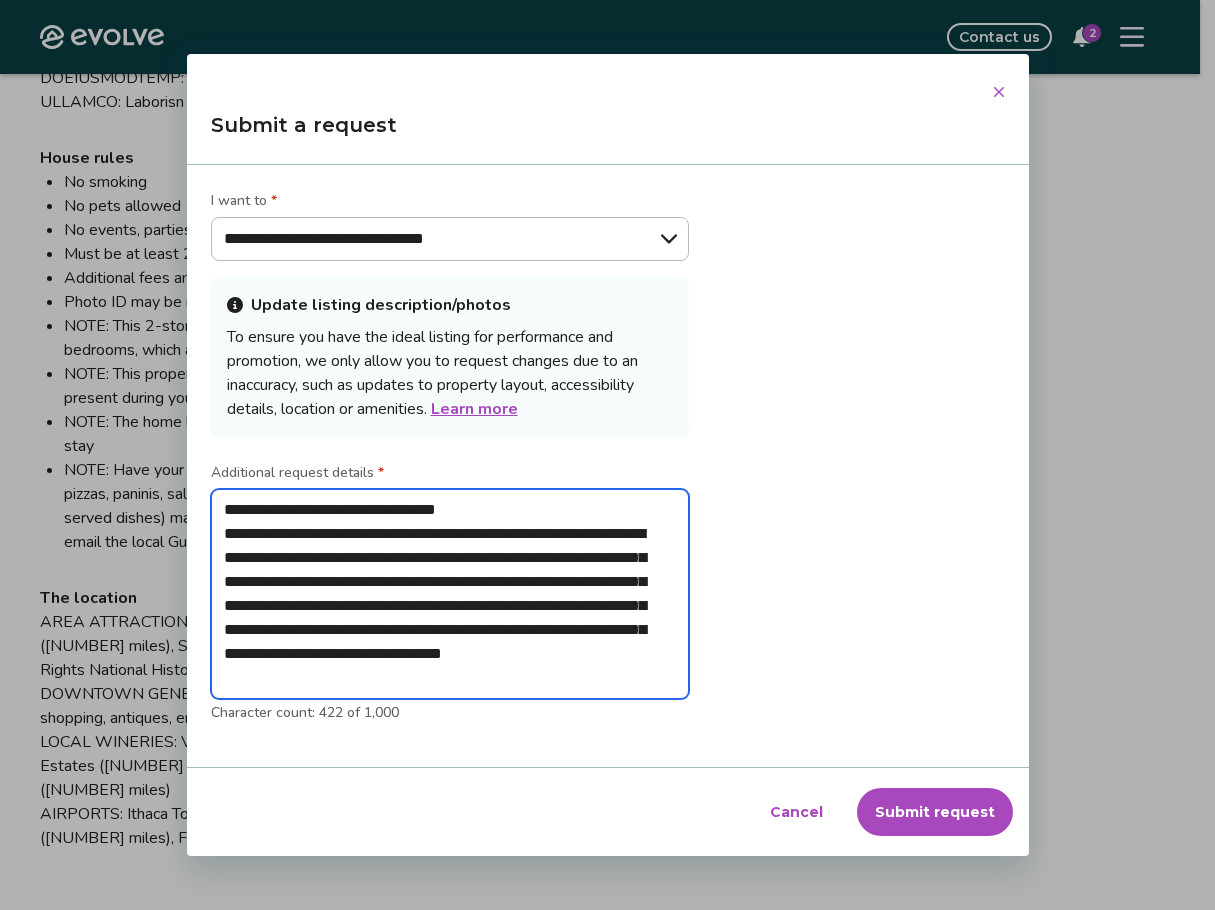 type on "**********" 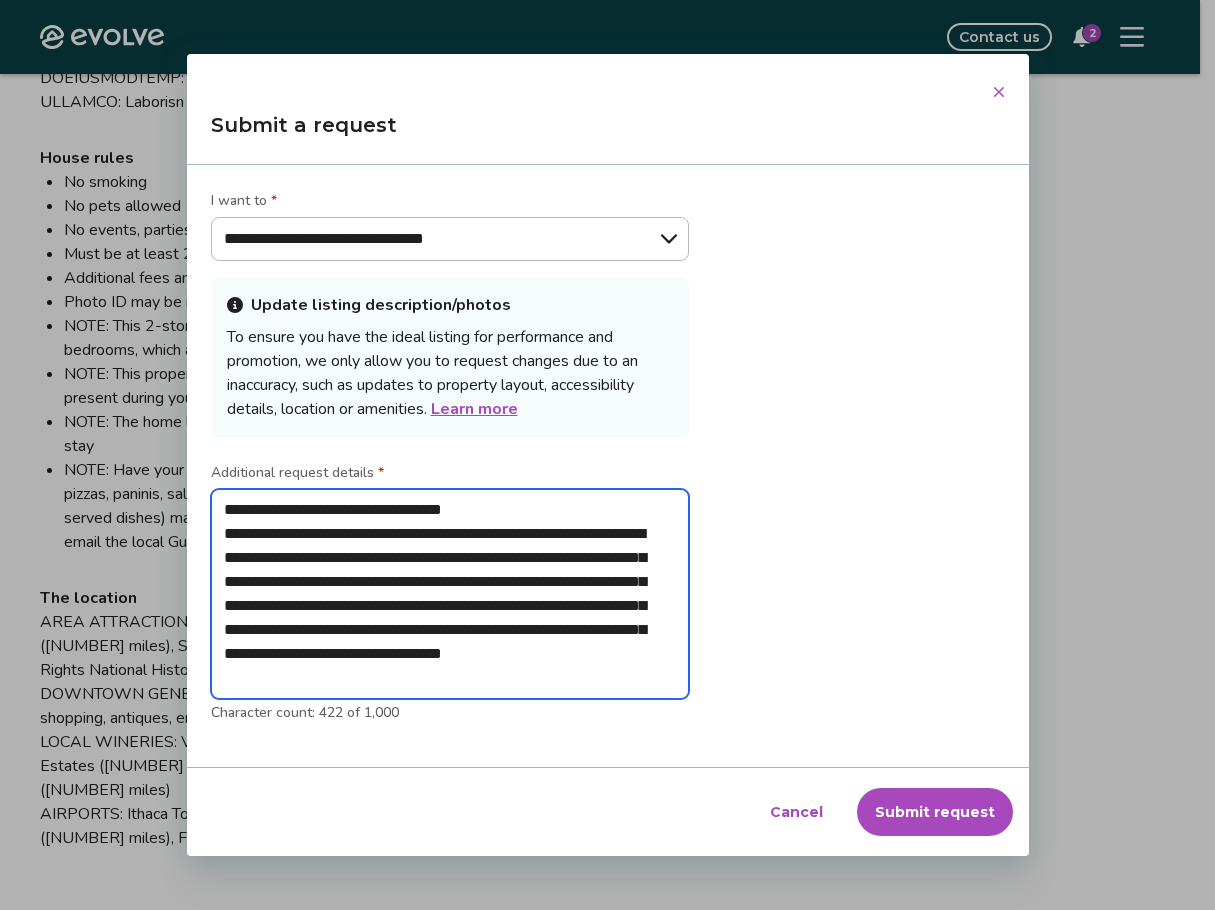 type on "**********" 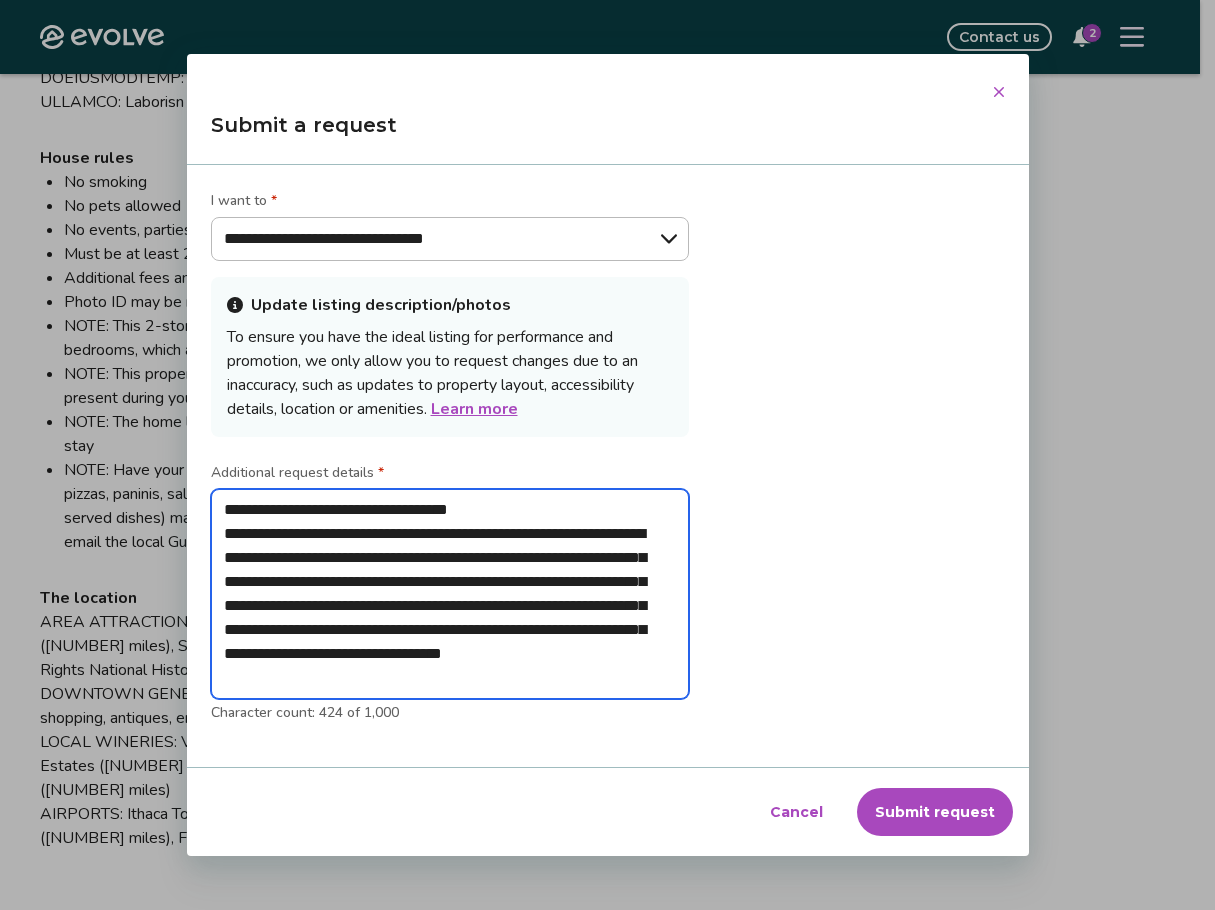 type on "**********" 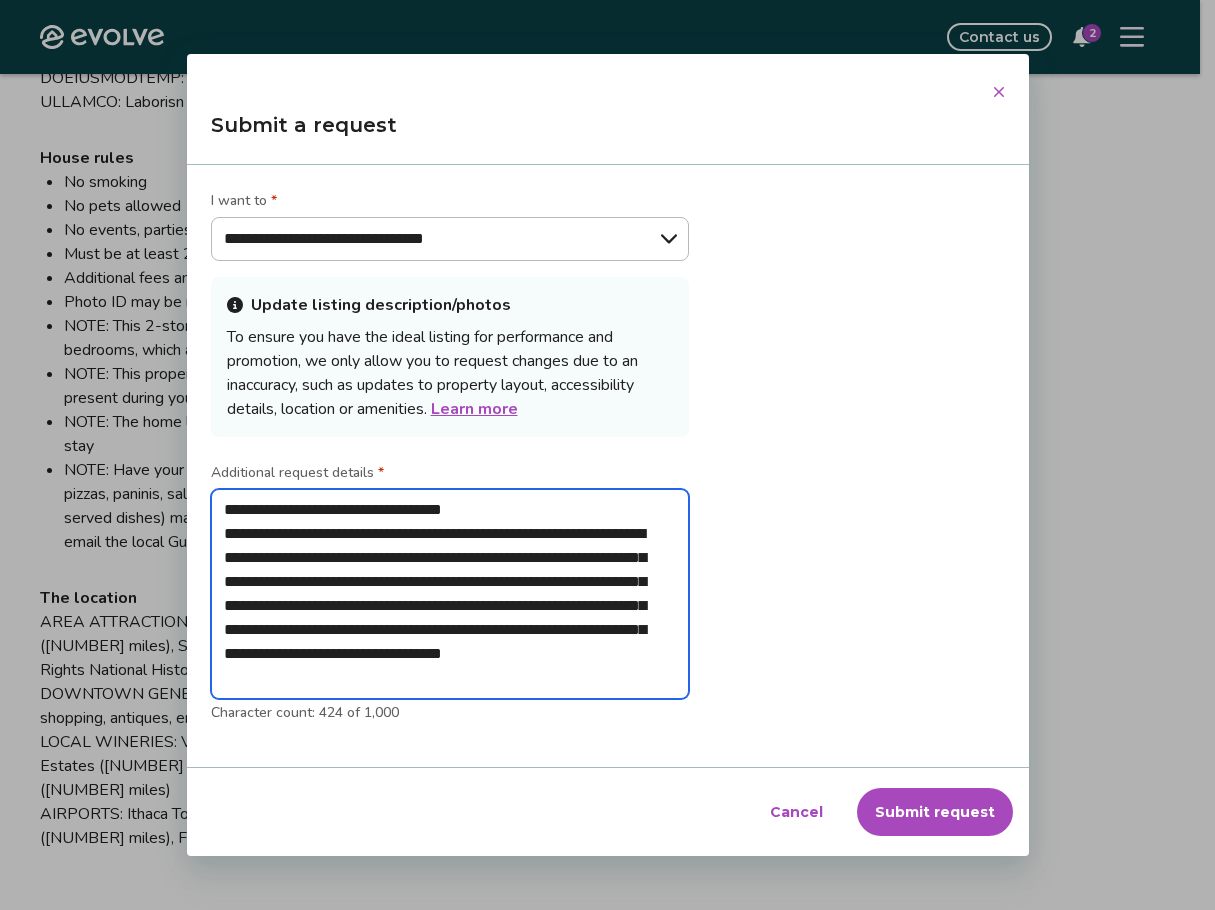 type on "**********" 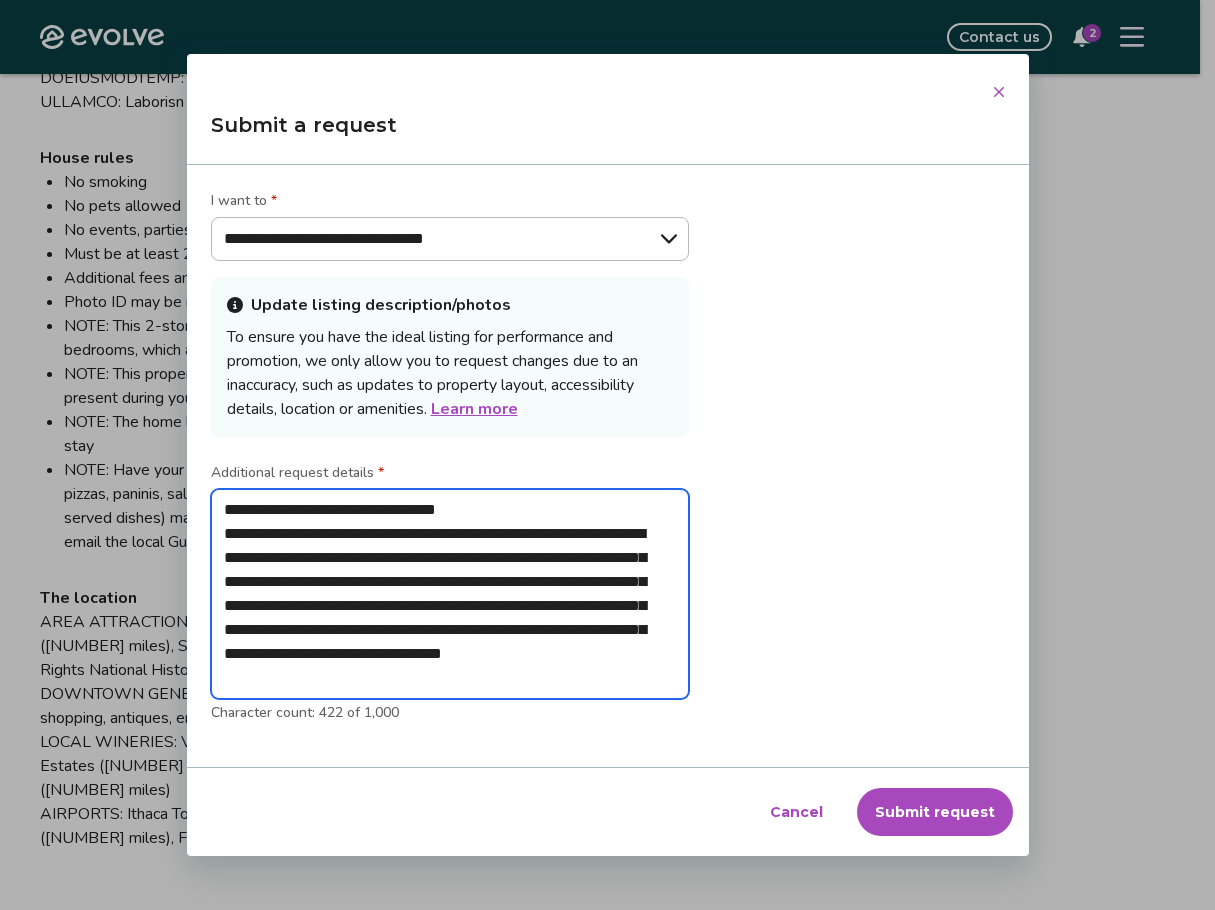 type on "**********" 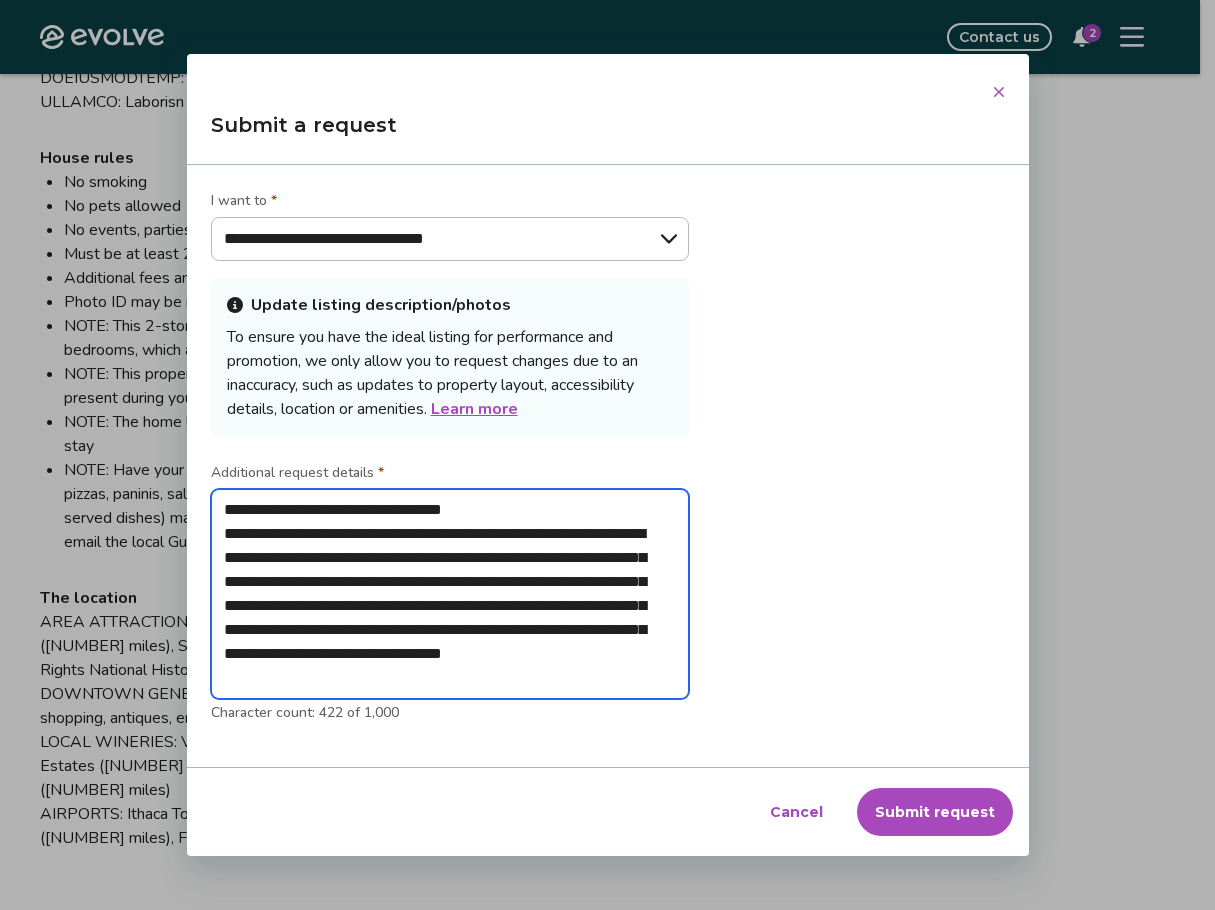 type on "**********" 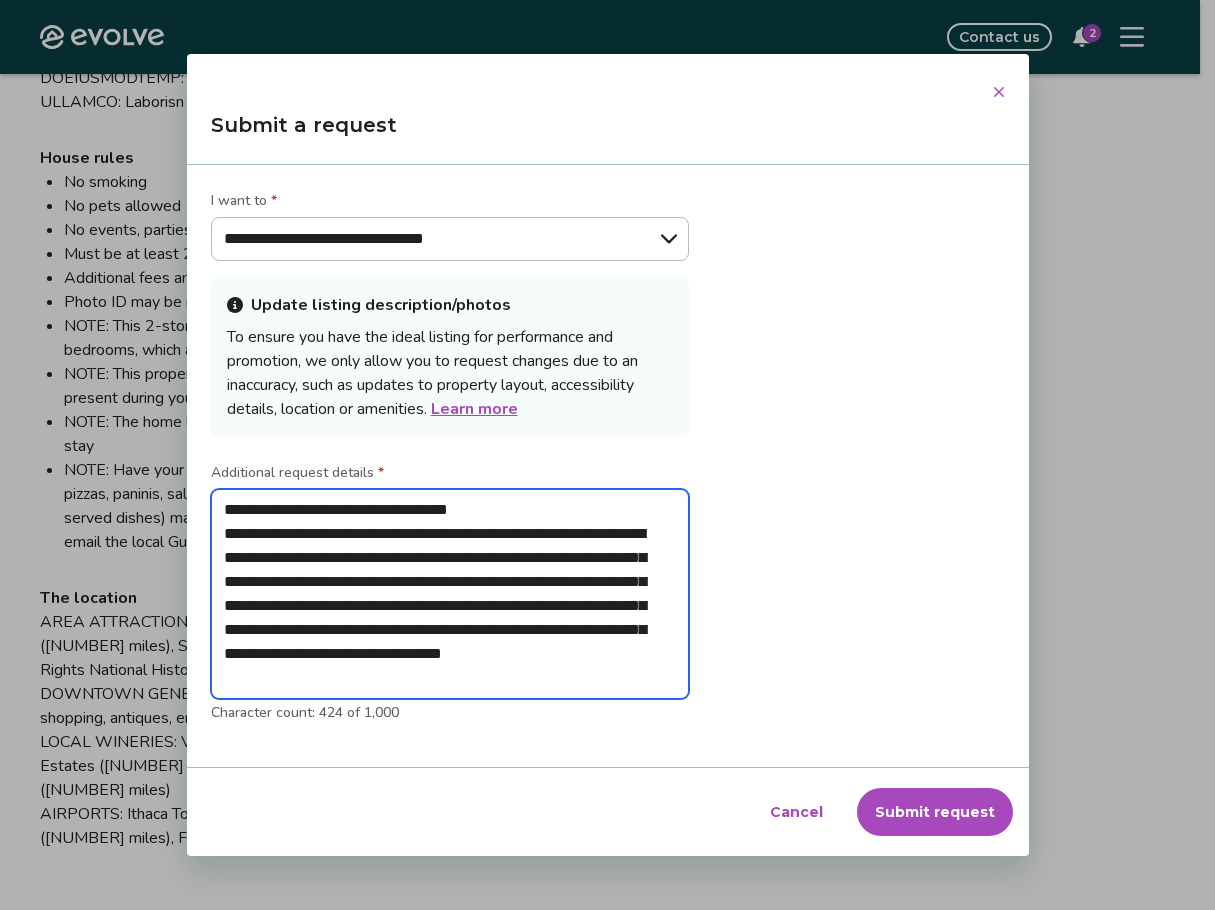 type on "**********" 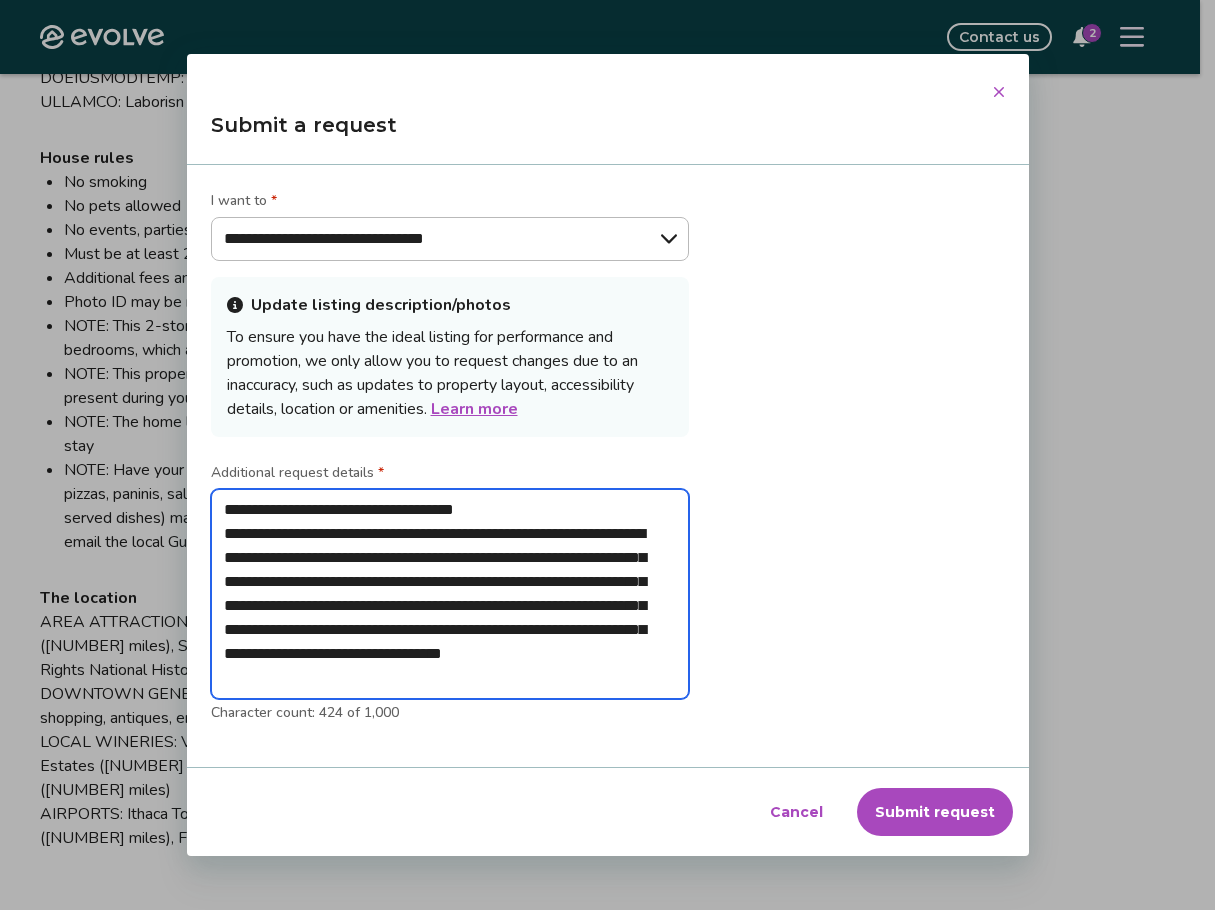 type on "**********" 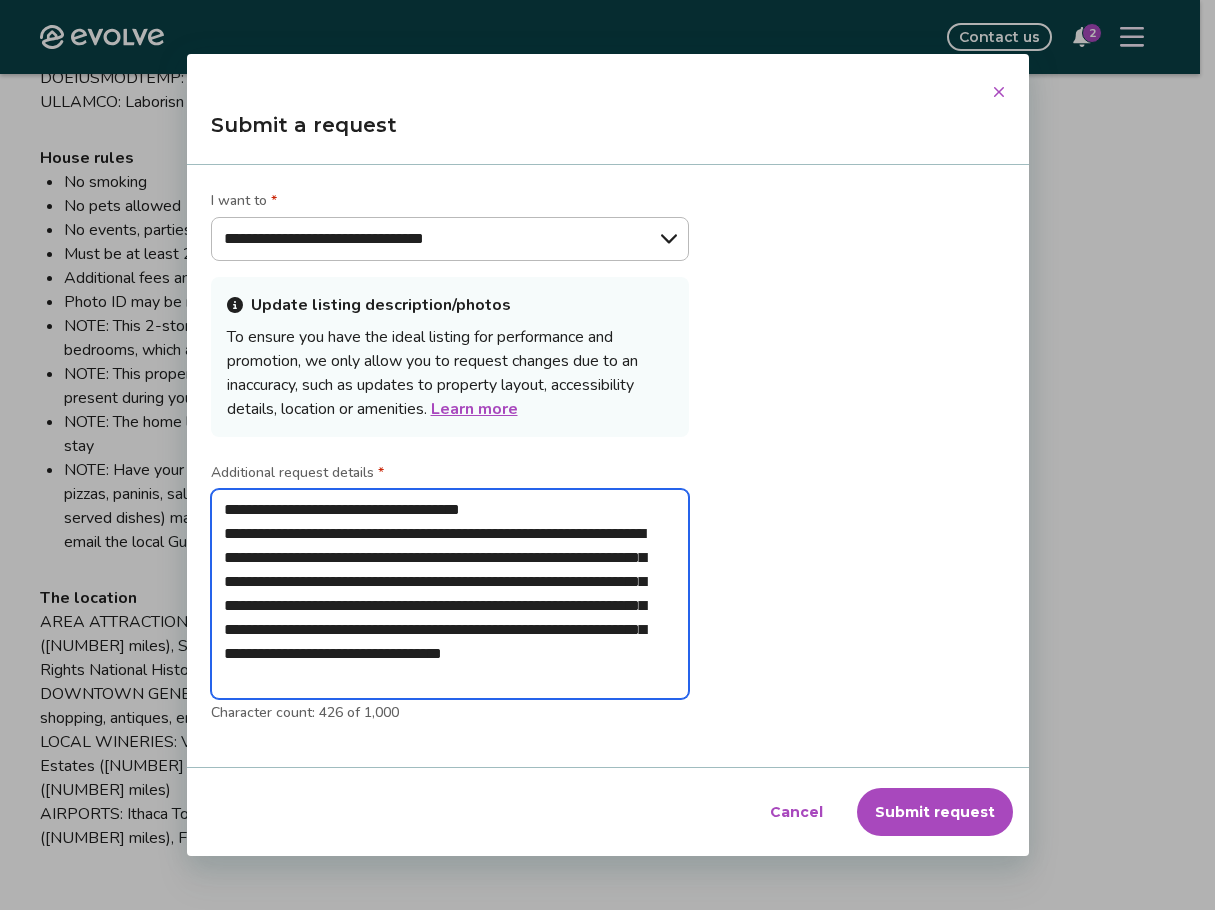type on "**********" 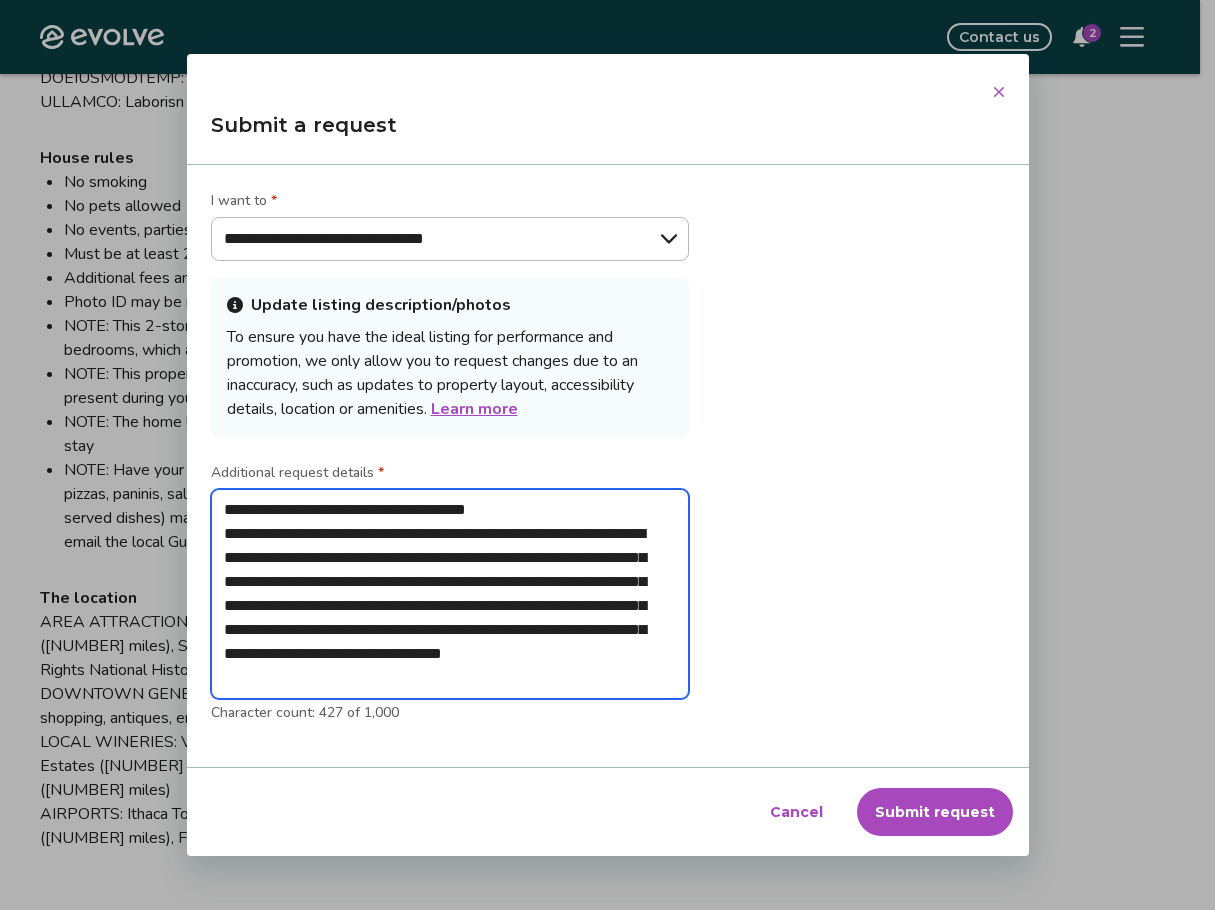 type on "**********" 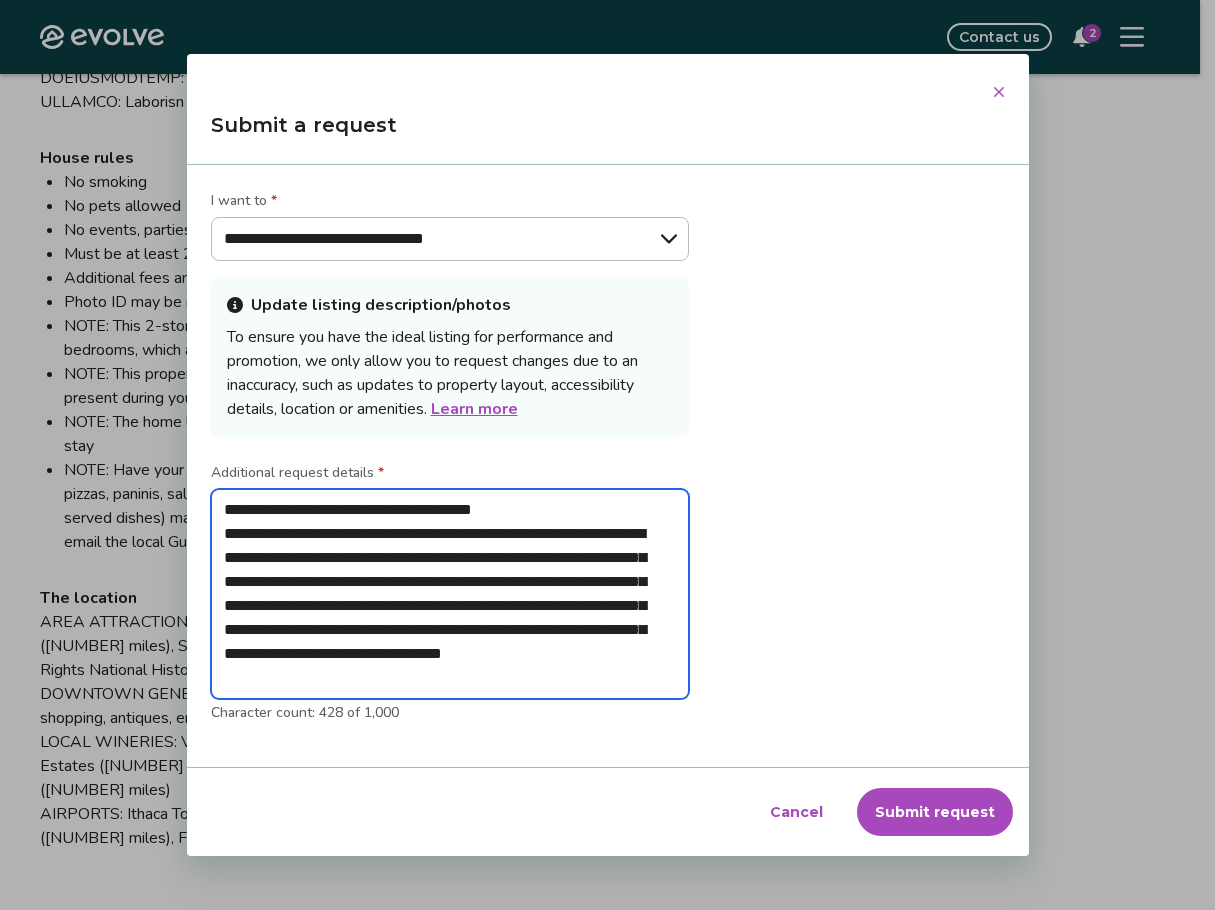 type on "**********" 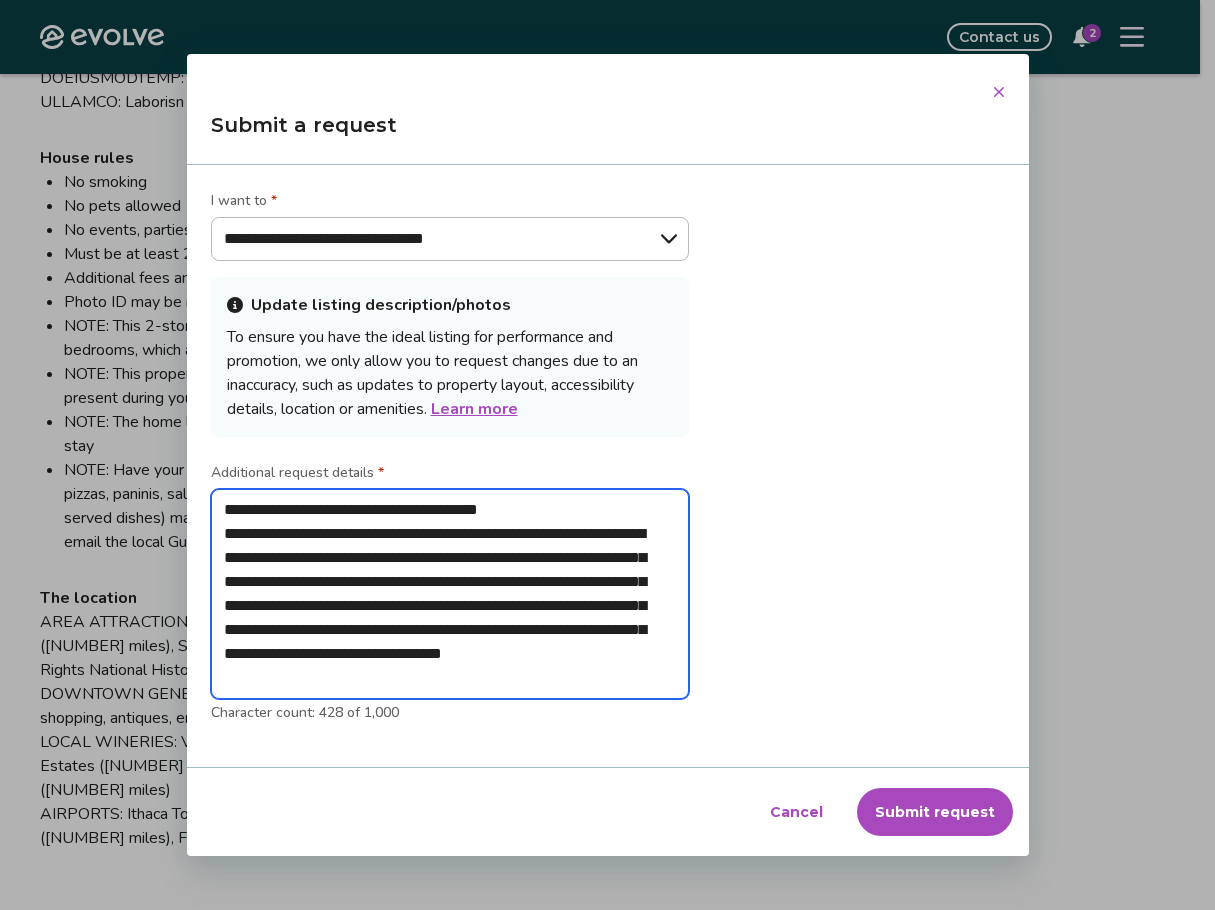 type on "**********" 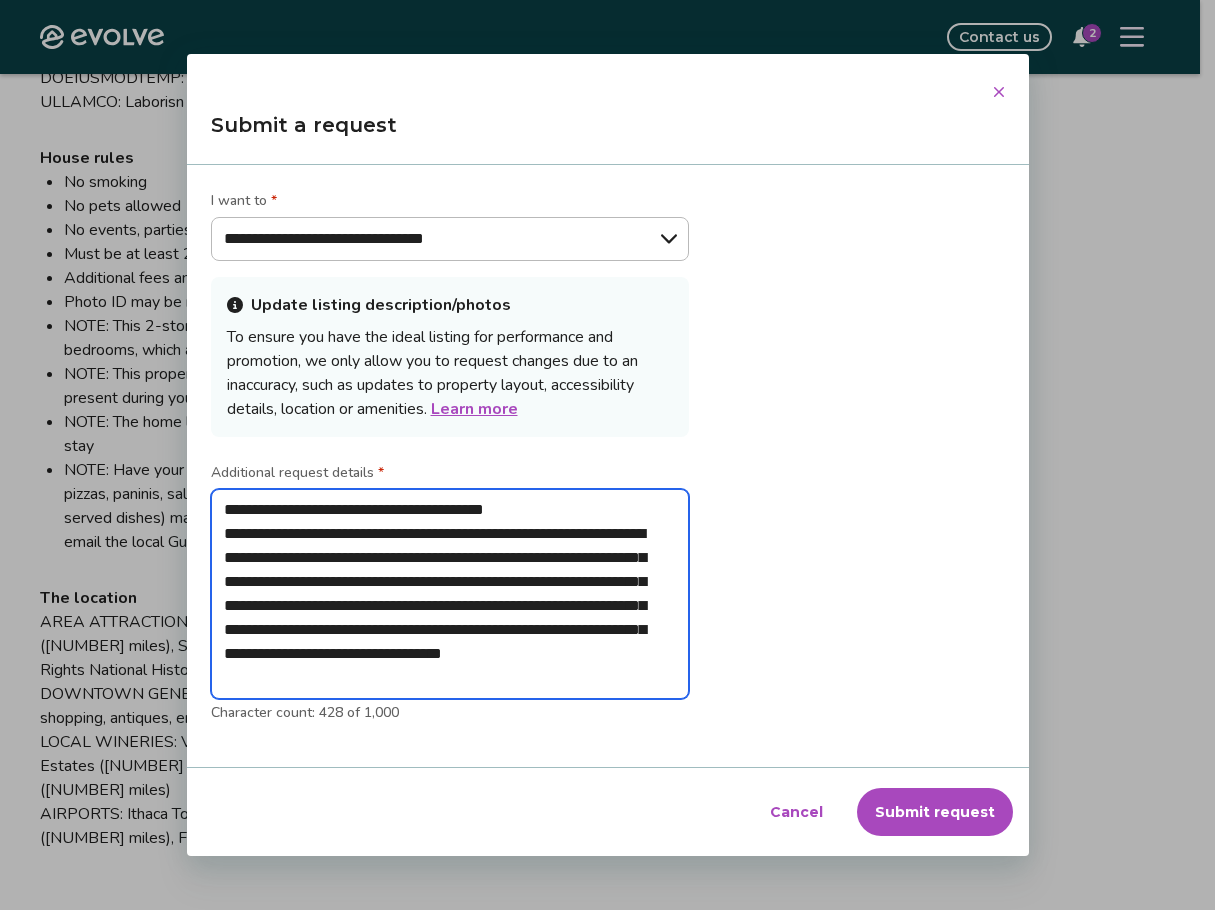 type on "**********" 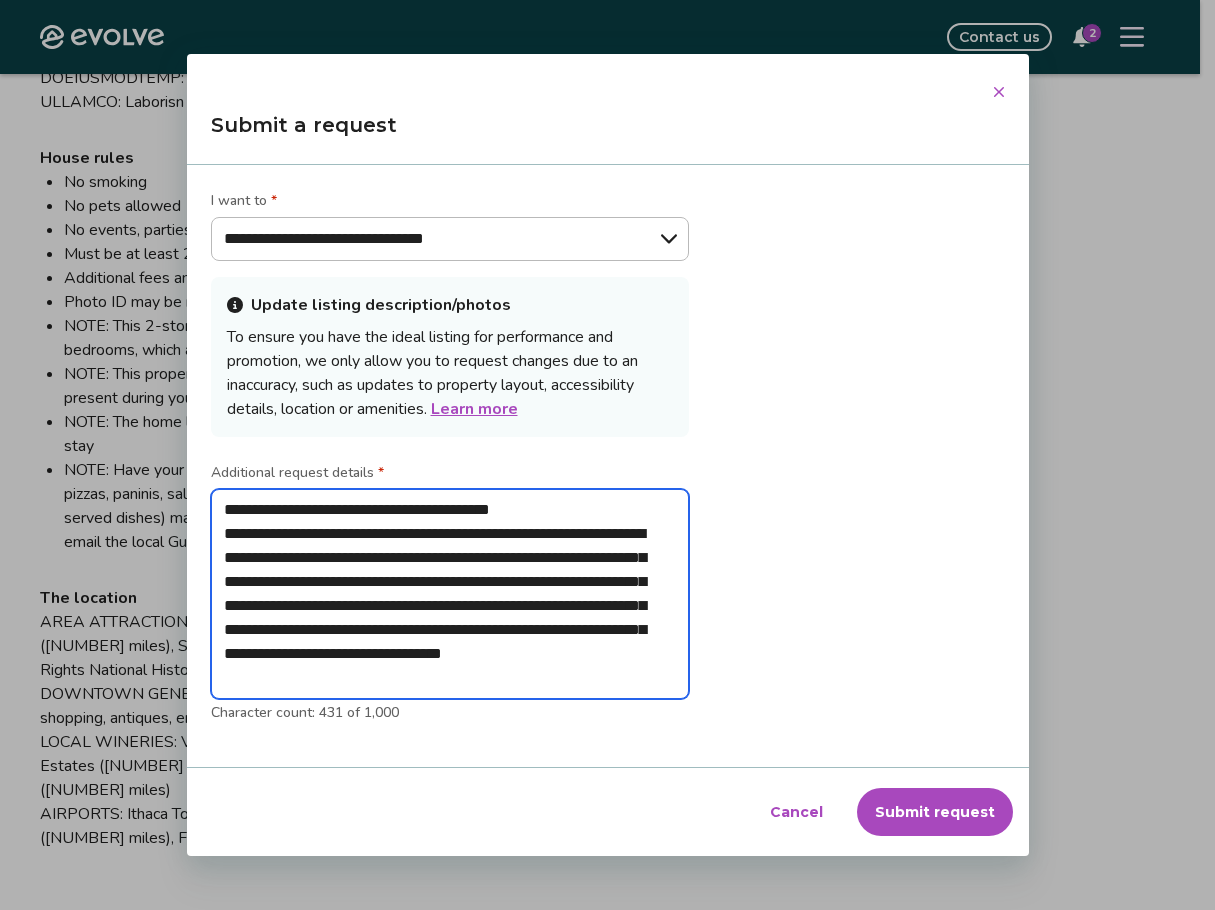 type on "**********" 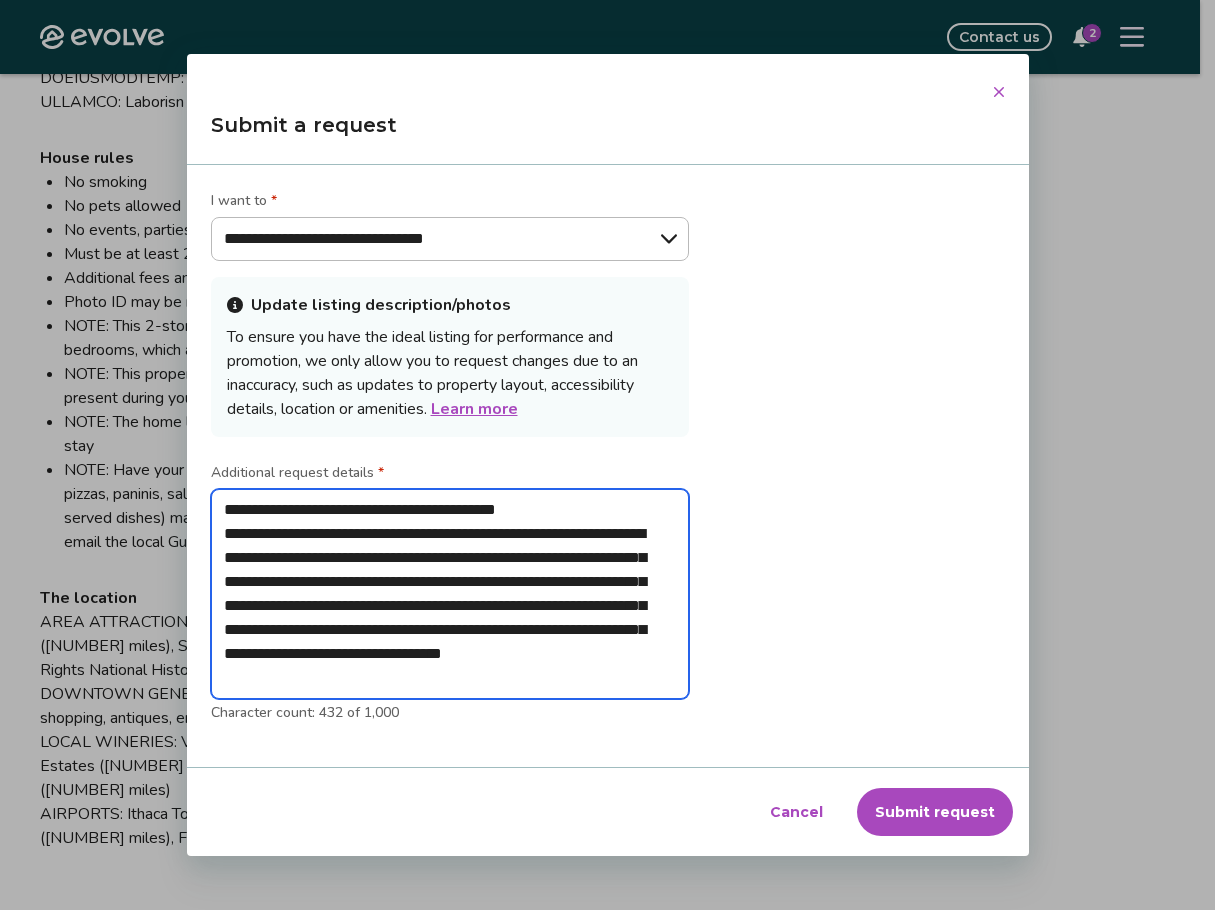 type on "**********" 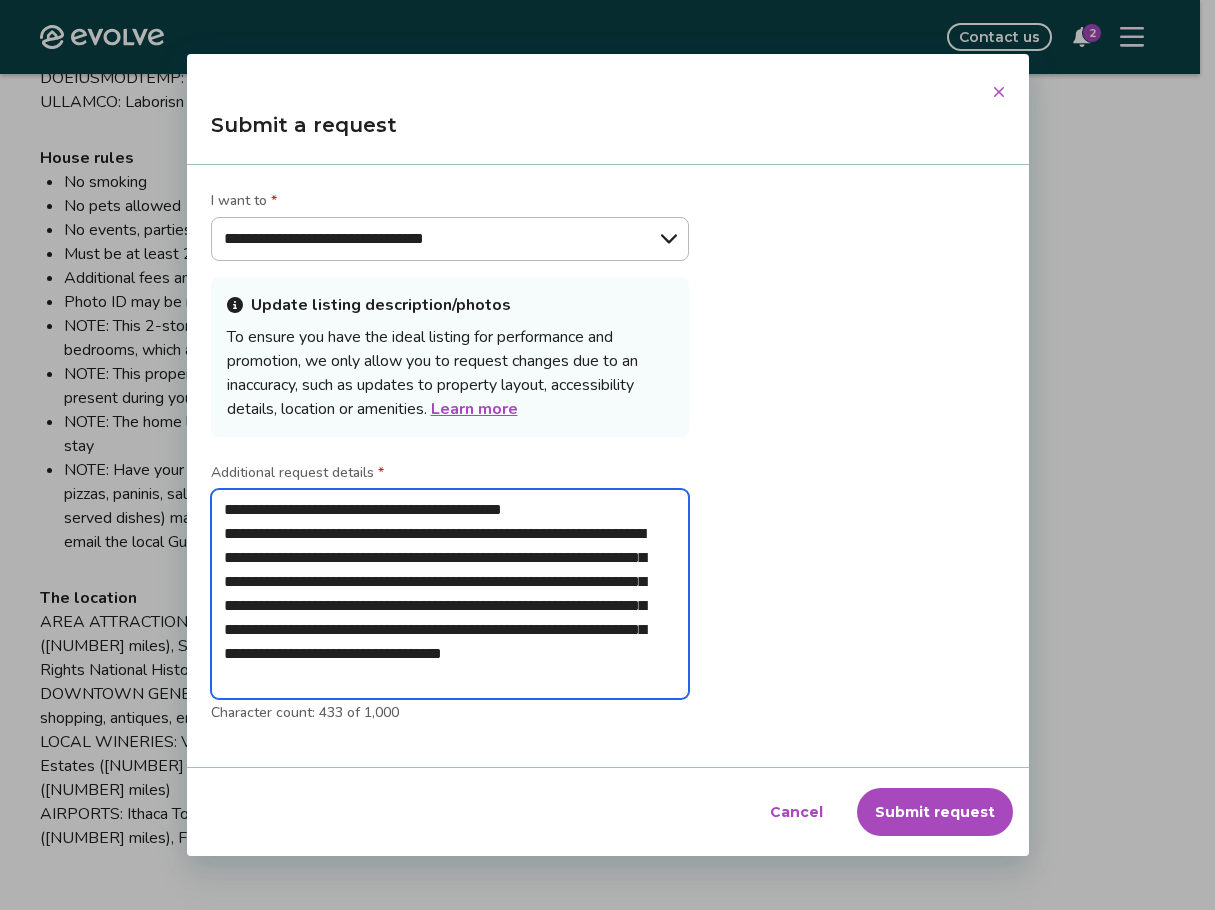 drag, startPoint x: 421, startPoint y: 558, endPoint x: 457, endPoint y: 576, distance: 40.24922 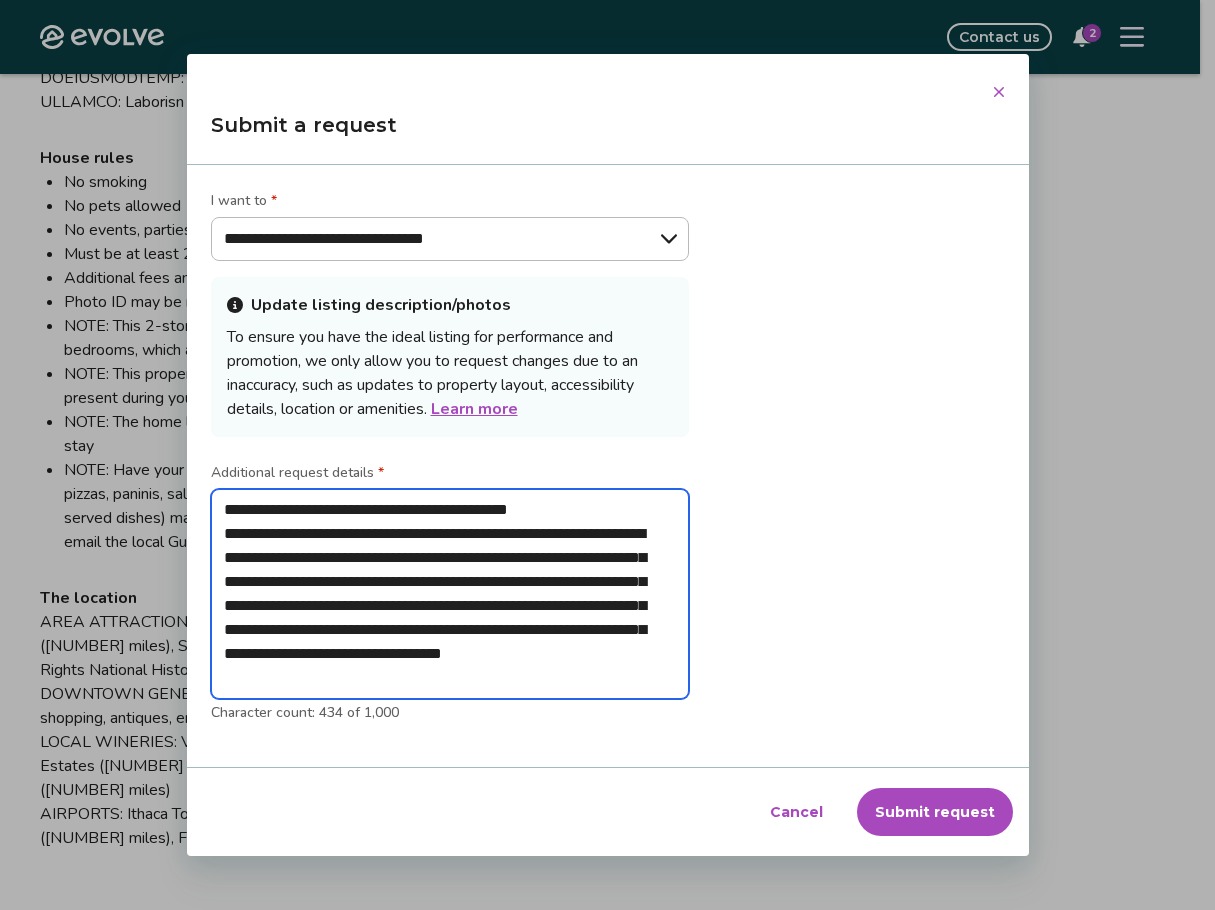 type on "**********" 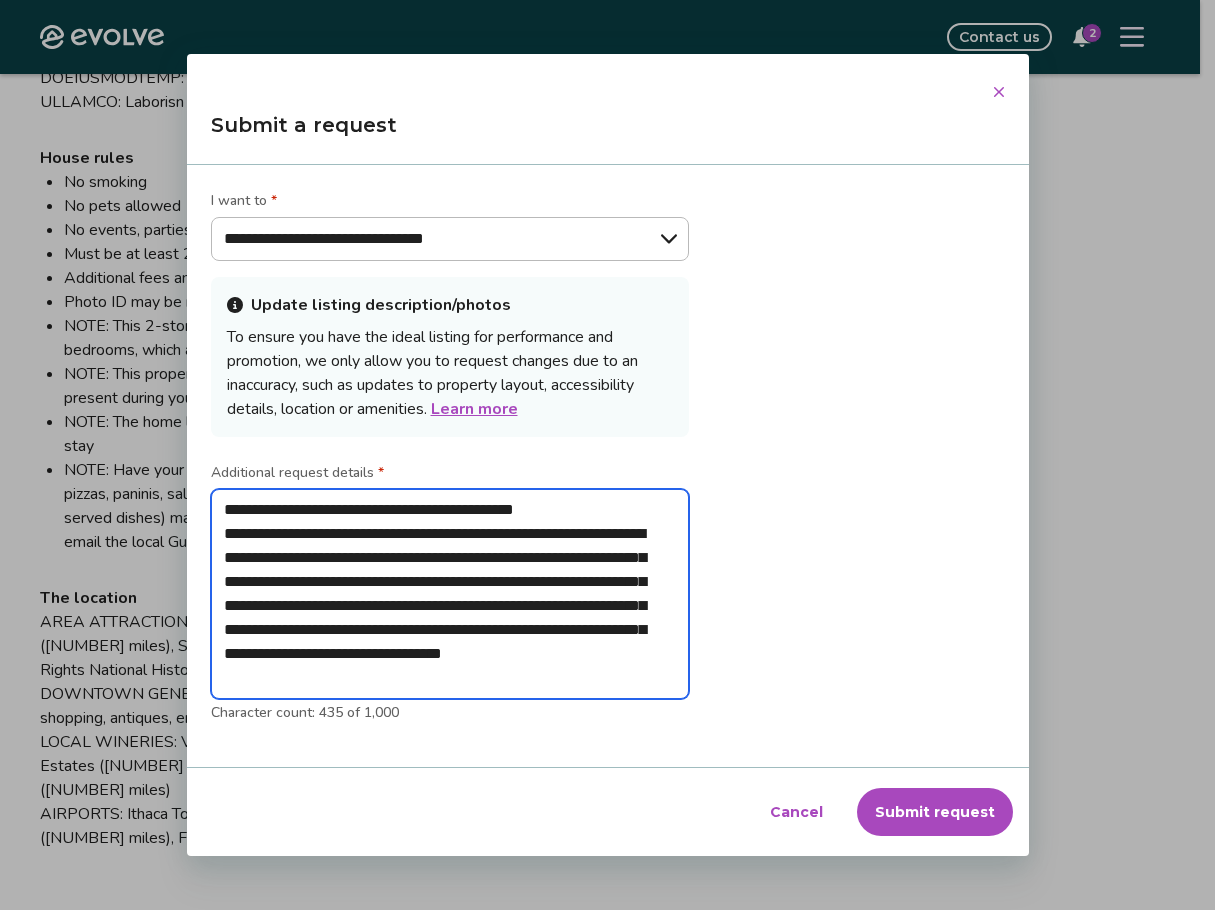 type on "**********" 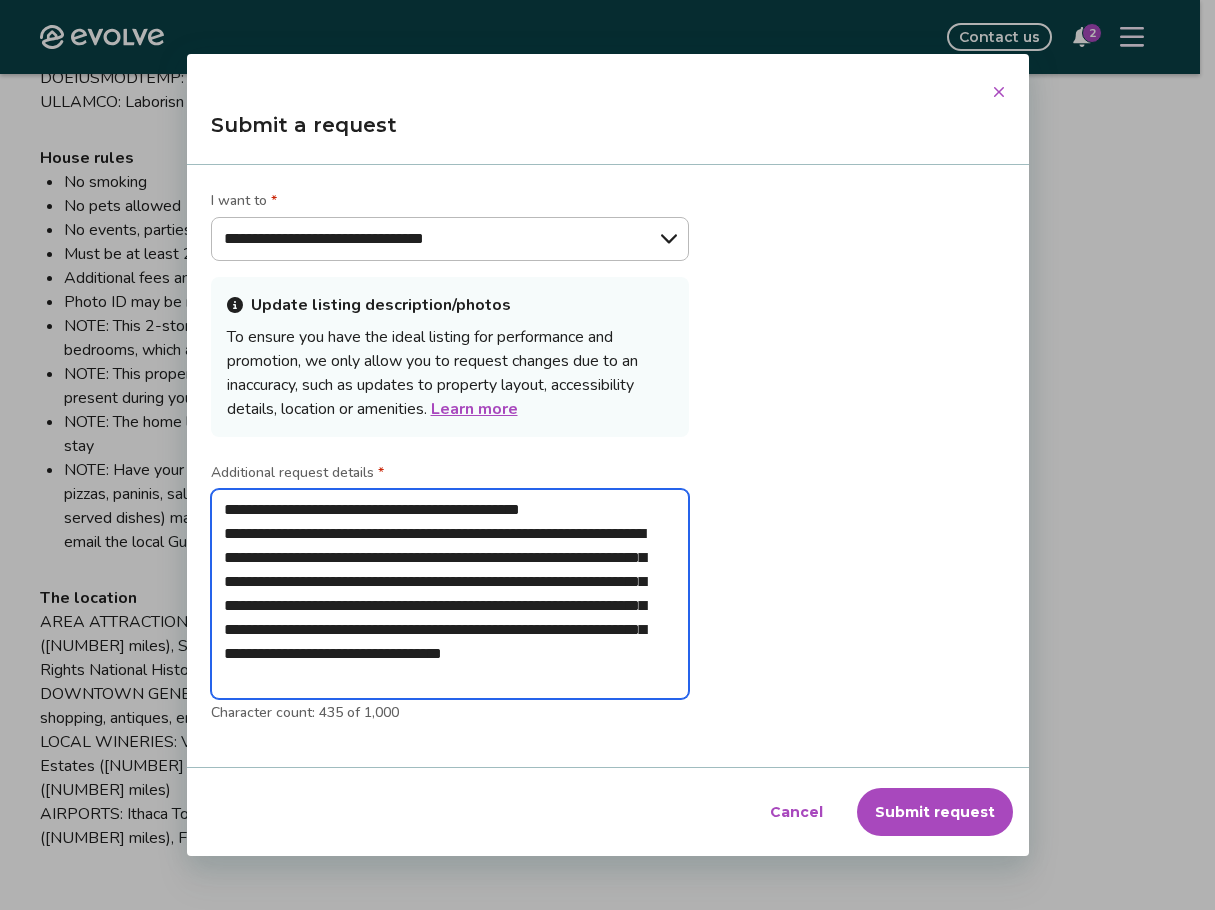 type on "**********" 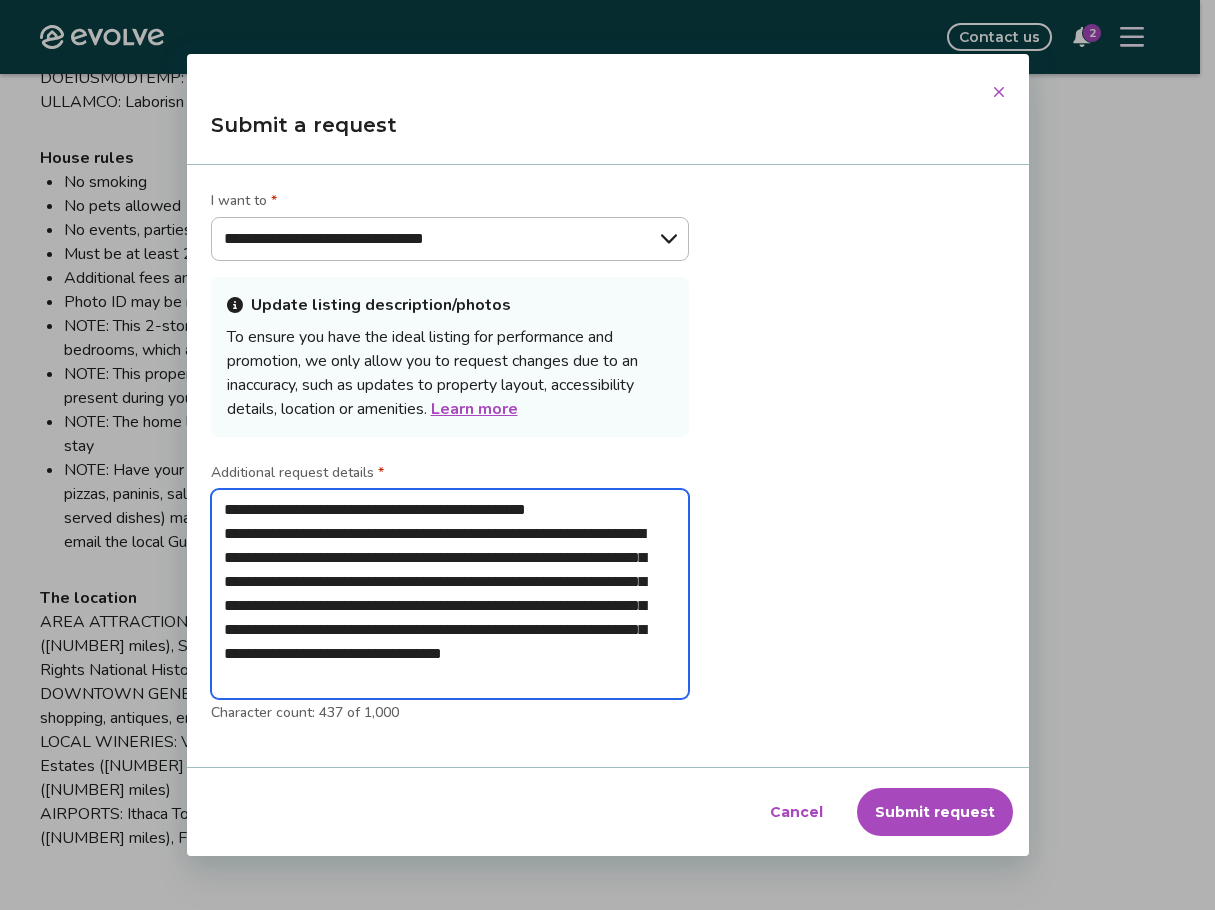 type on "**********" 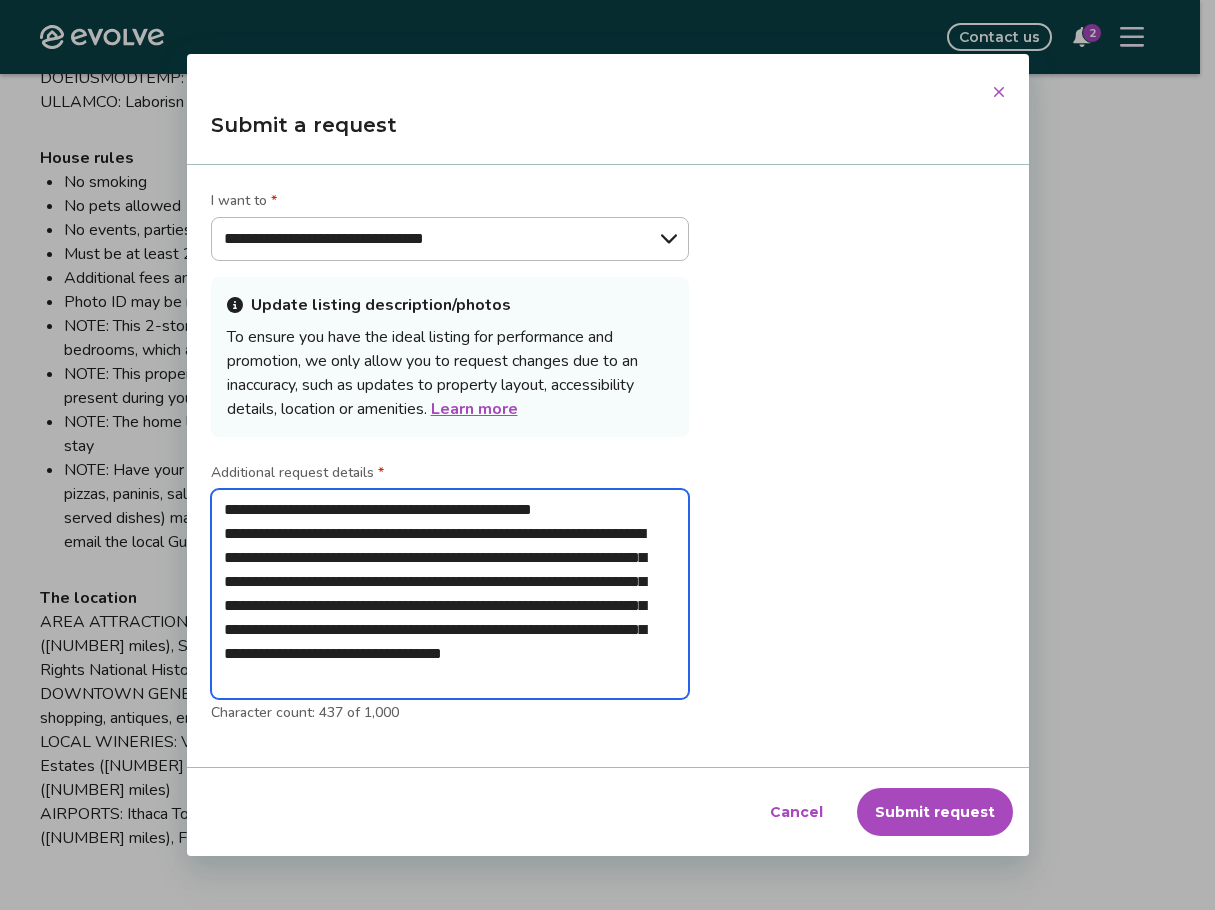 type on "*" 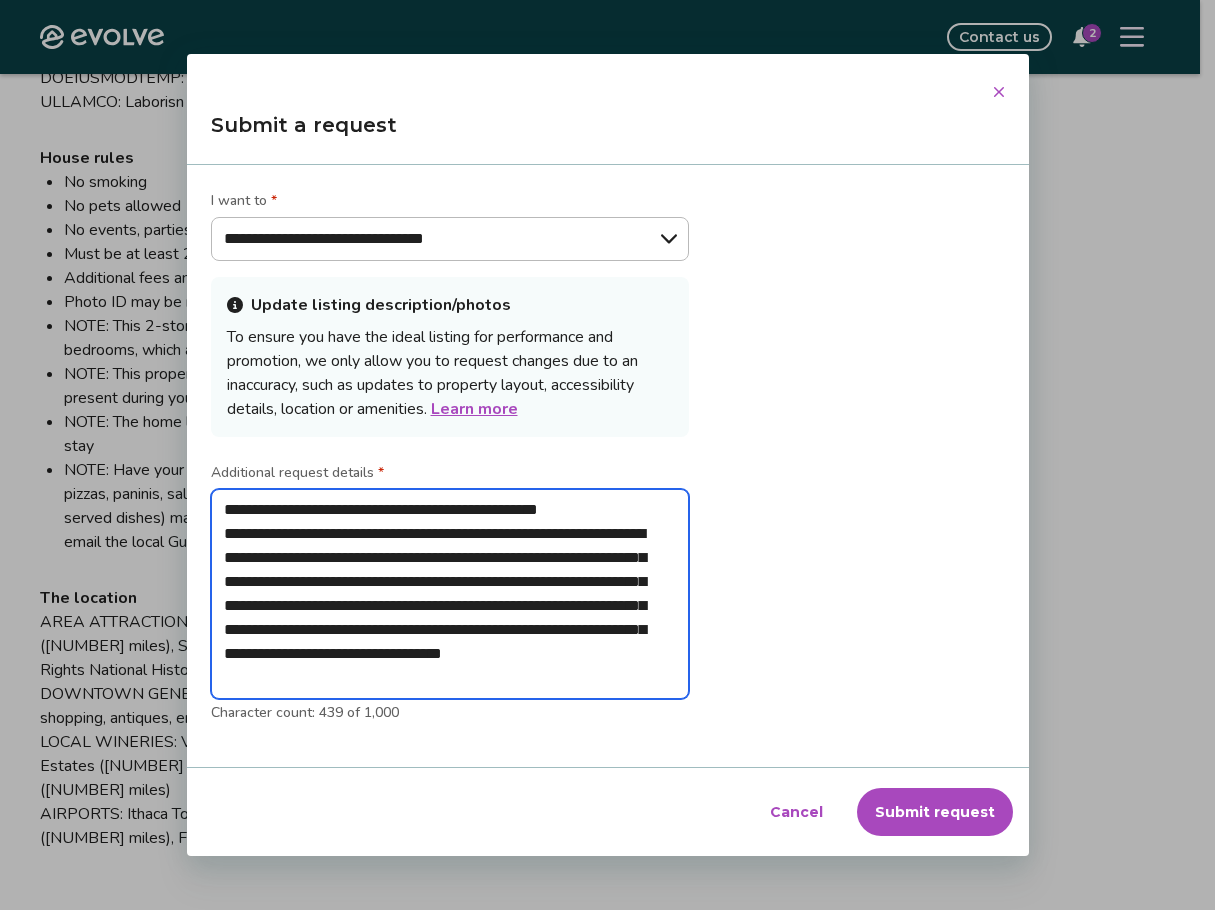 type on "**********" 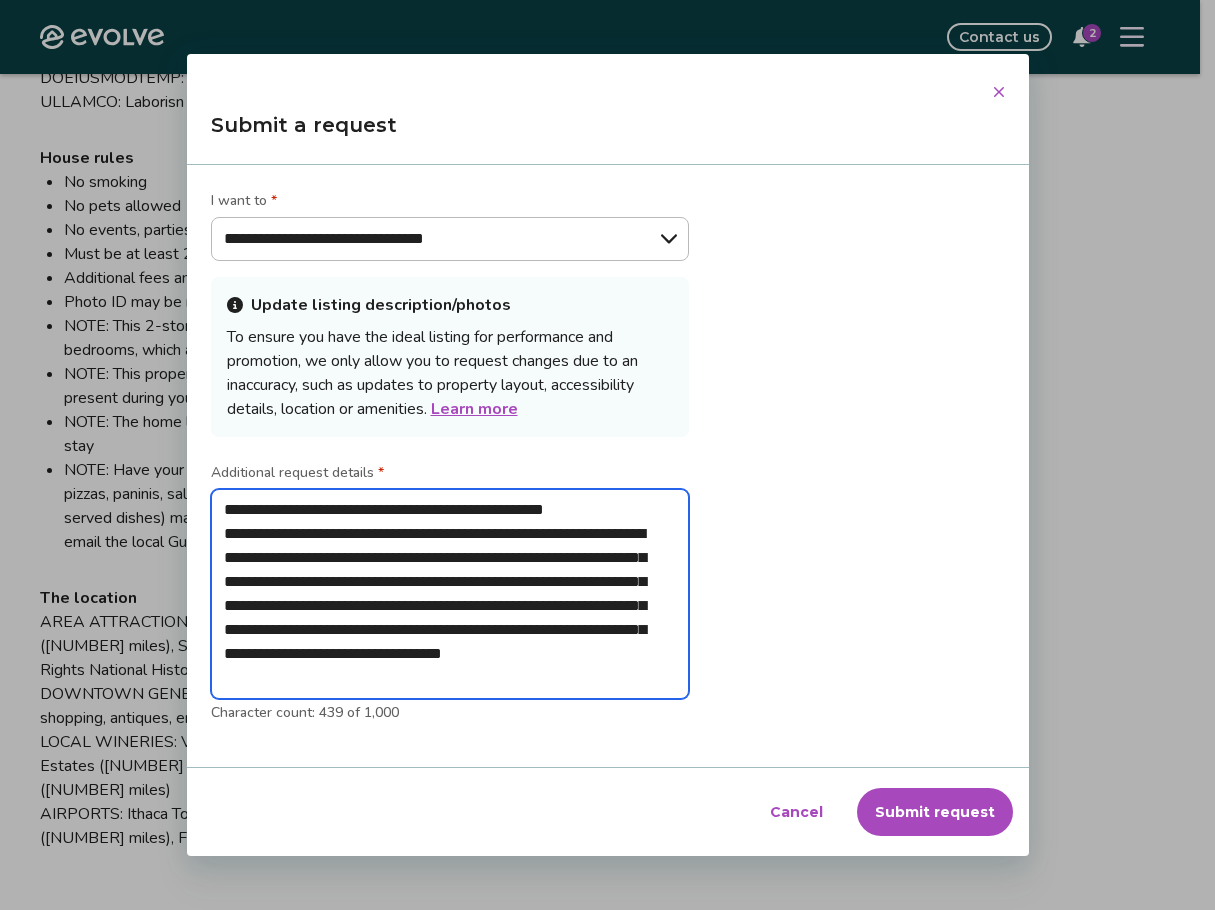 type on "**********" 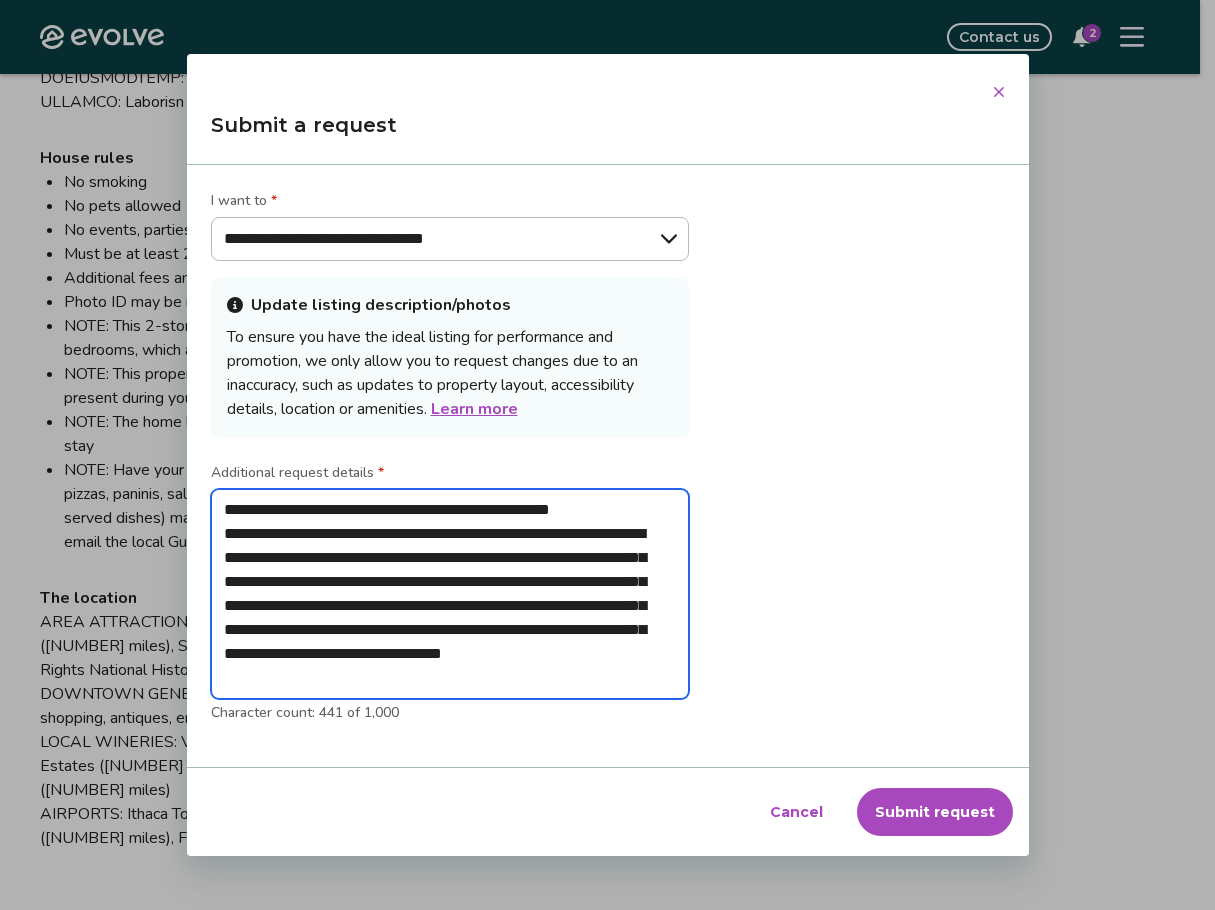 type on "**********" 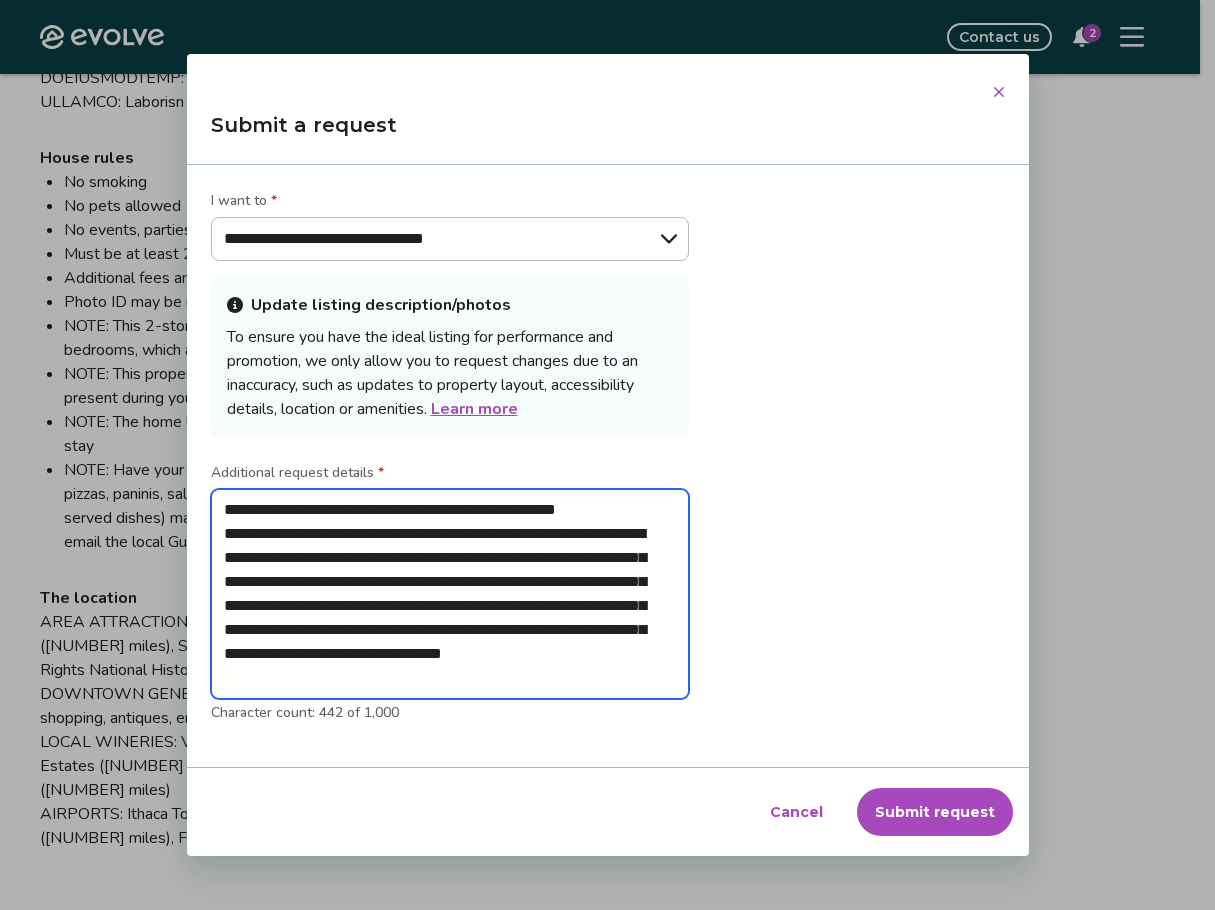 type on "**********" 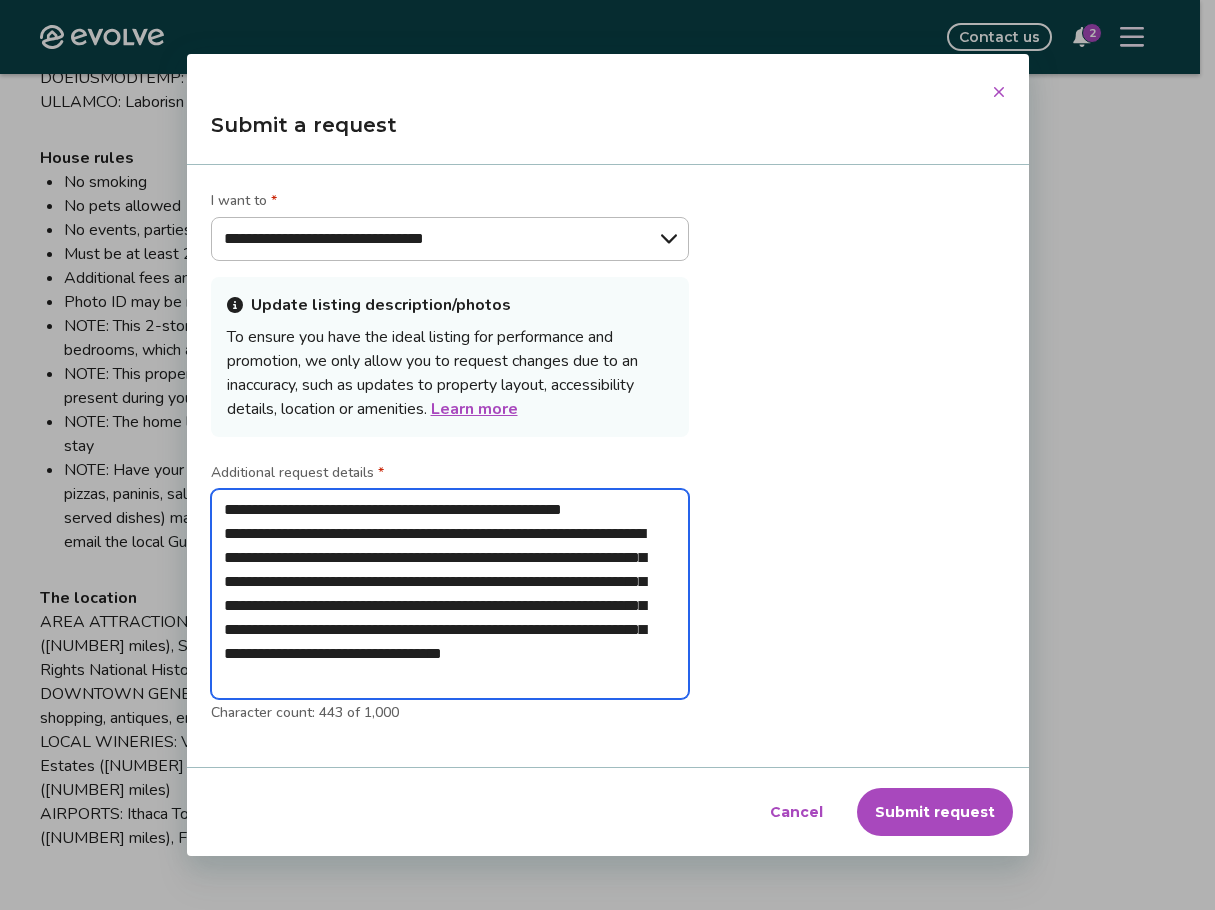 type on "**********" 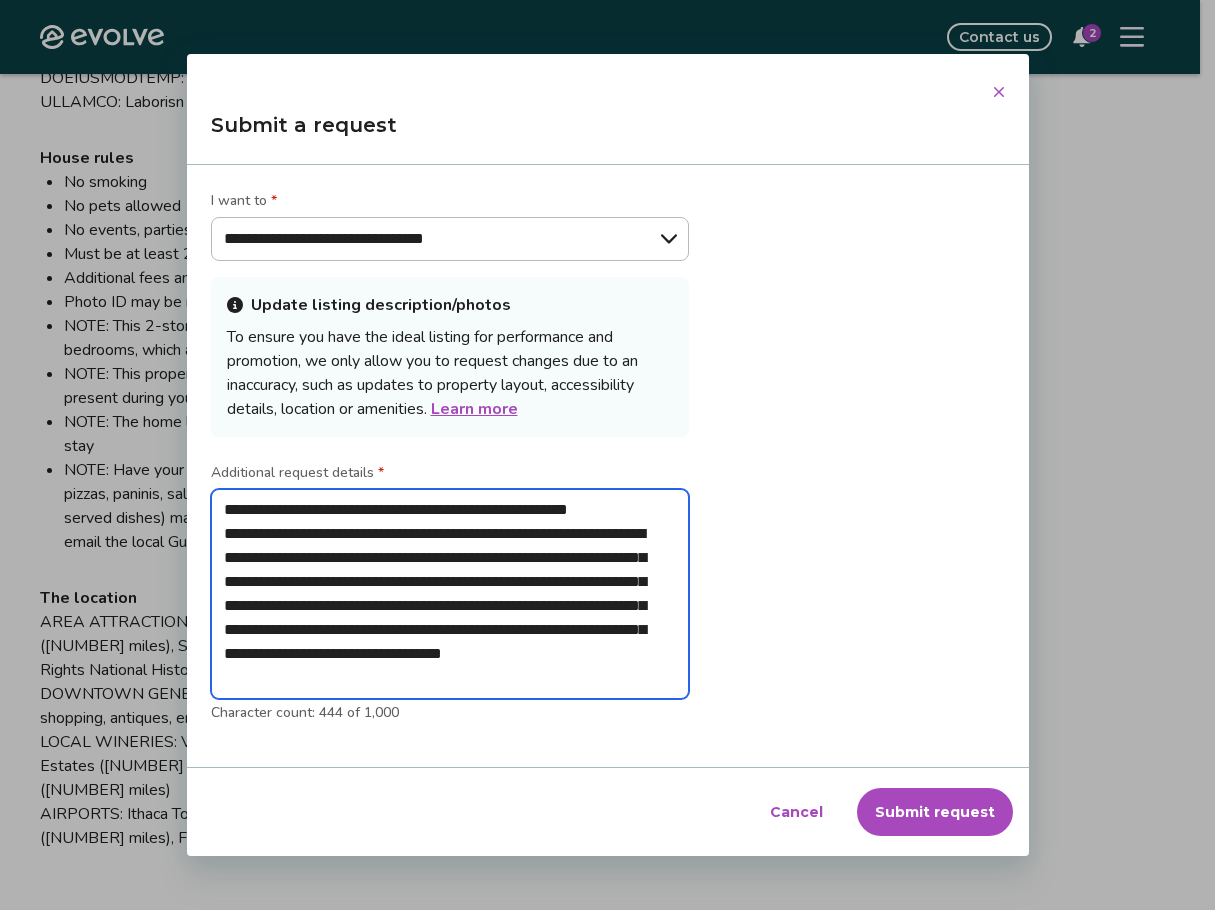 type on "**********" 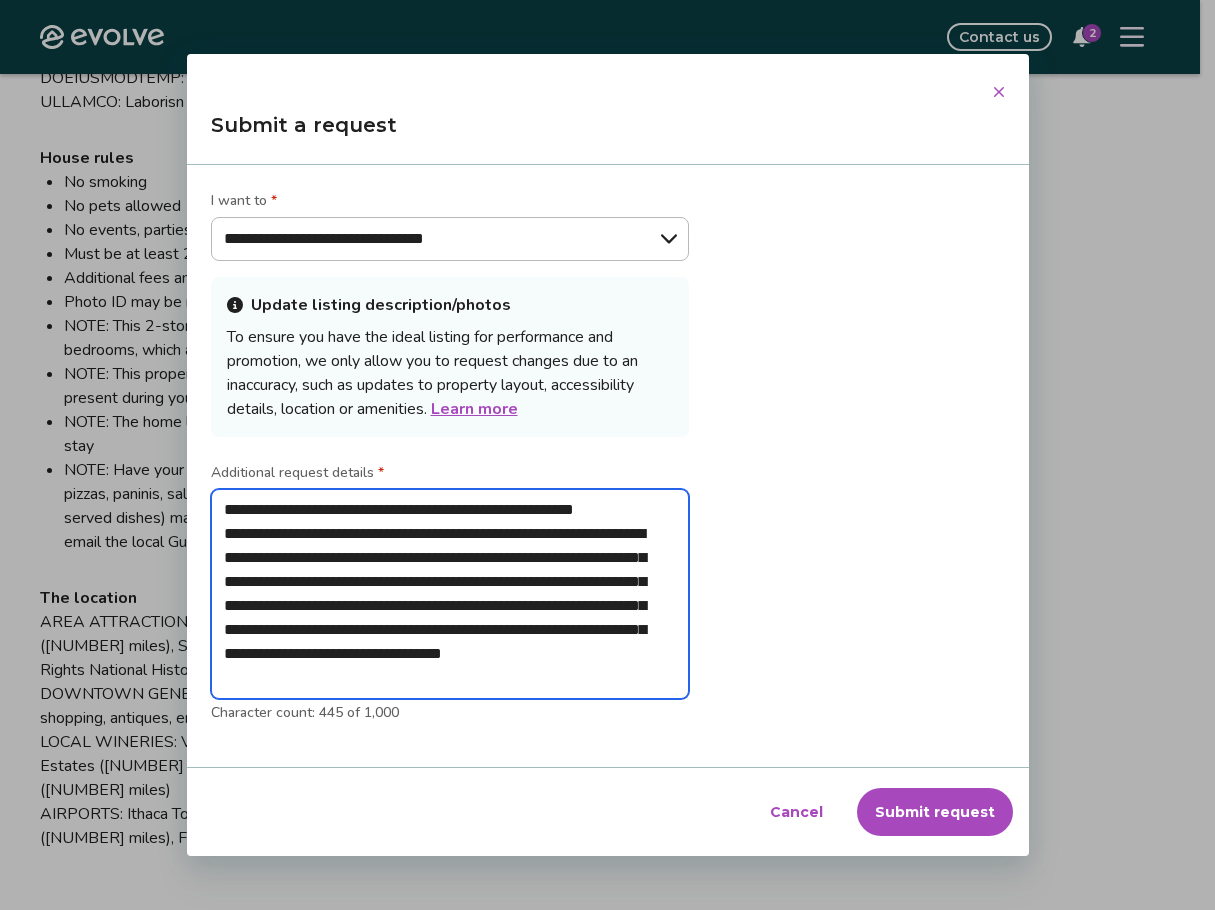 type on "**********" 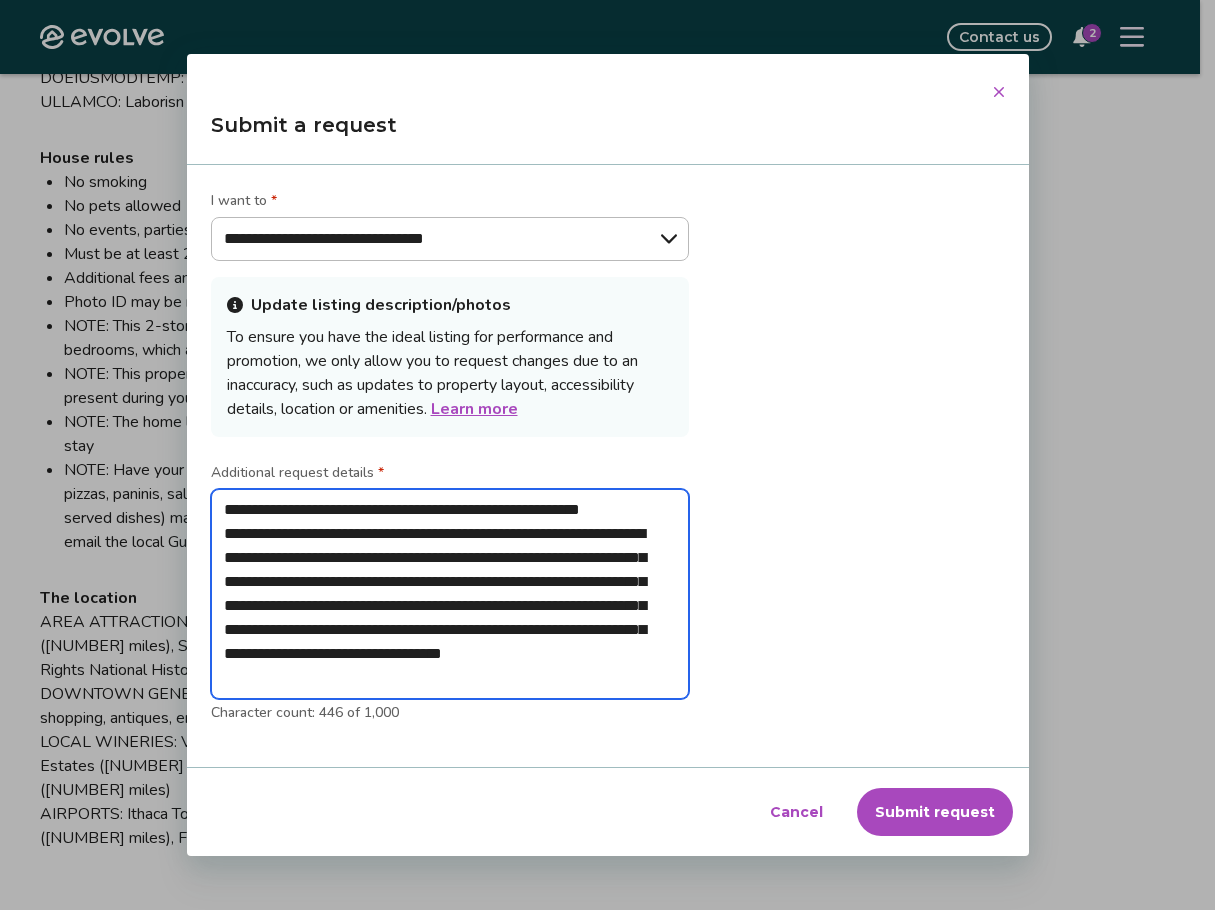 type on "**********" 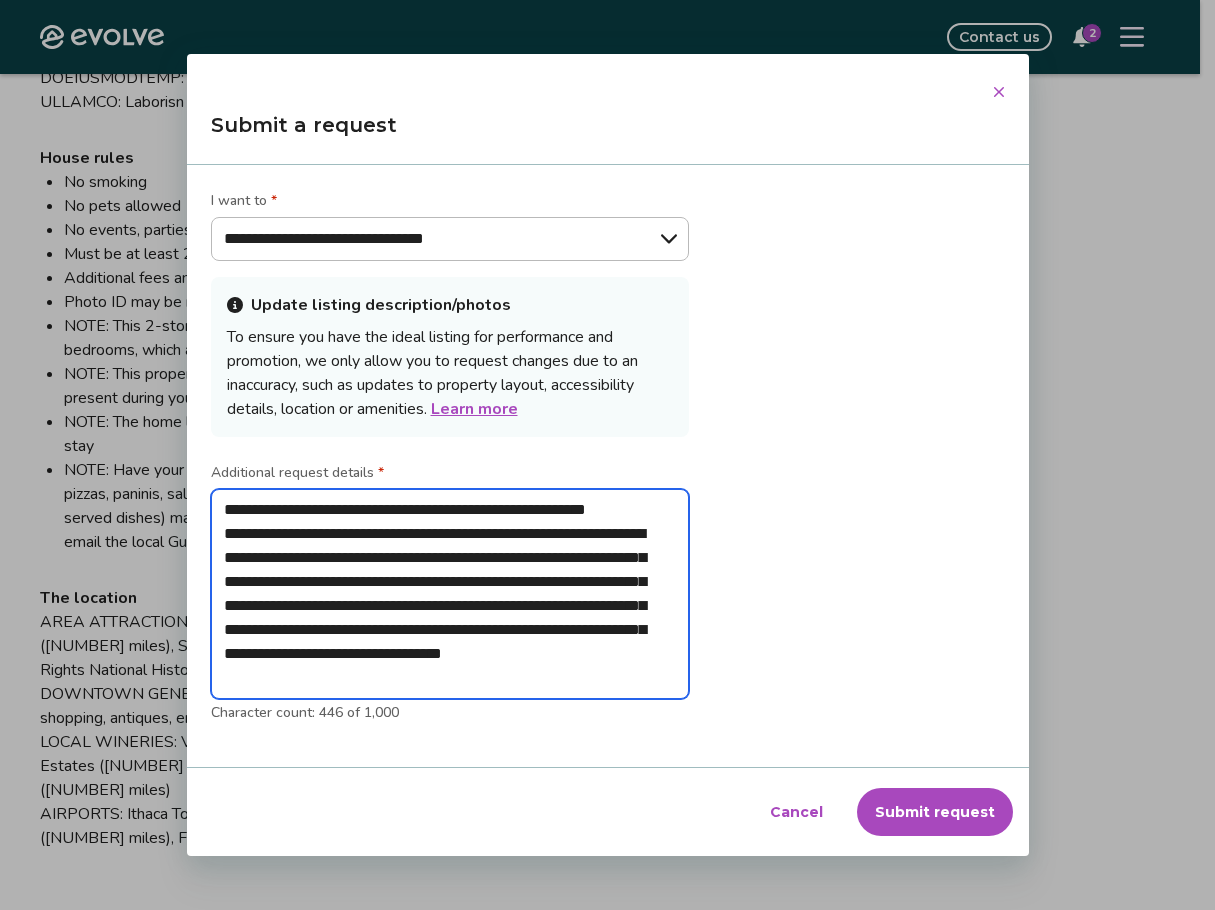type on "**********" 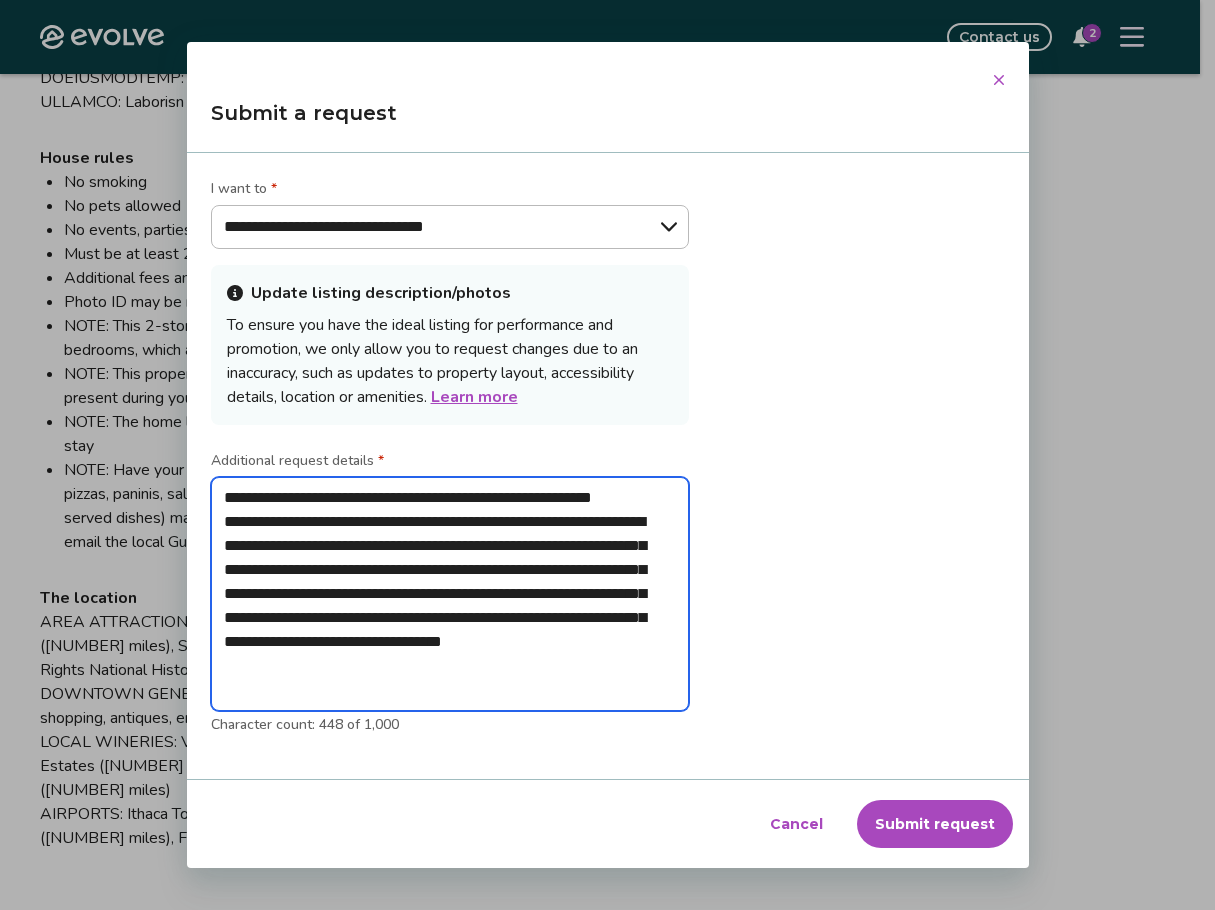 type on "**********" 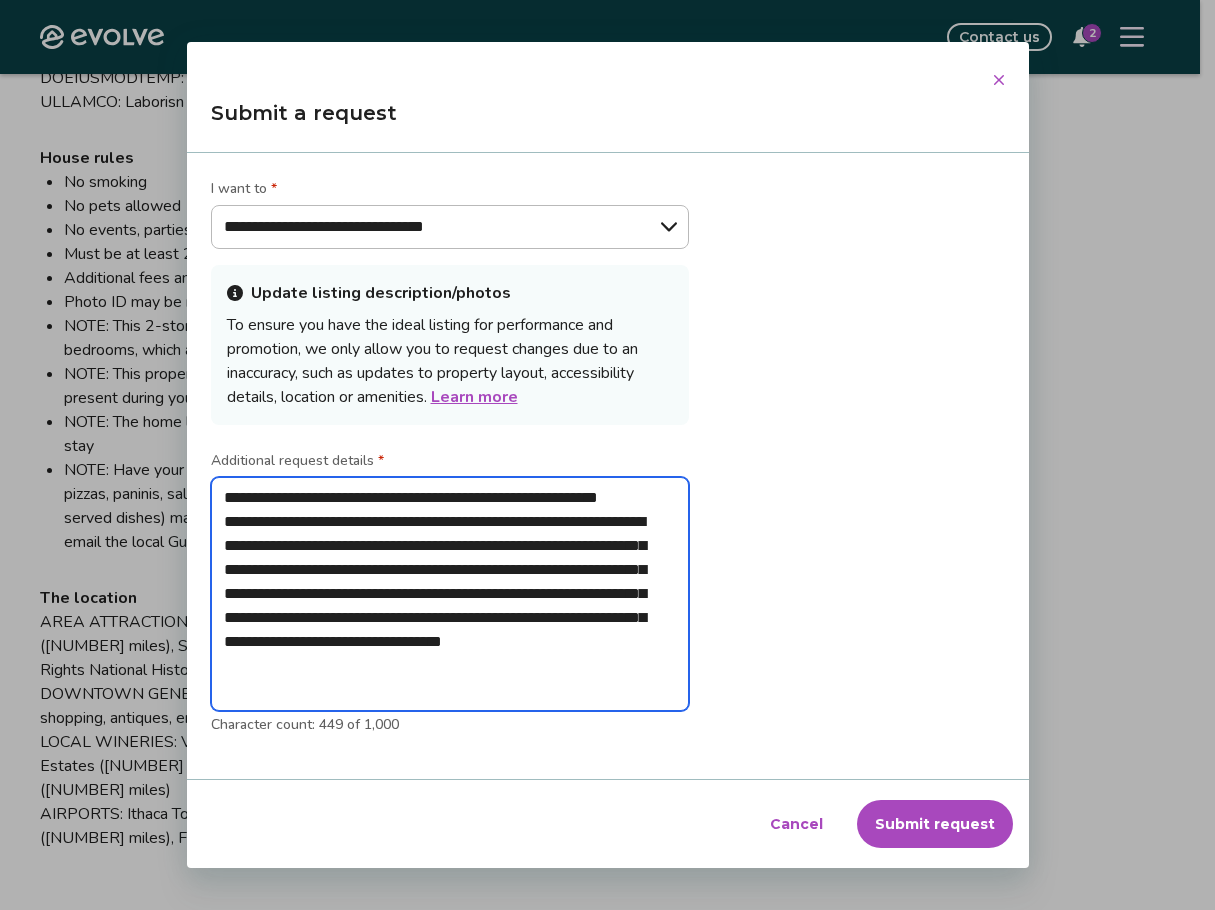 type on "**********" 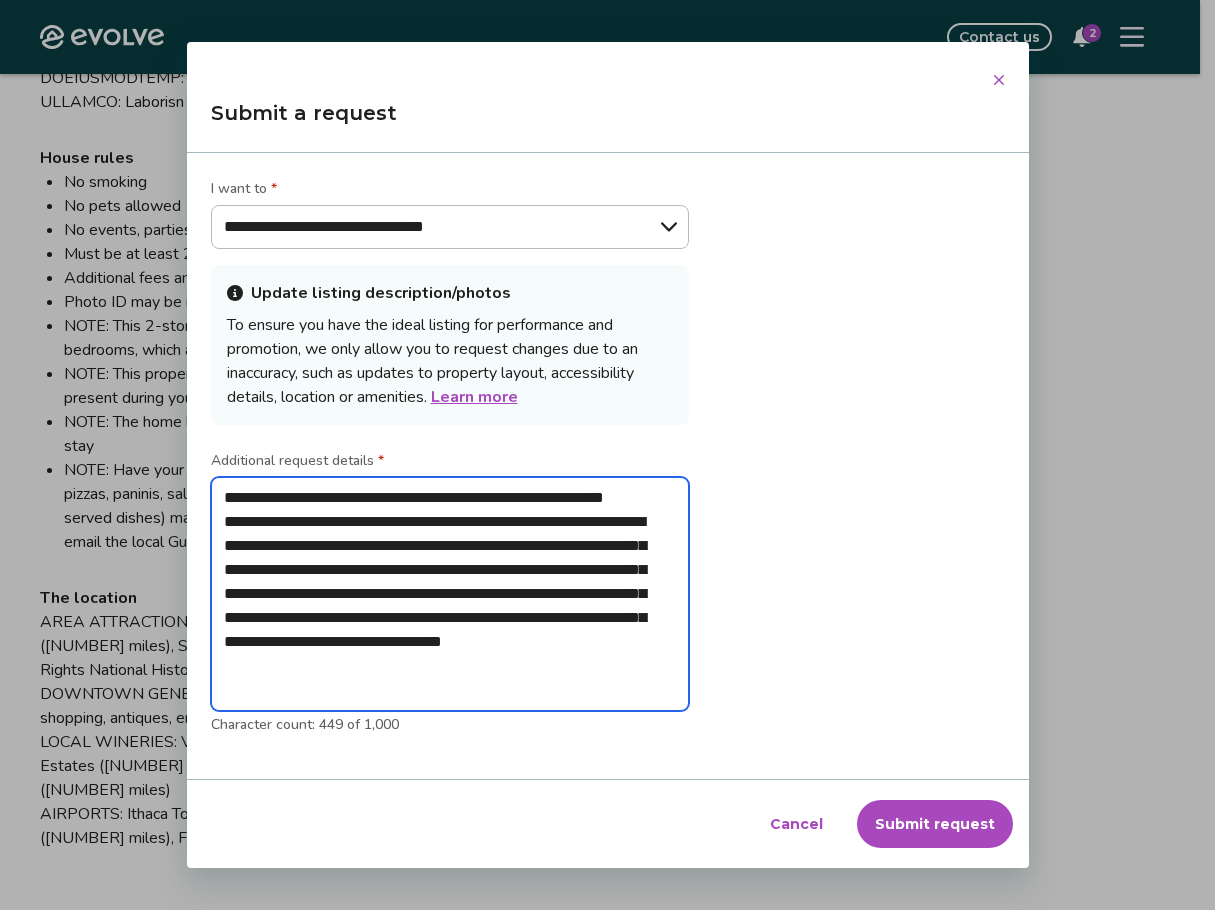 type on "**********" 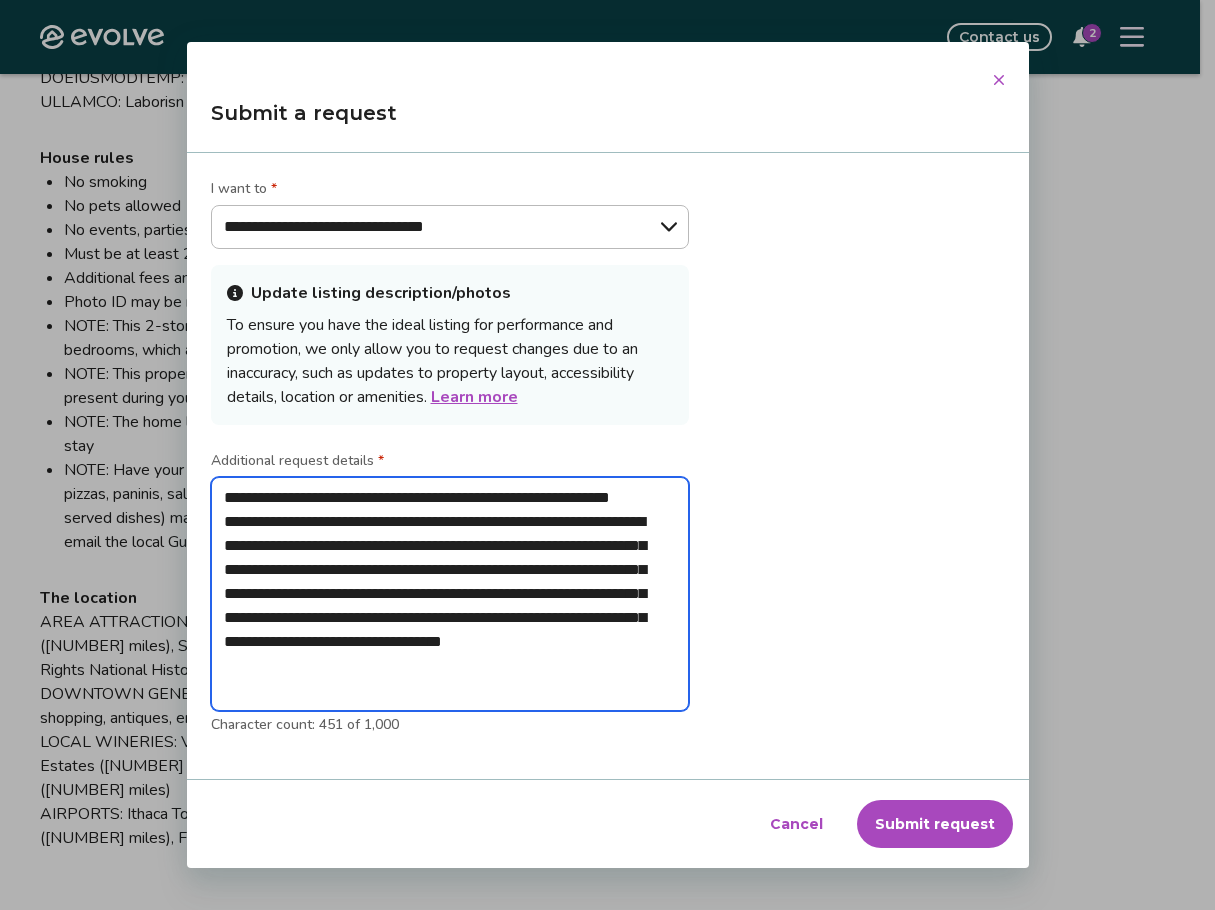 type on "**********" 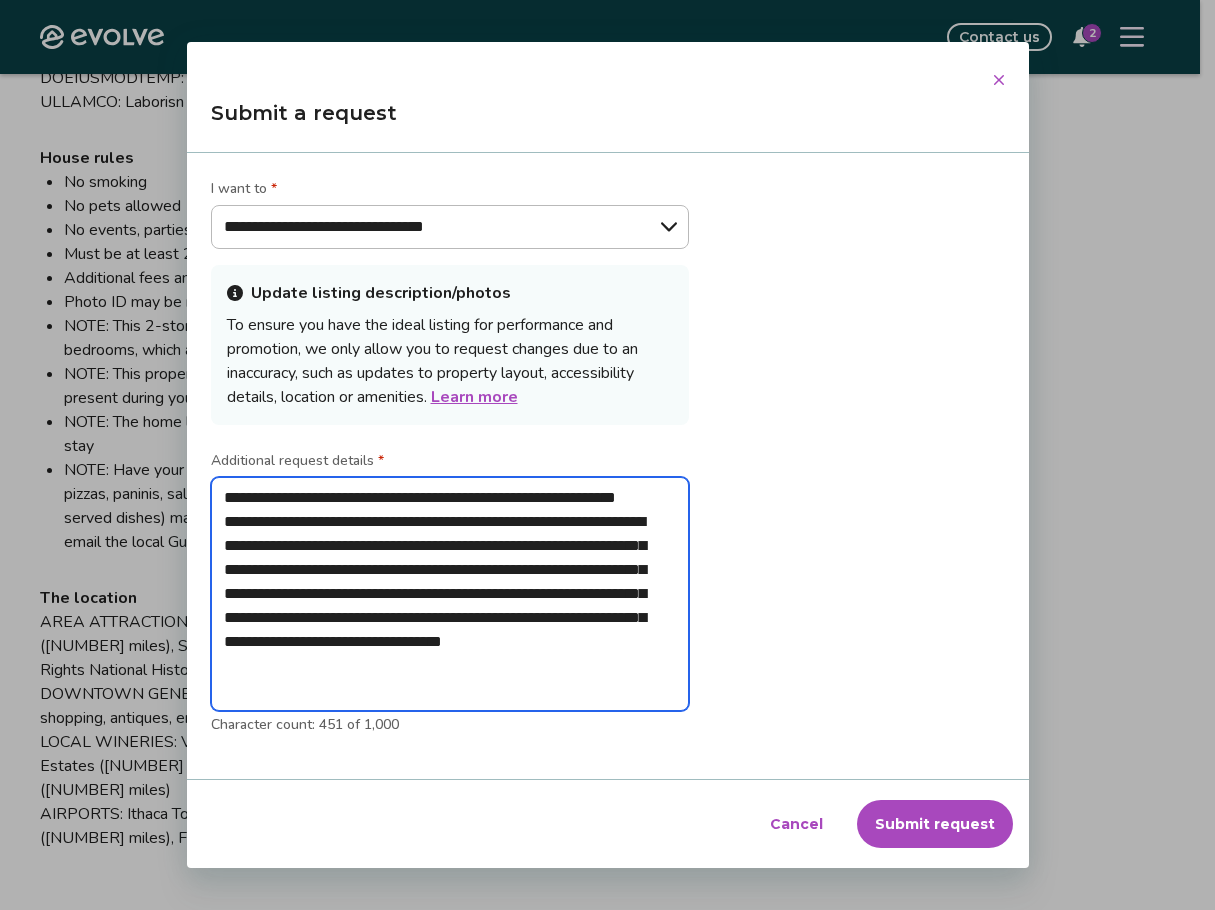 type on "**********" 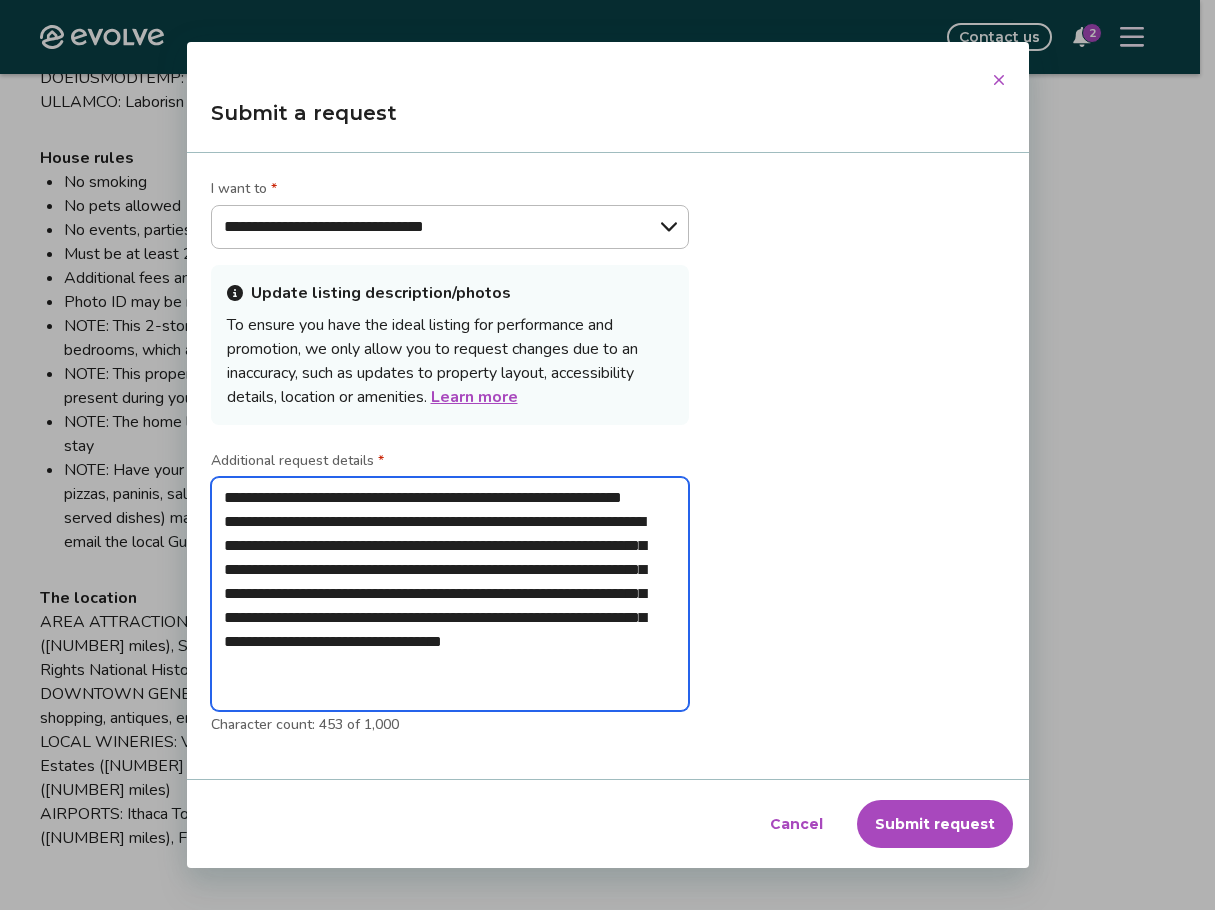 type on "**********" 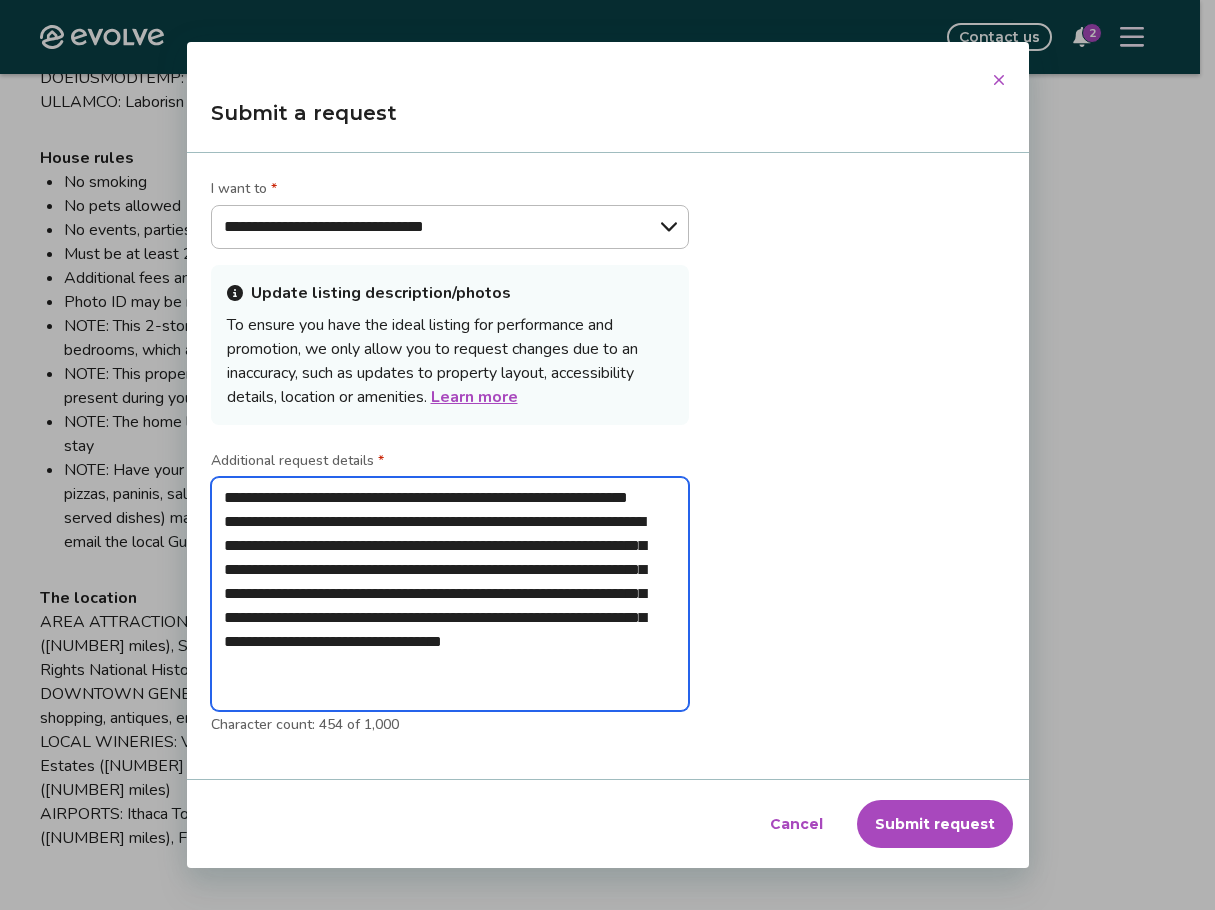 type on "**********" 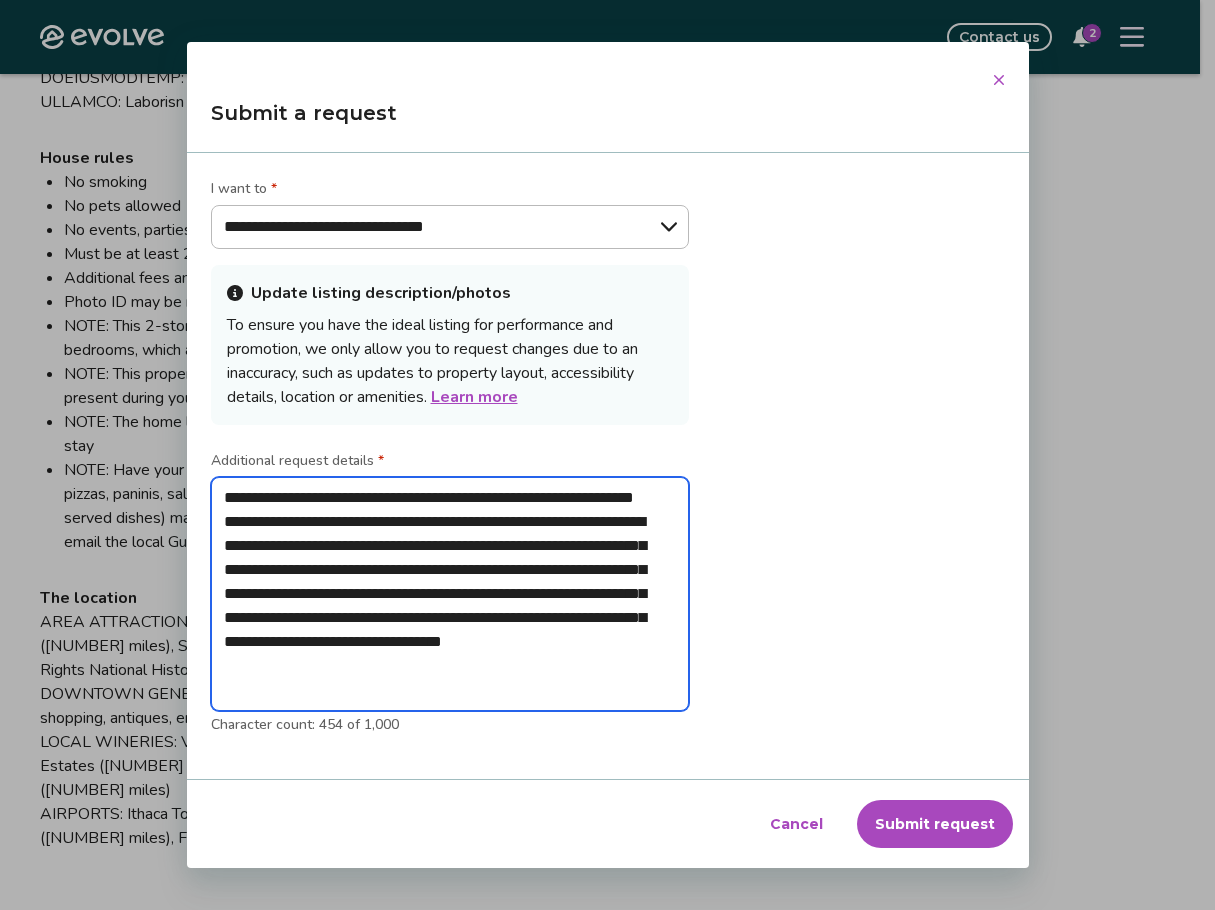 type on "**********" 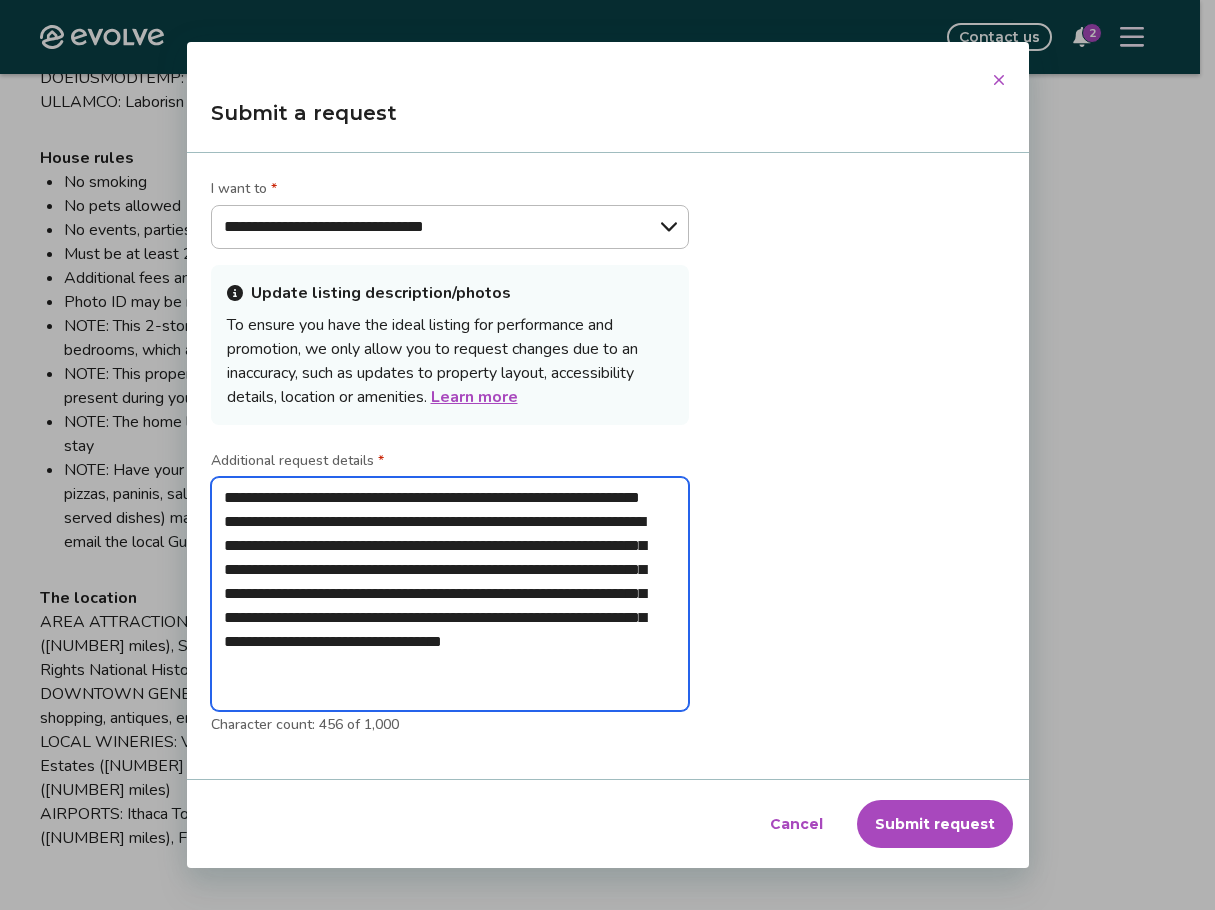 type on "**********" 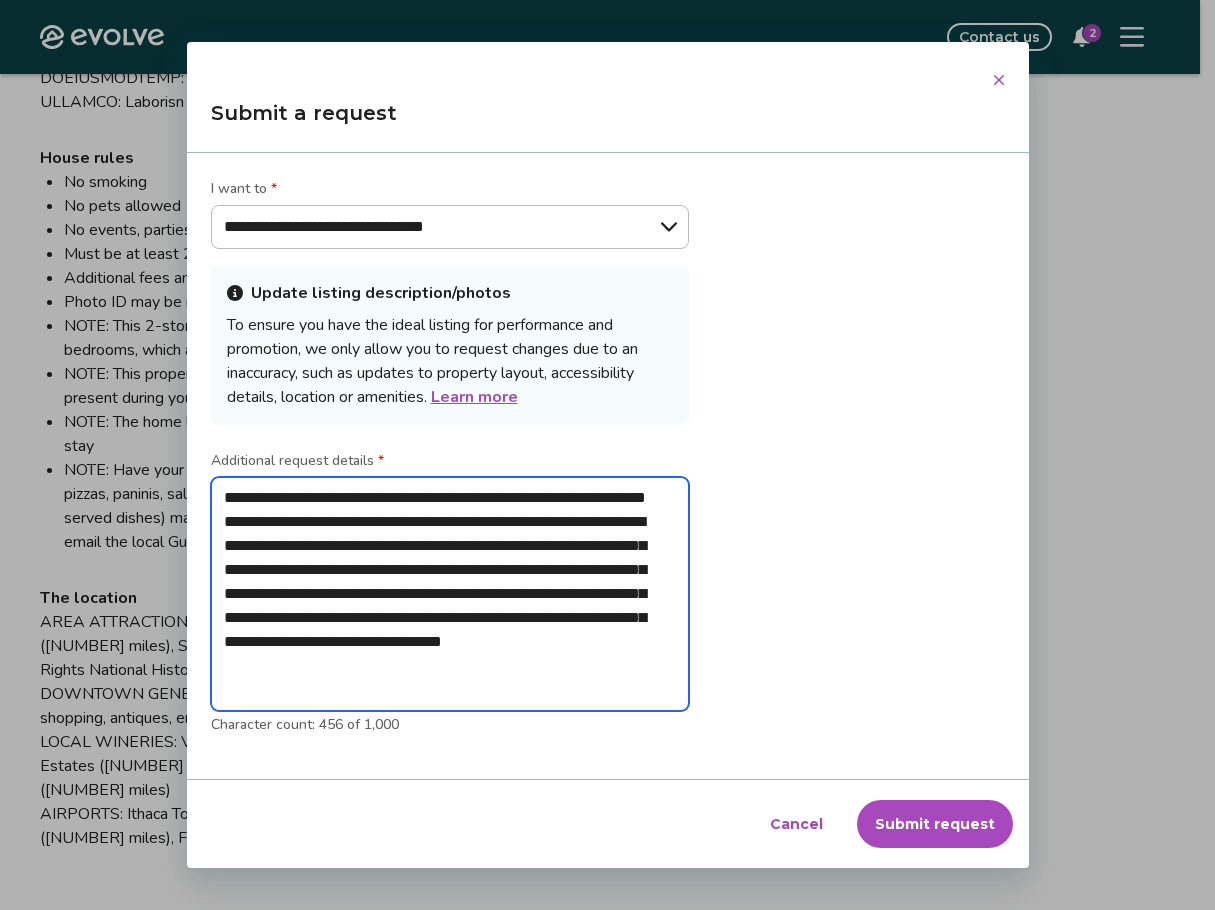 type on "**********" 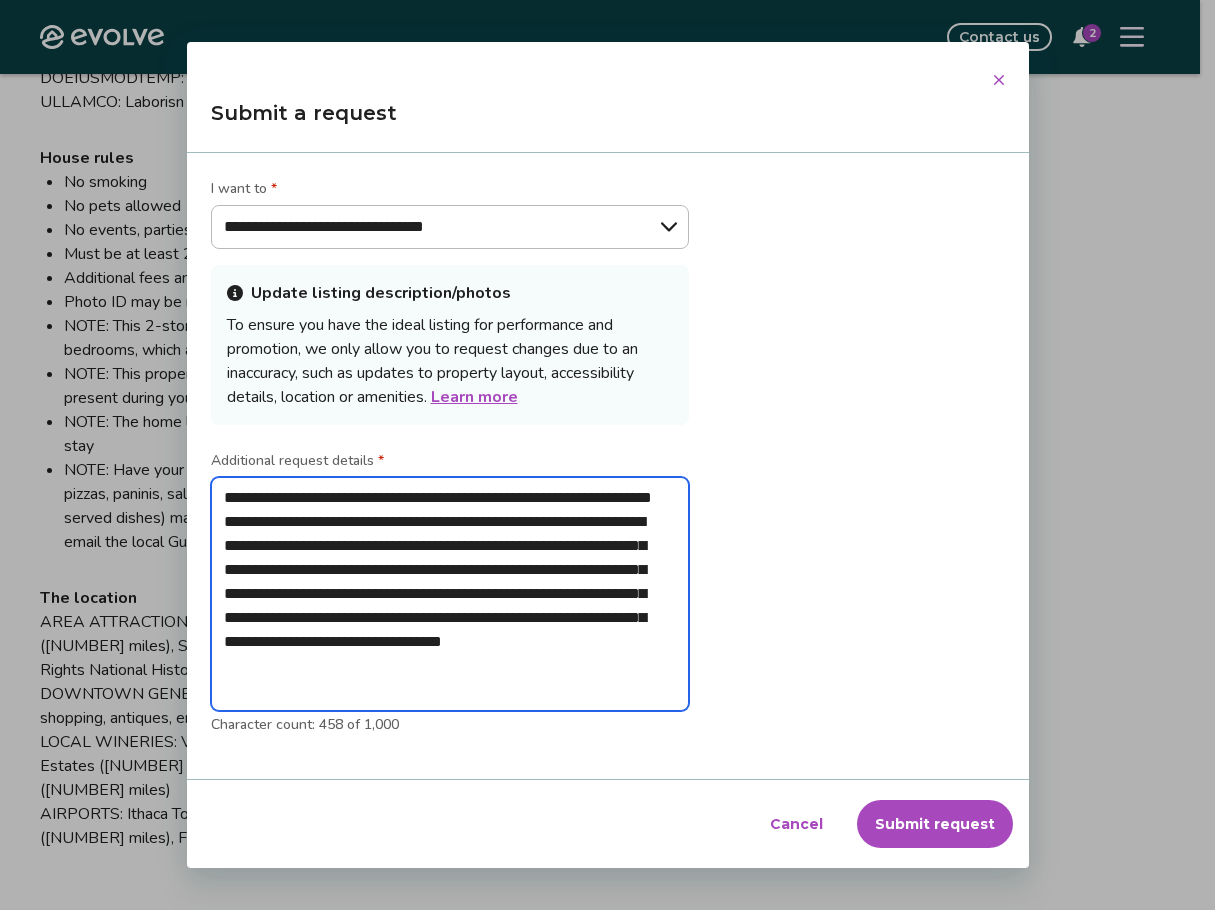 type on "**********" 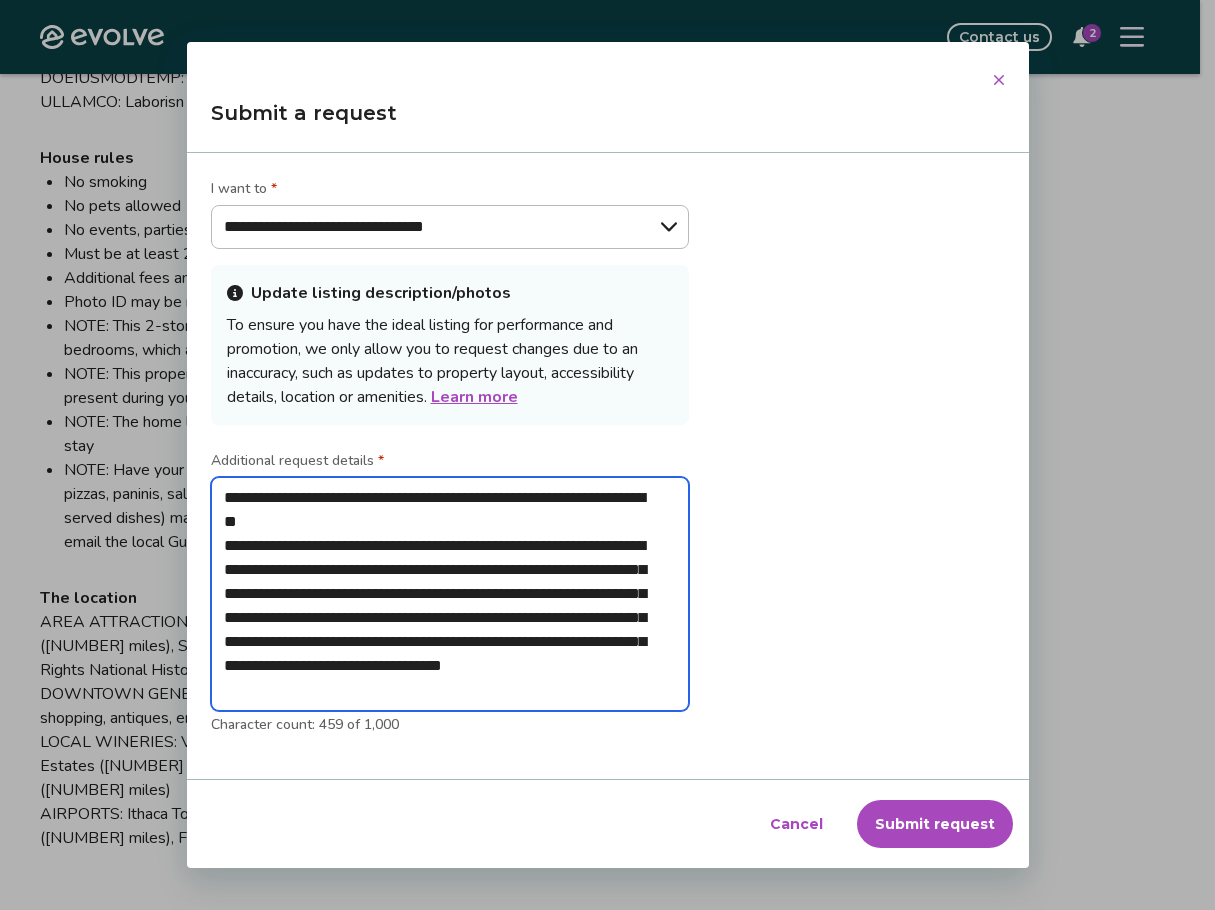 type on "**********" 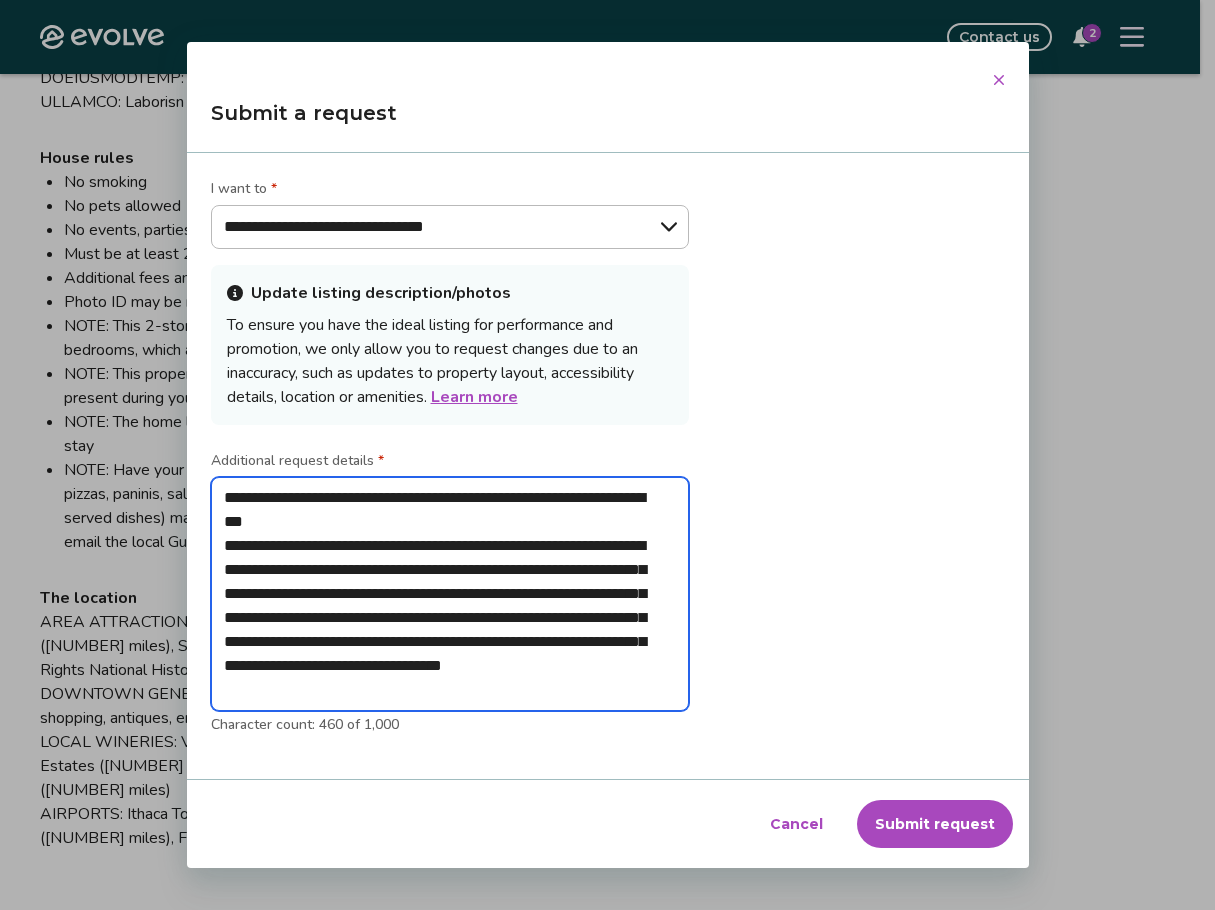 type on "**********" 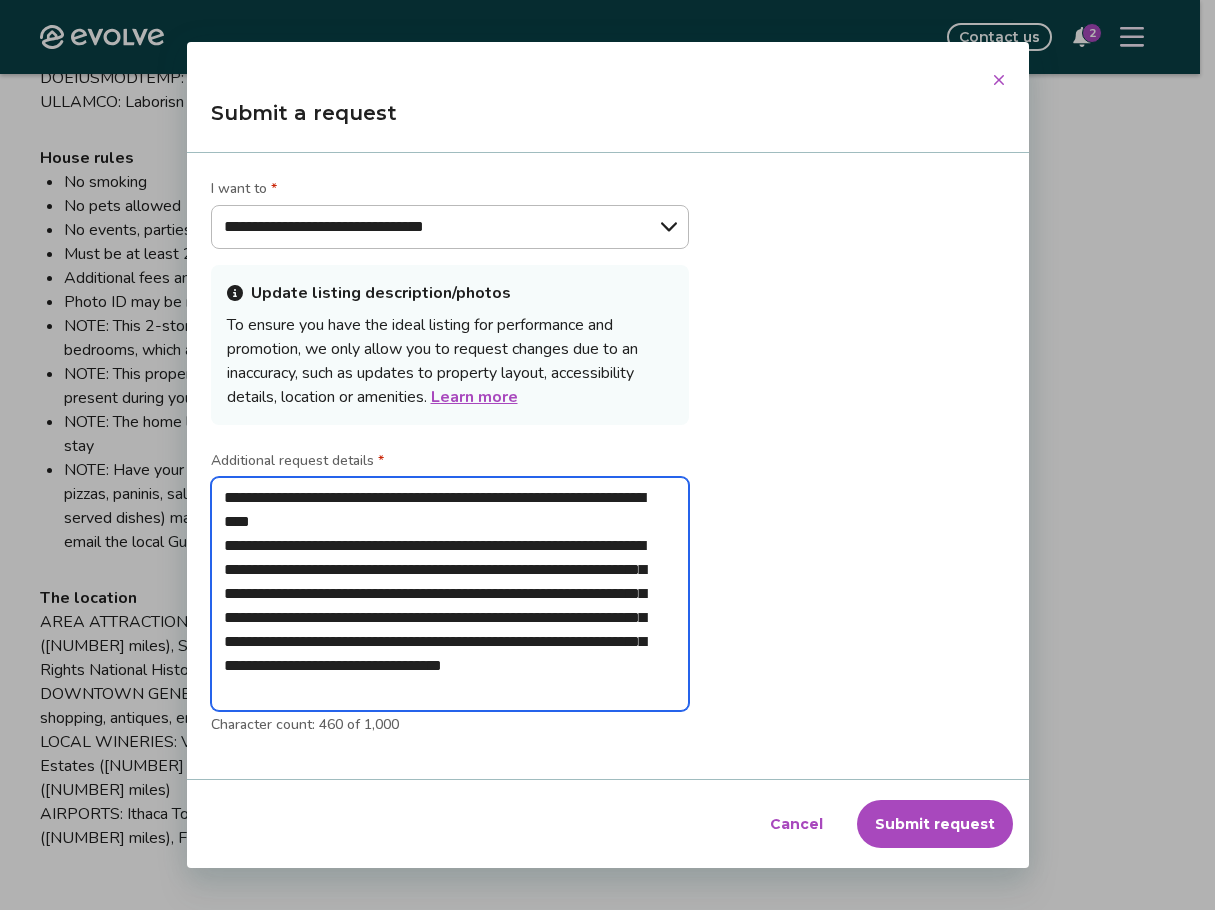 type on "**********" 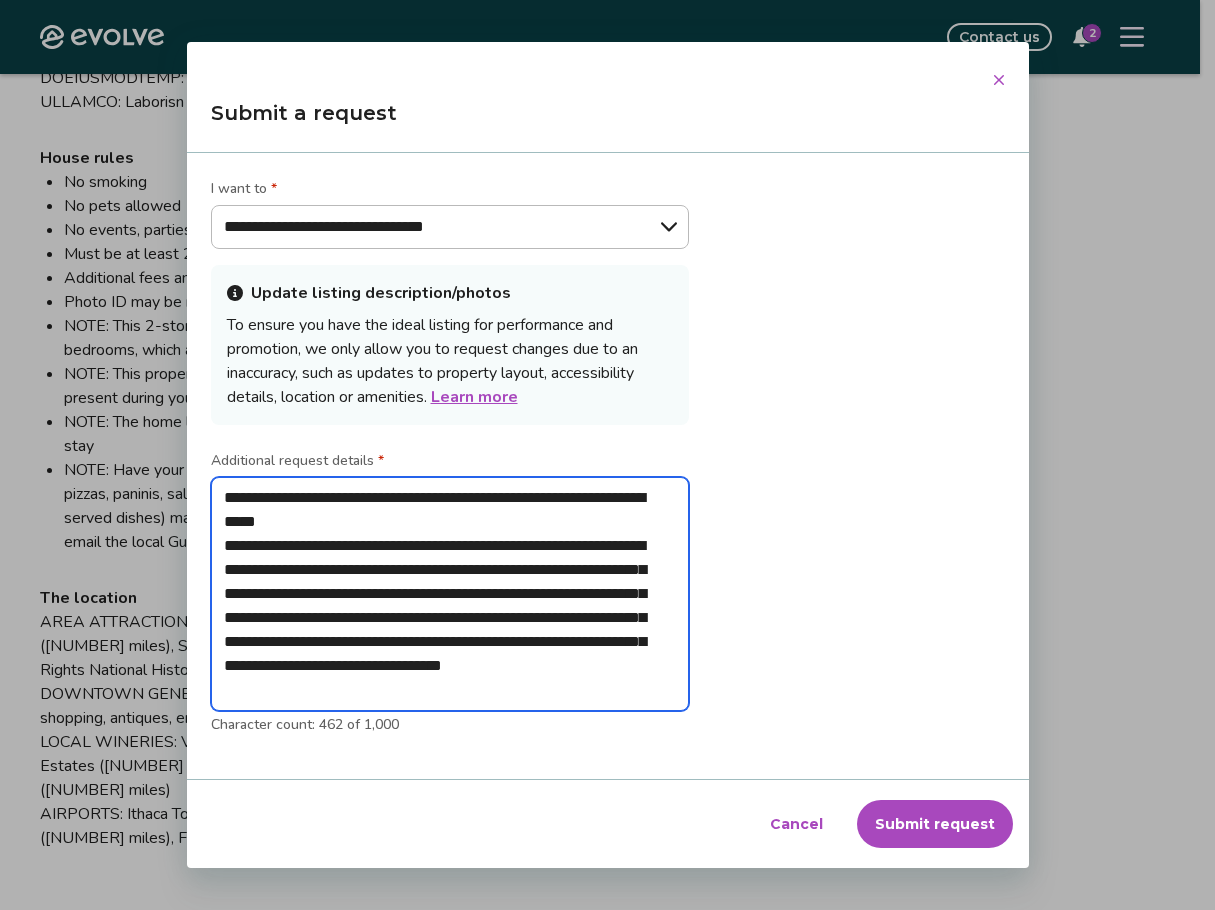 type on "**********" 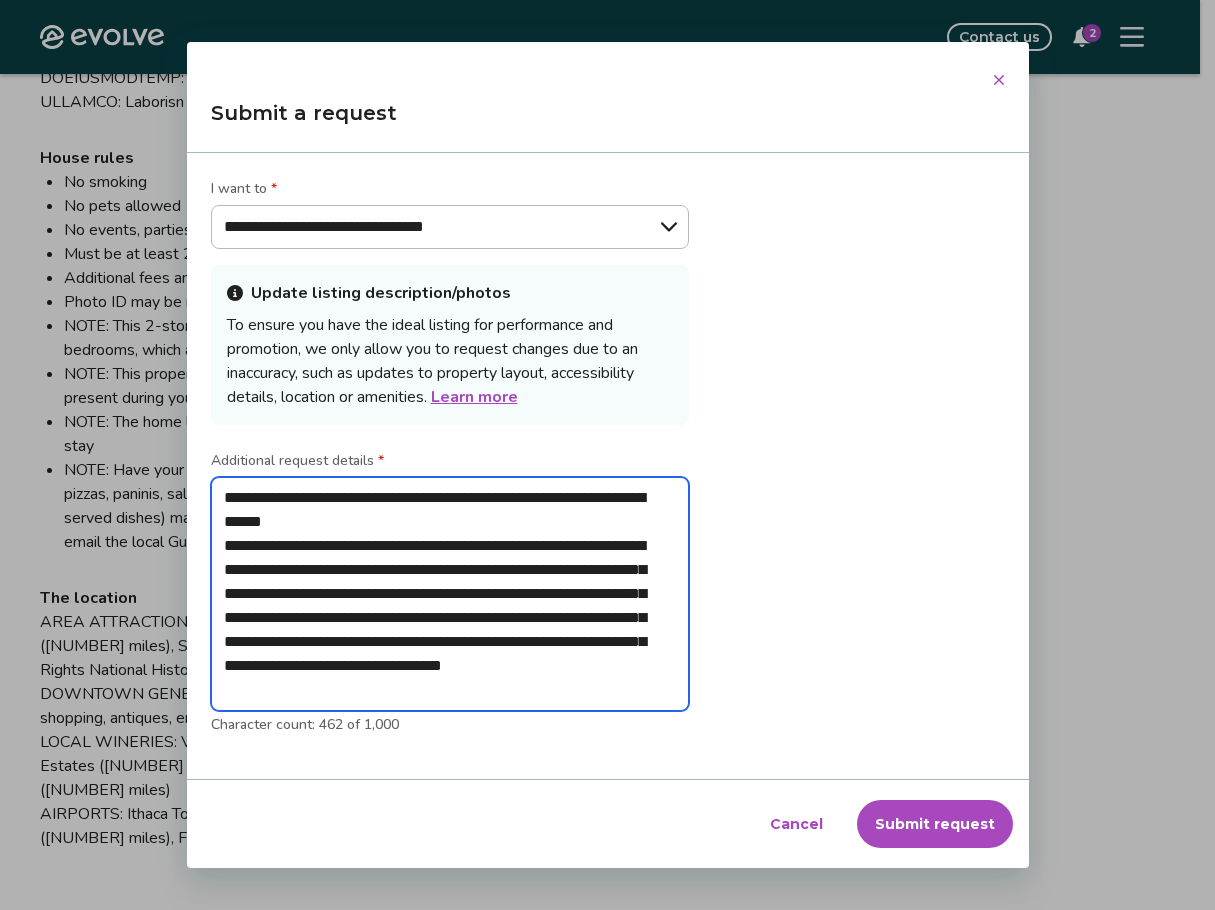 type on "**********" 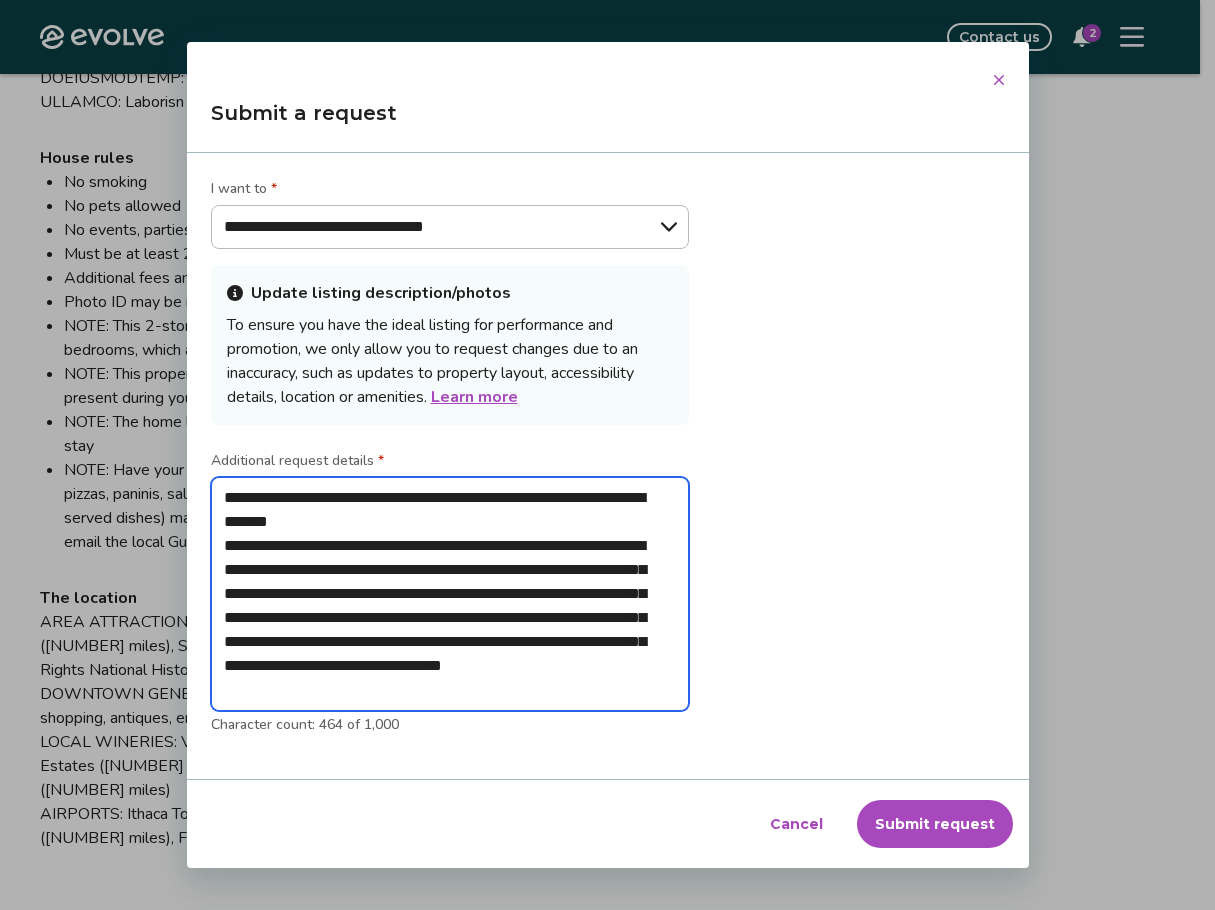 type on "**********" 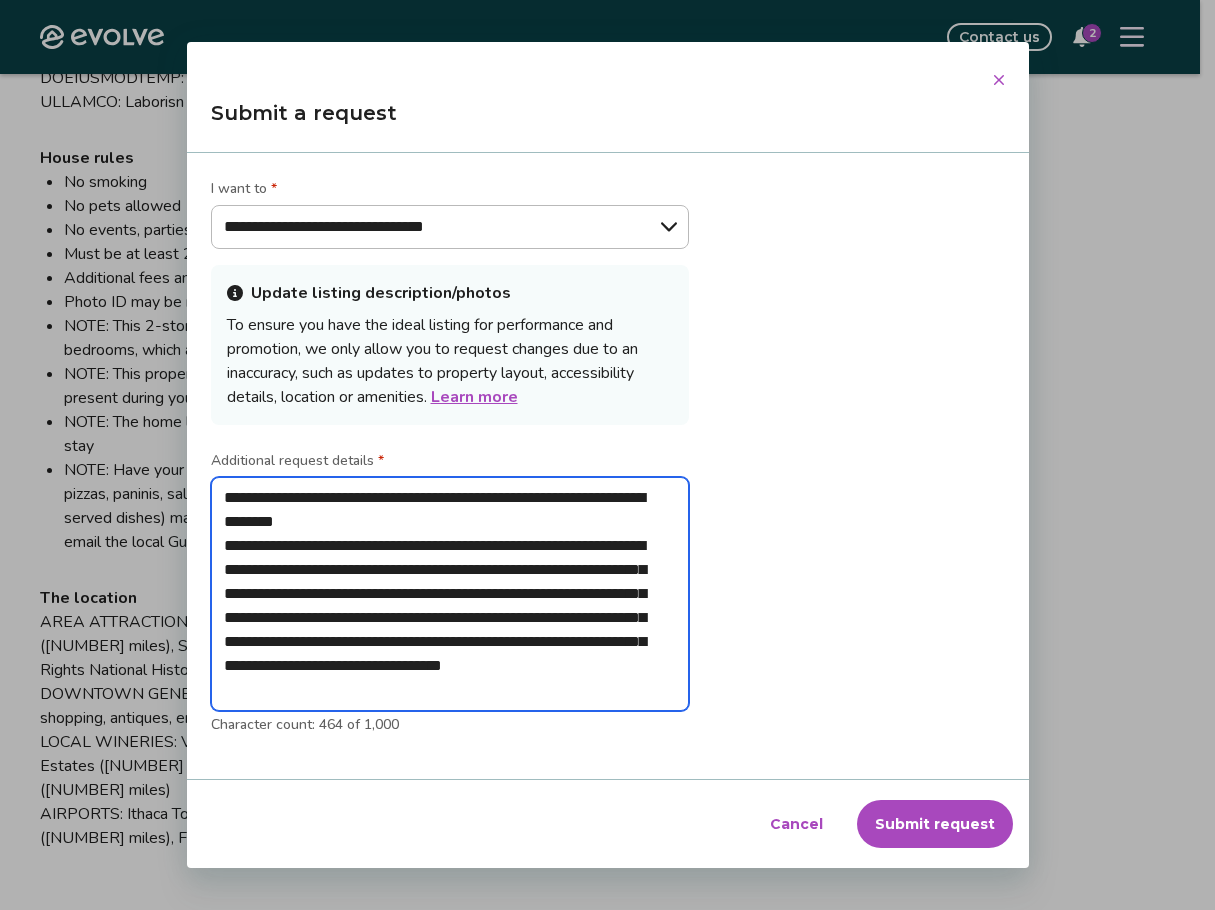 type on "**********" 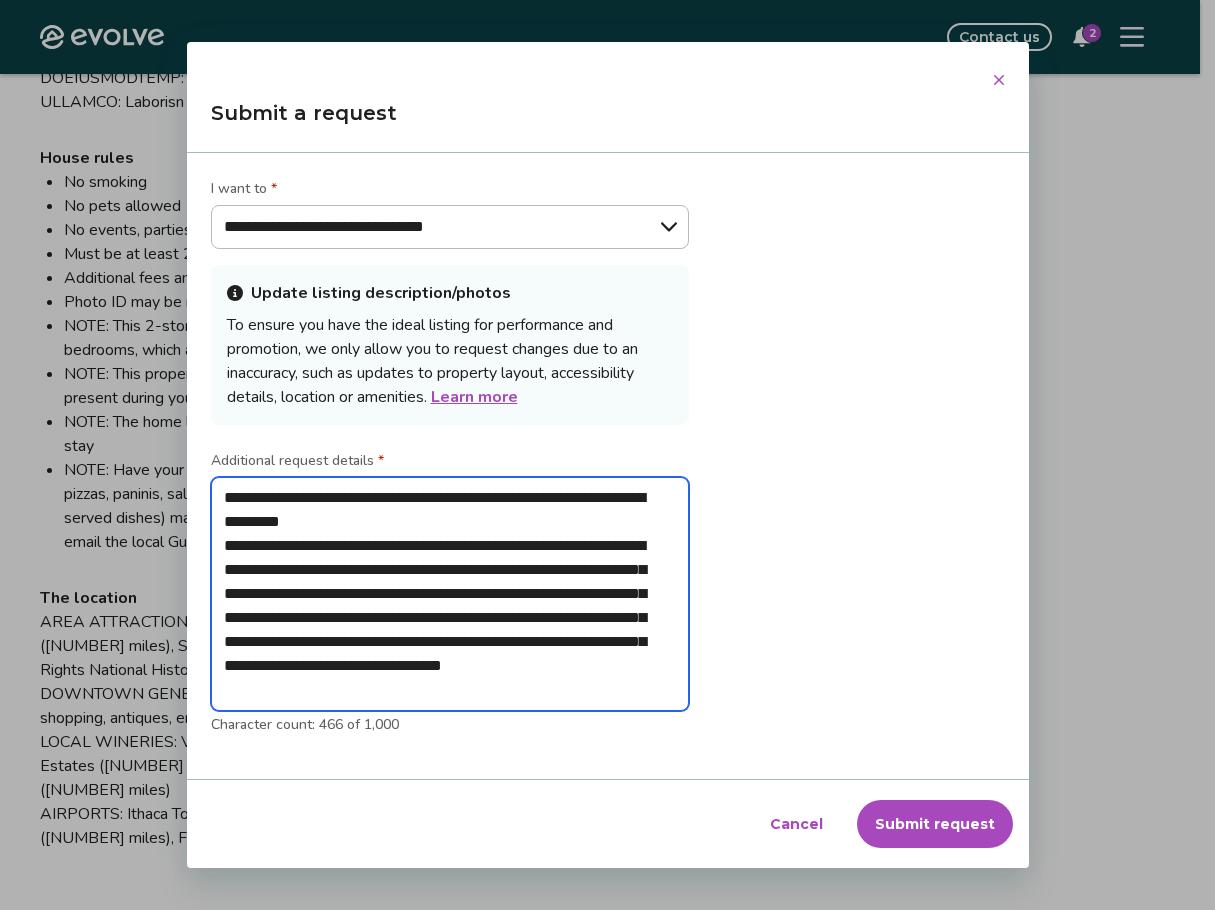 type on "**********" 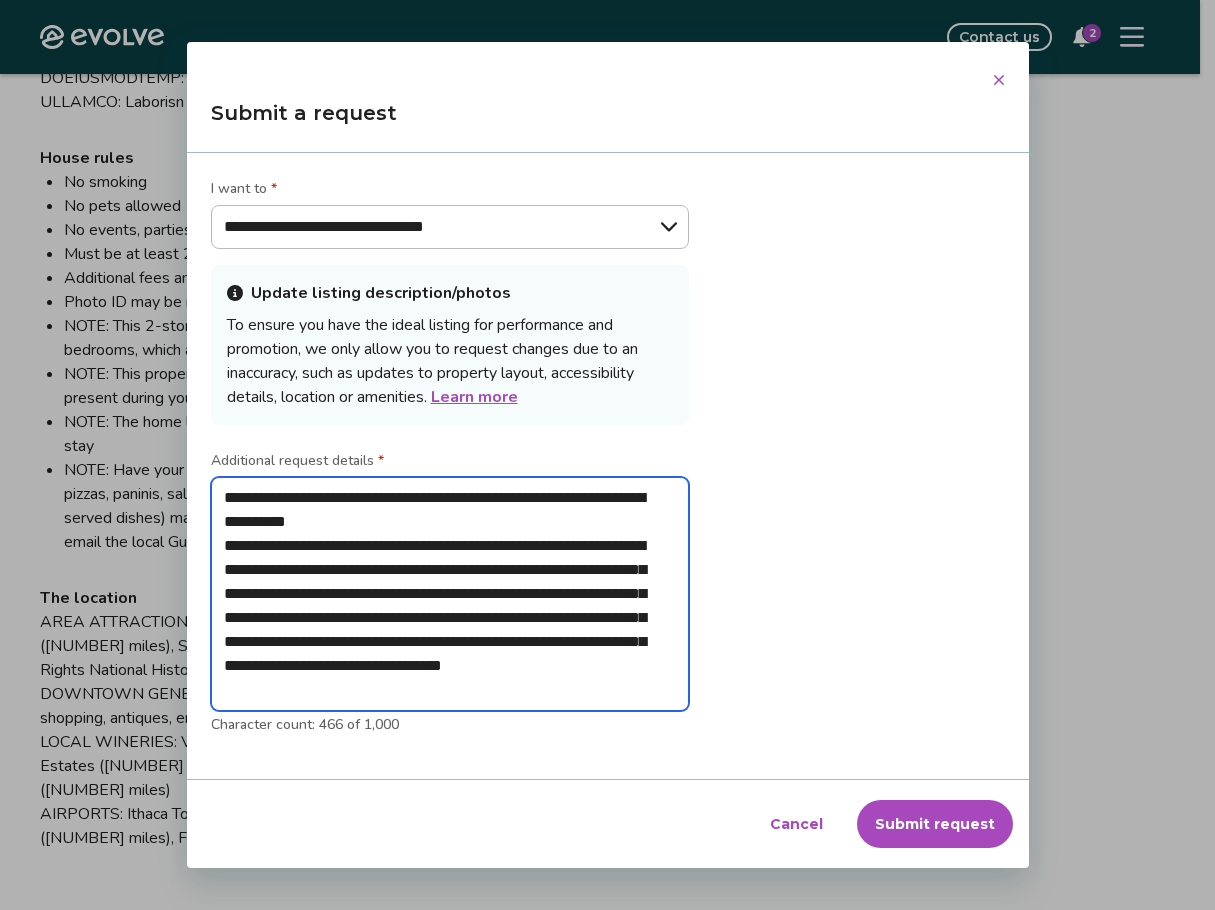 type on "**********" 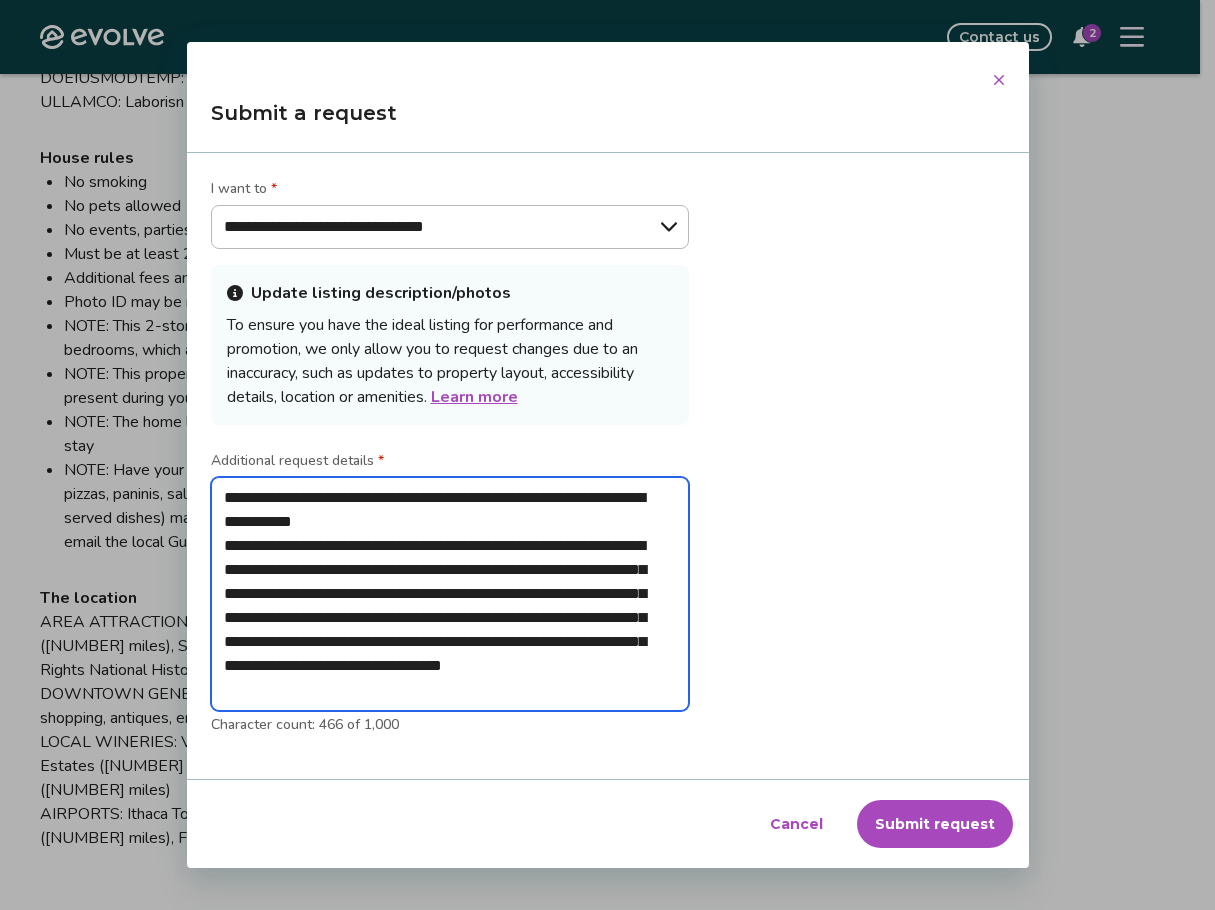 type on "**********" 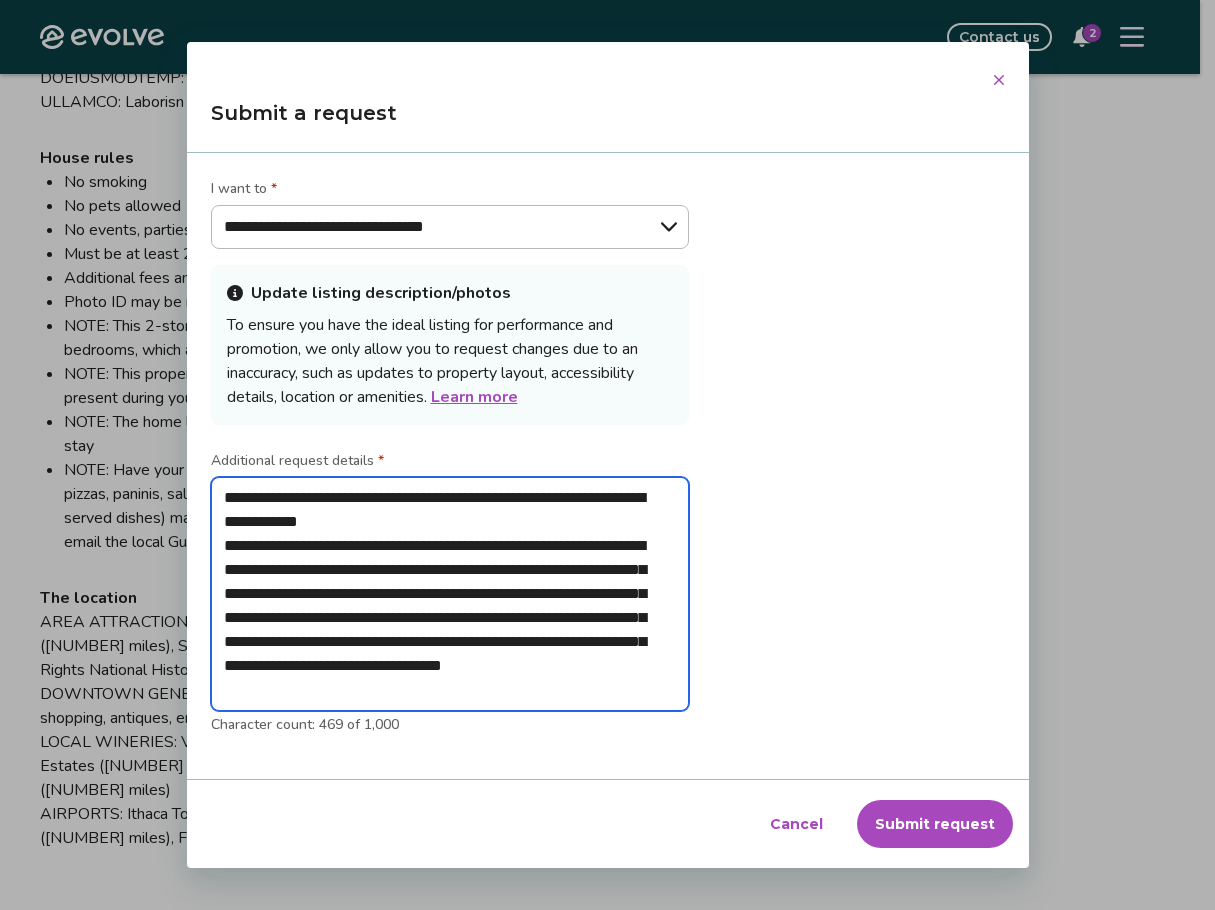 type on "**********" 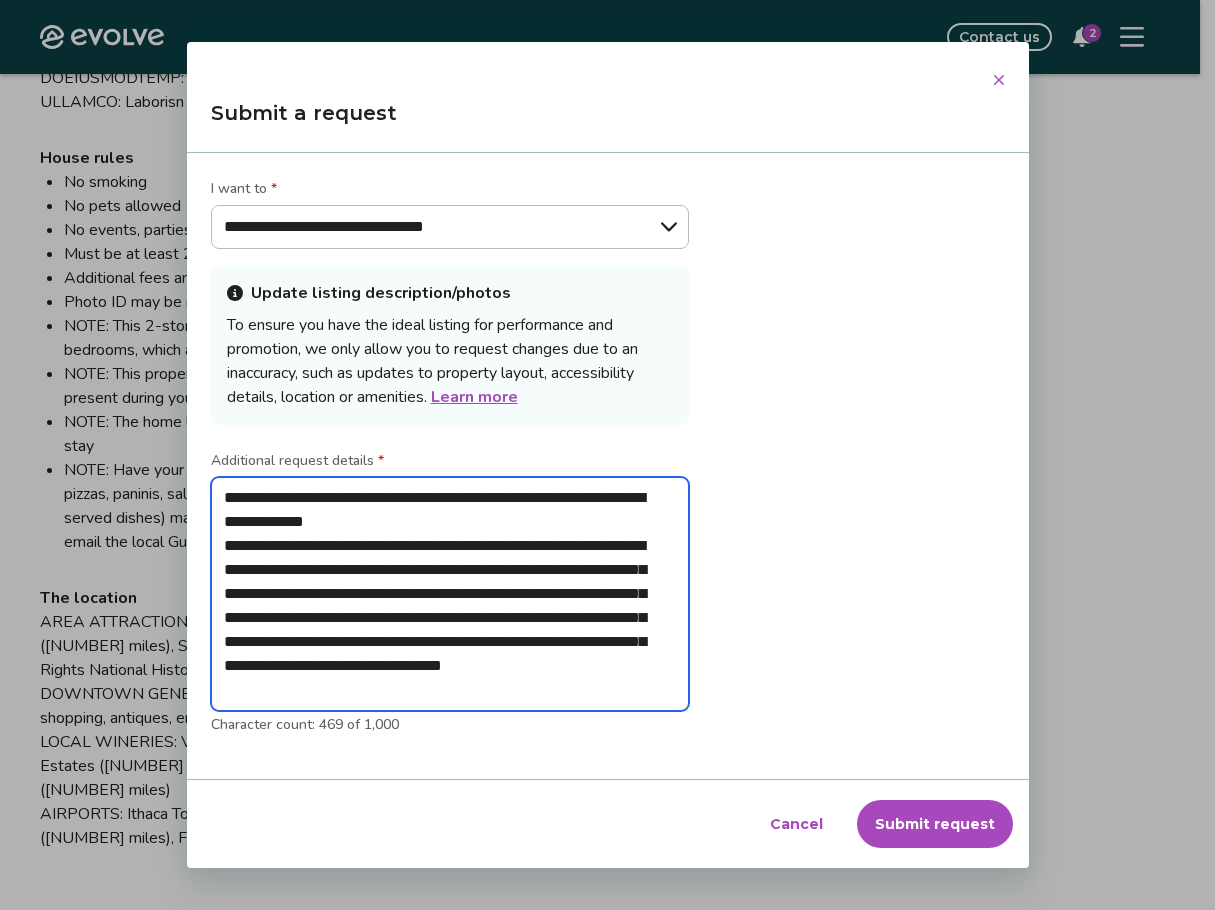 type on "**********" 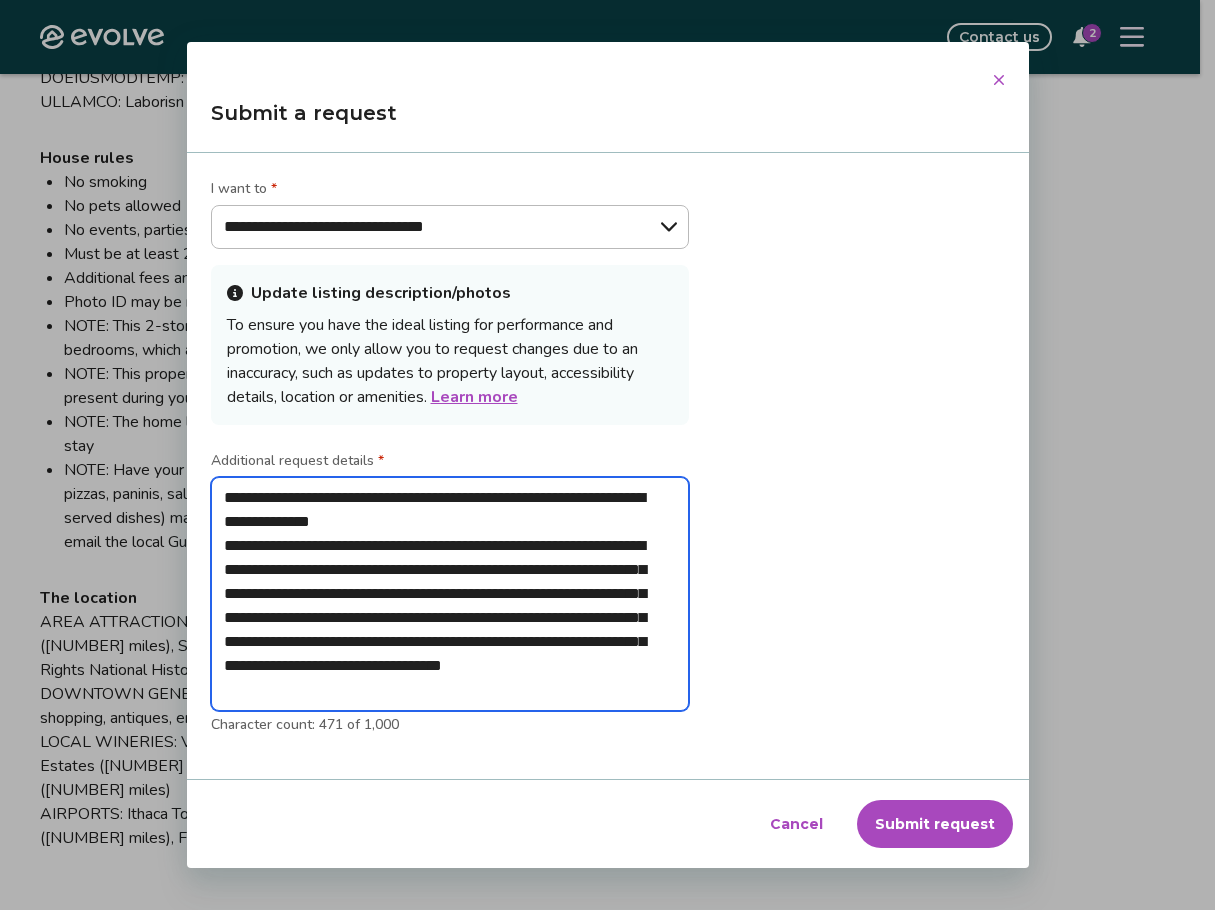 type on "**********" 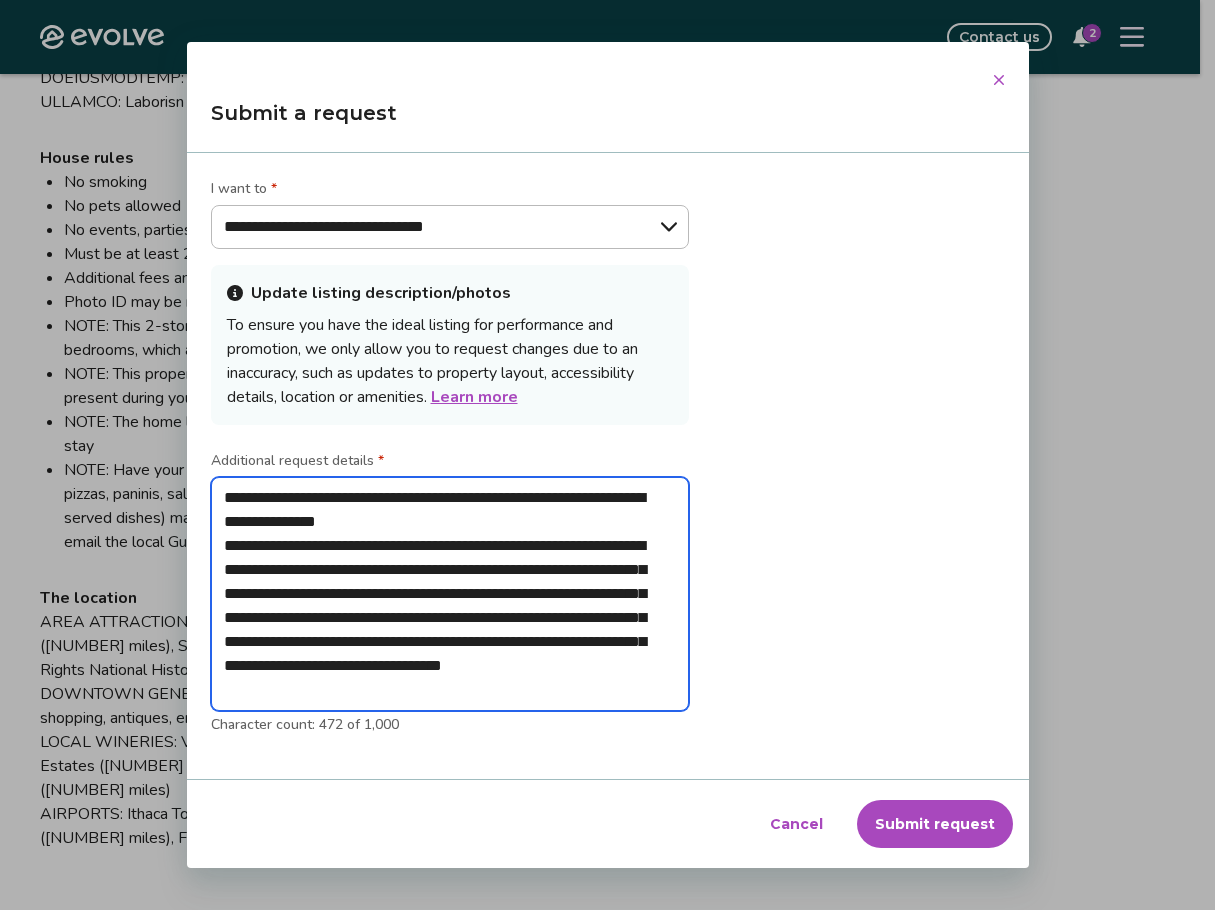 click on "**********" at bounding box center [450, 594] 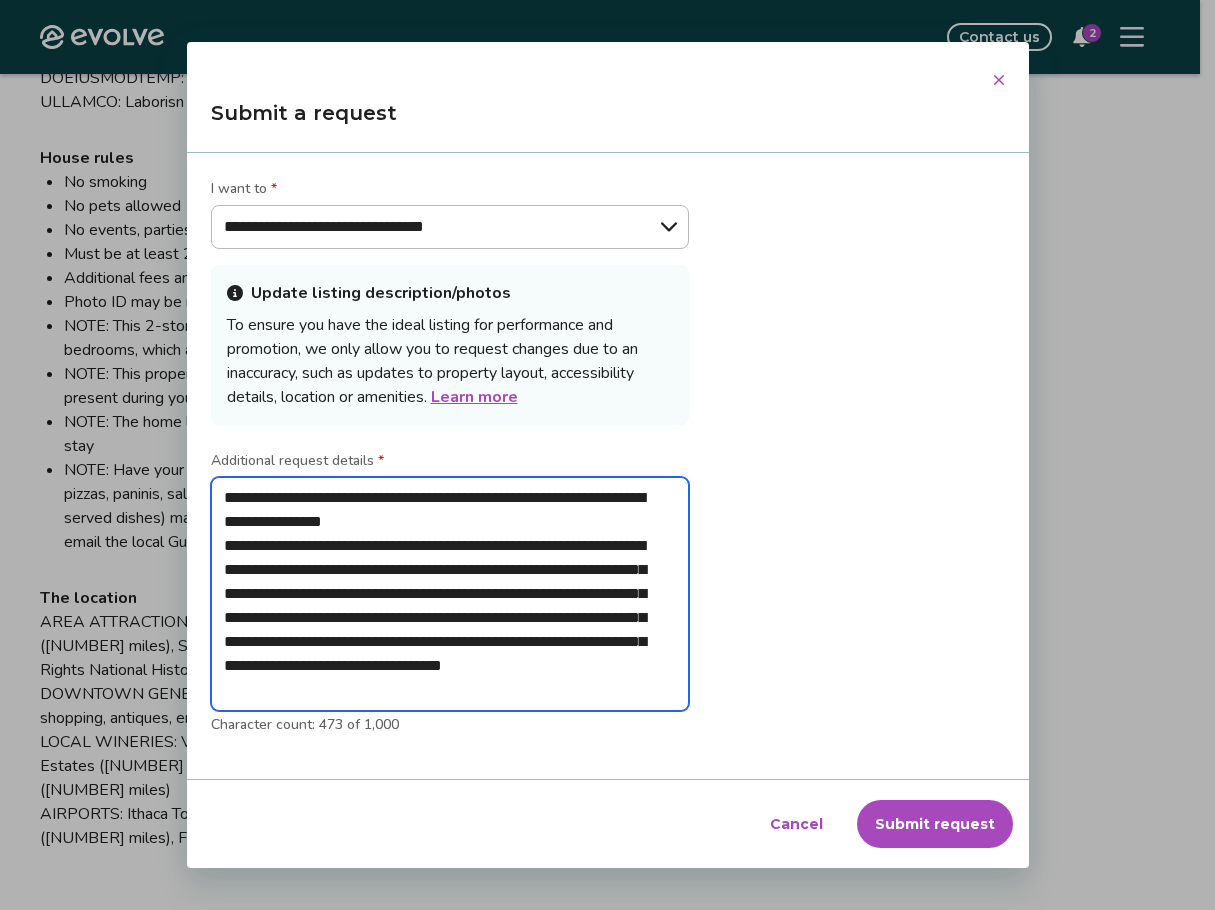 type on "**********" 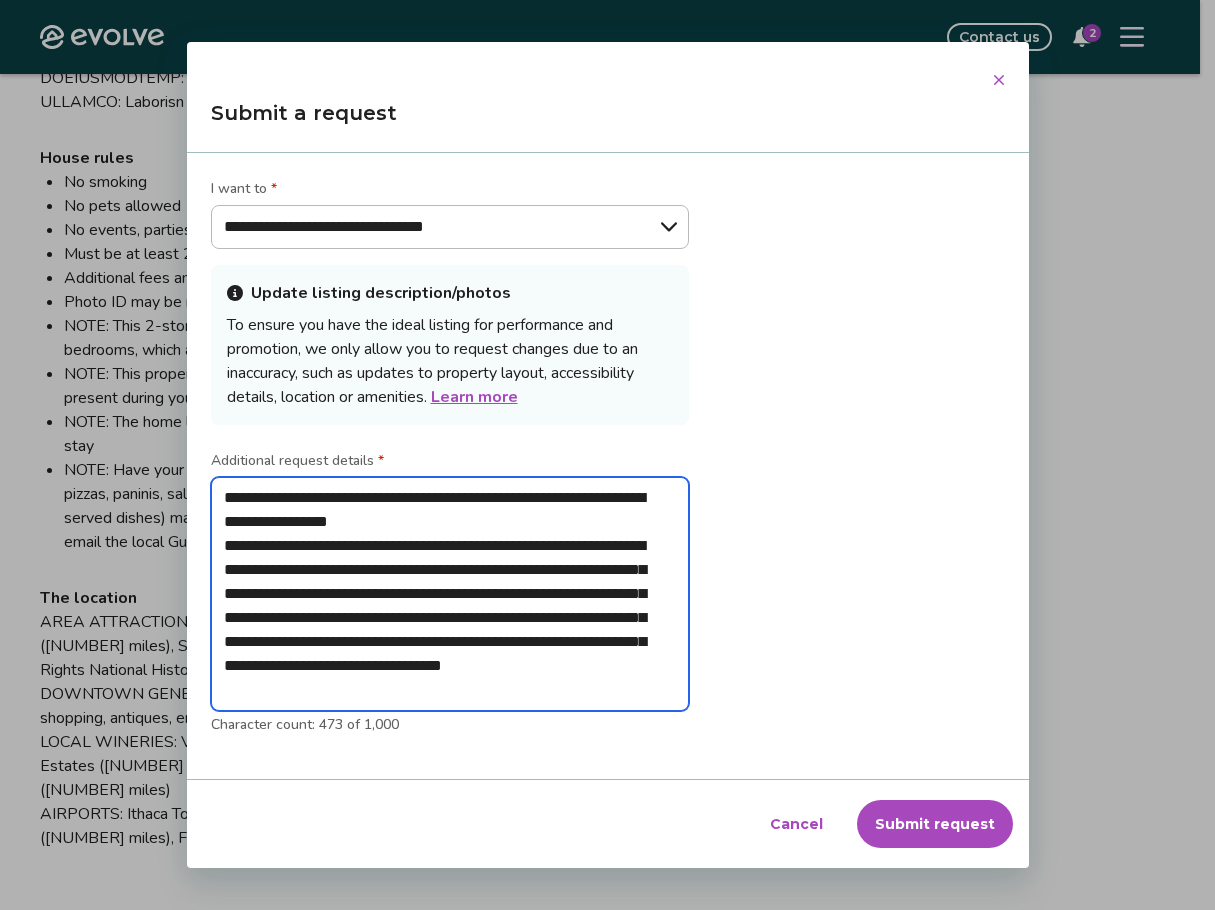 type on "**********" 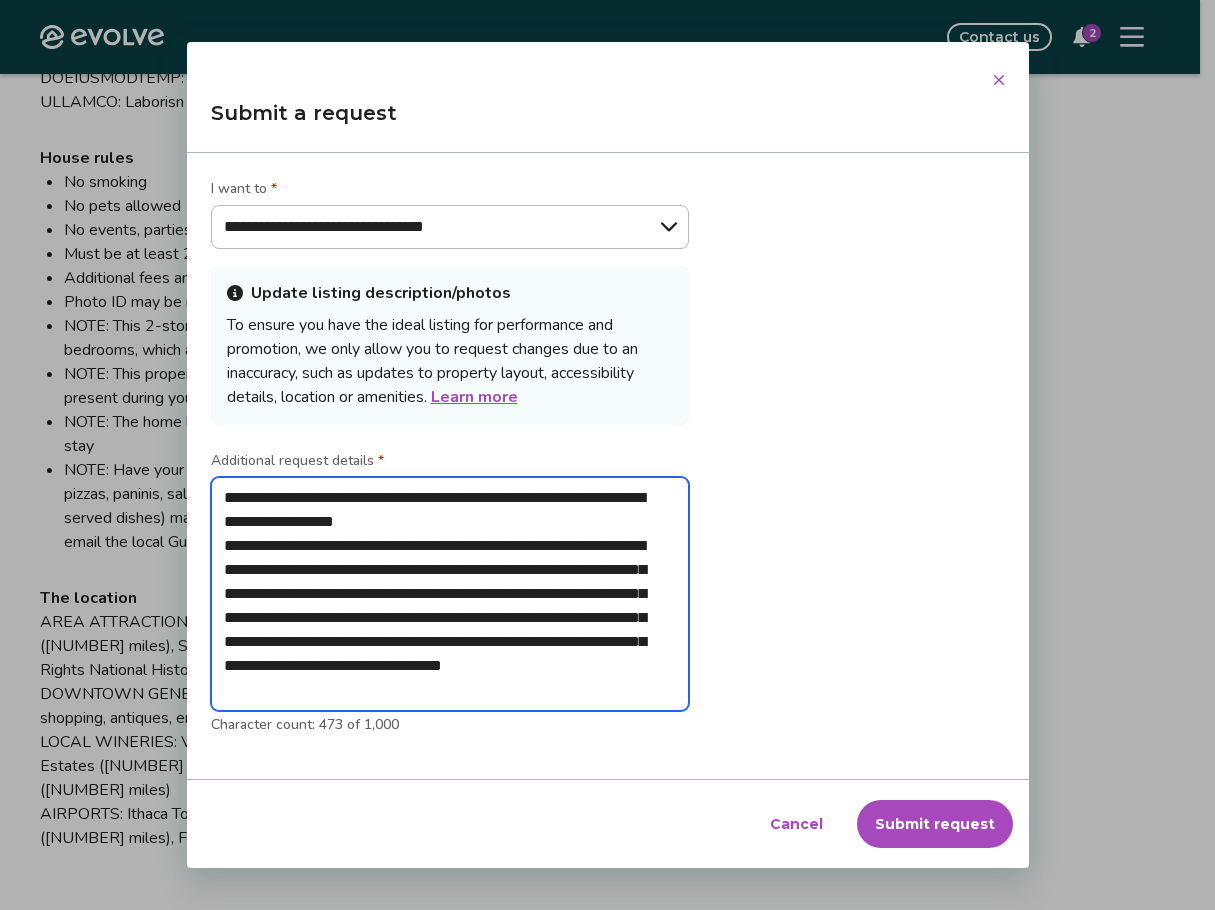 type on "*" 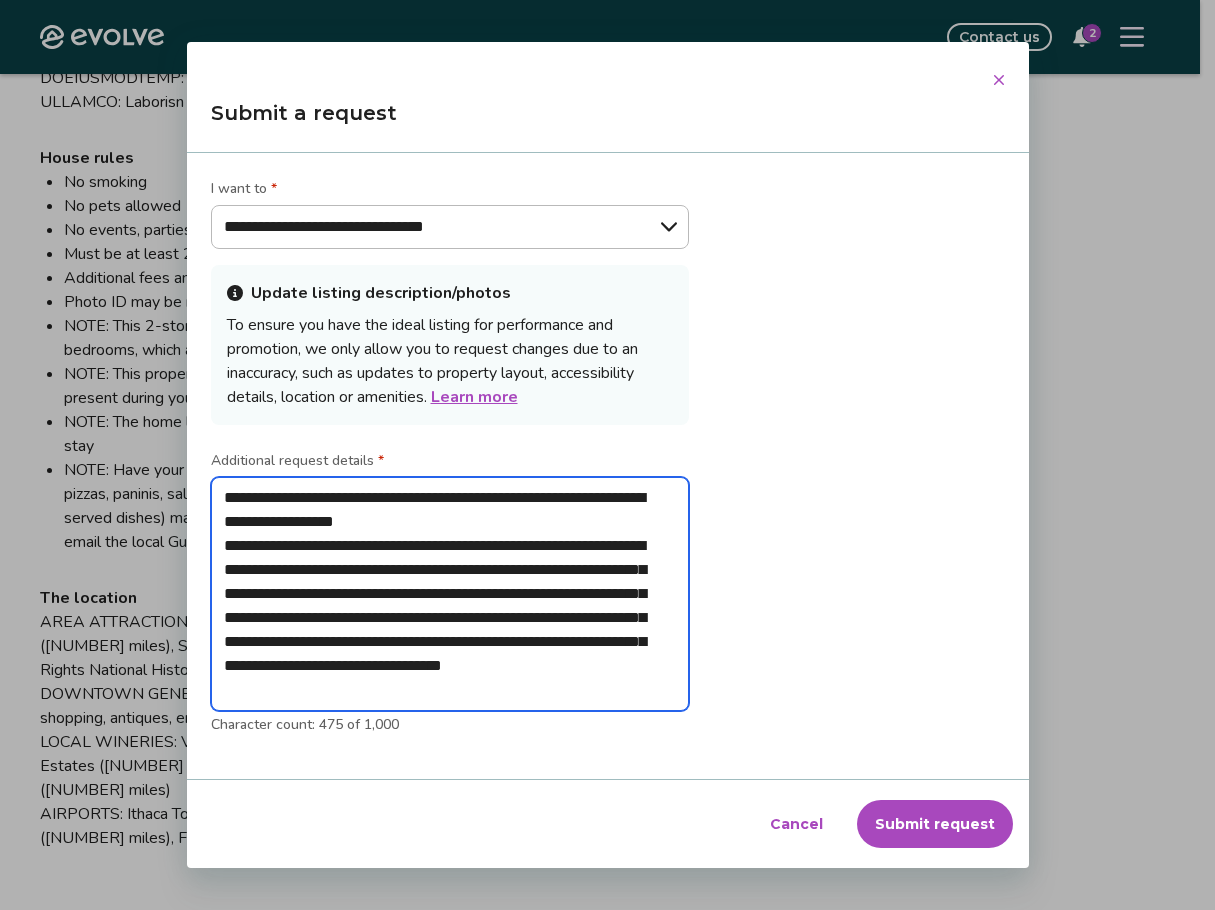 type on "**********" 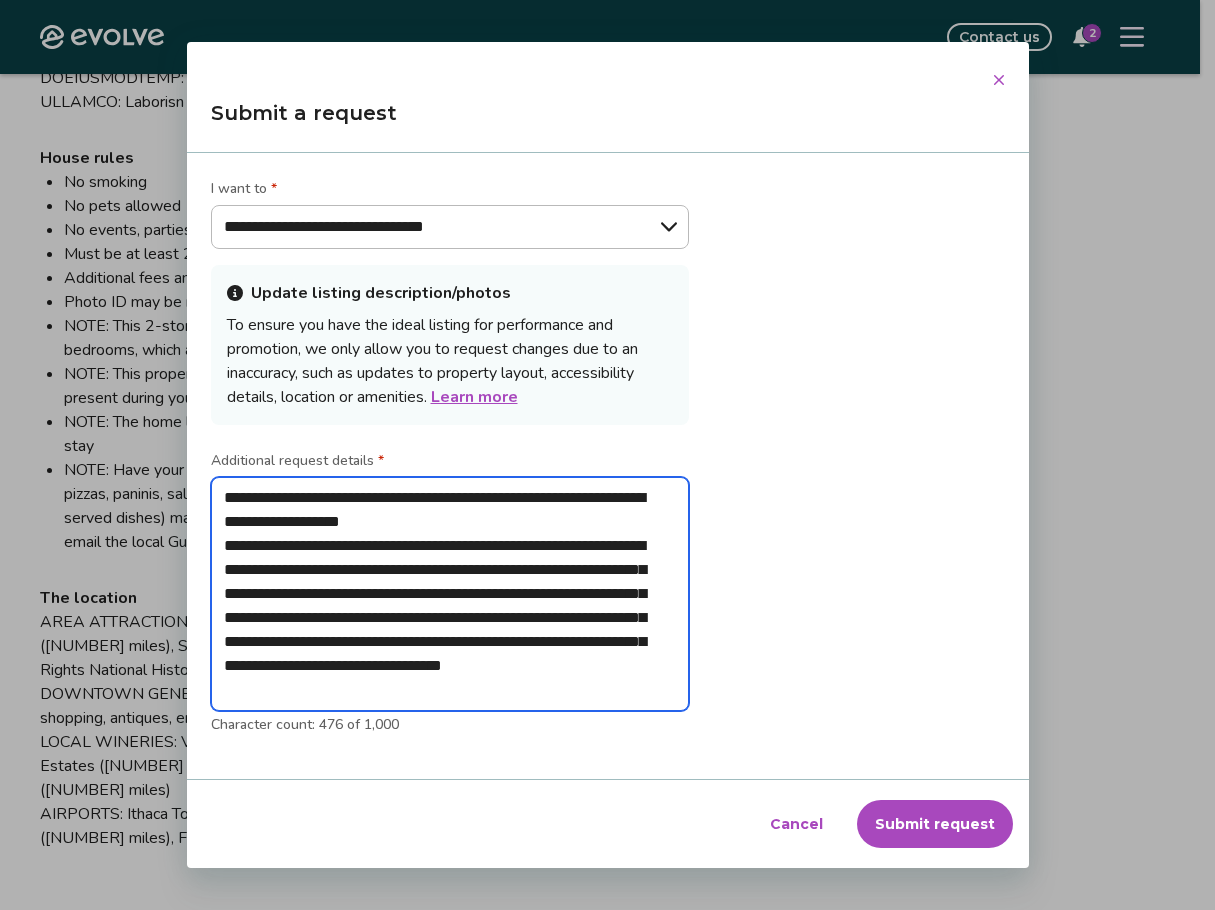type on "**********" 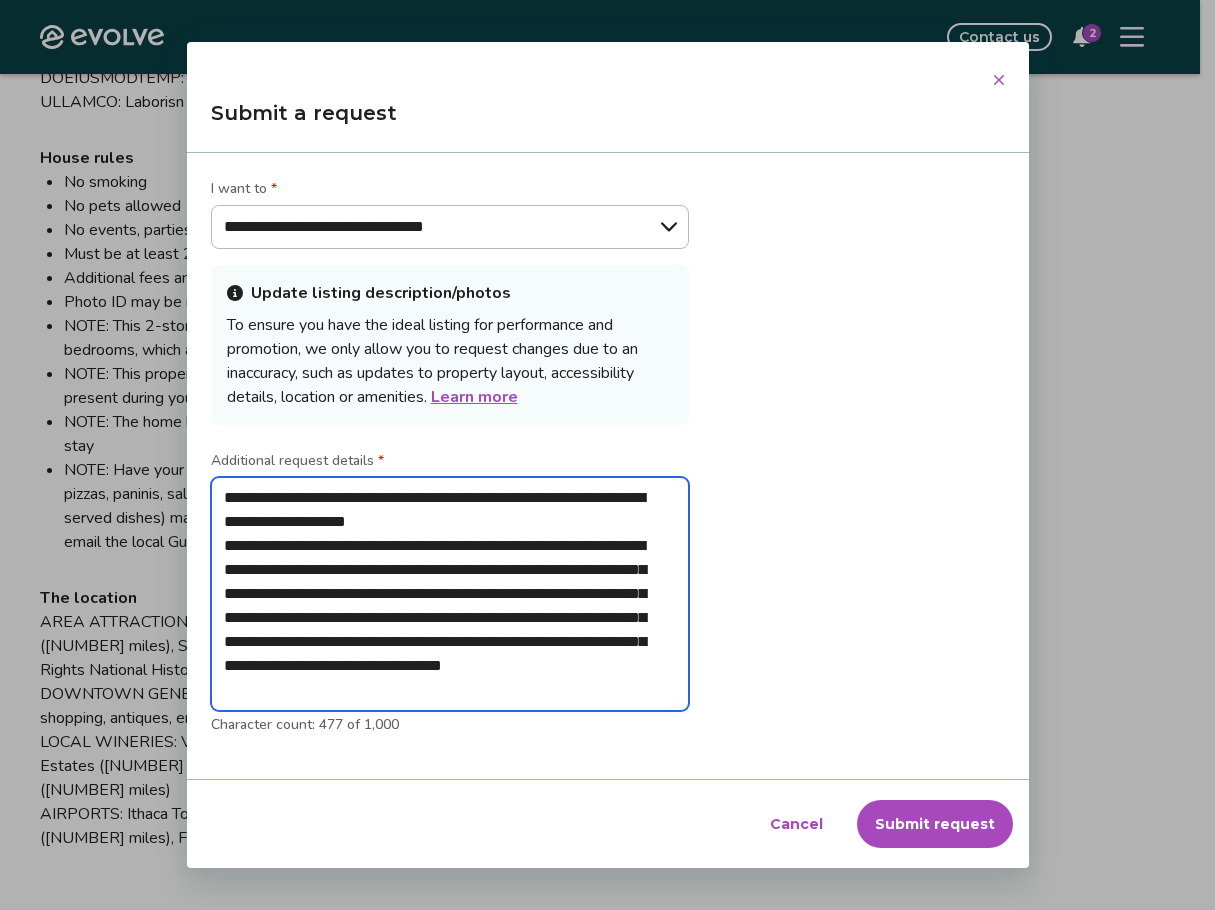 type on "**********" 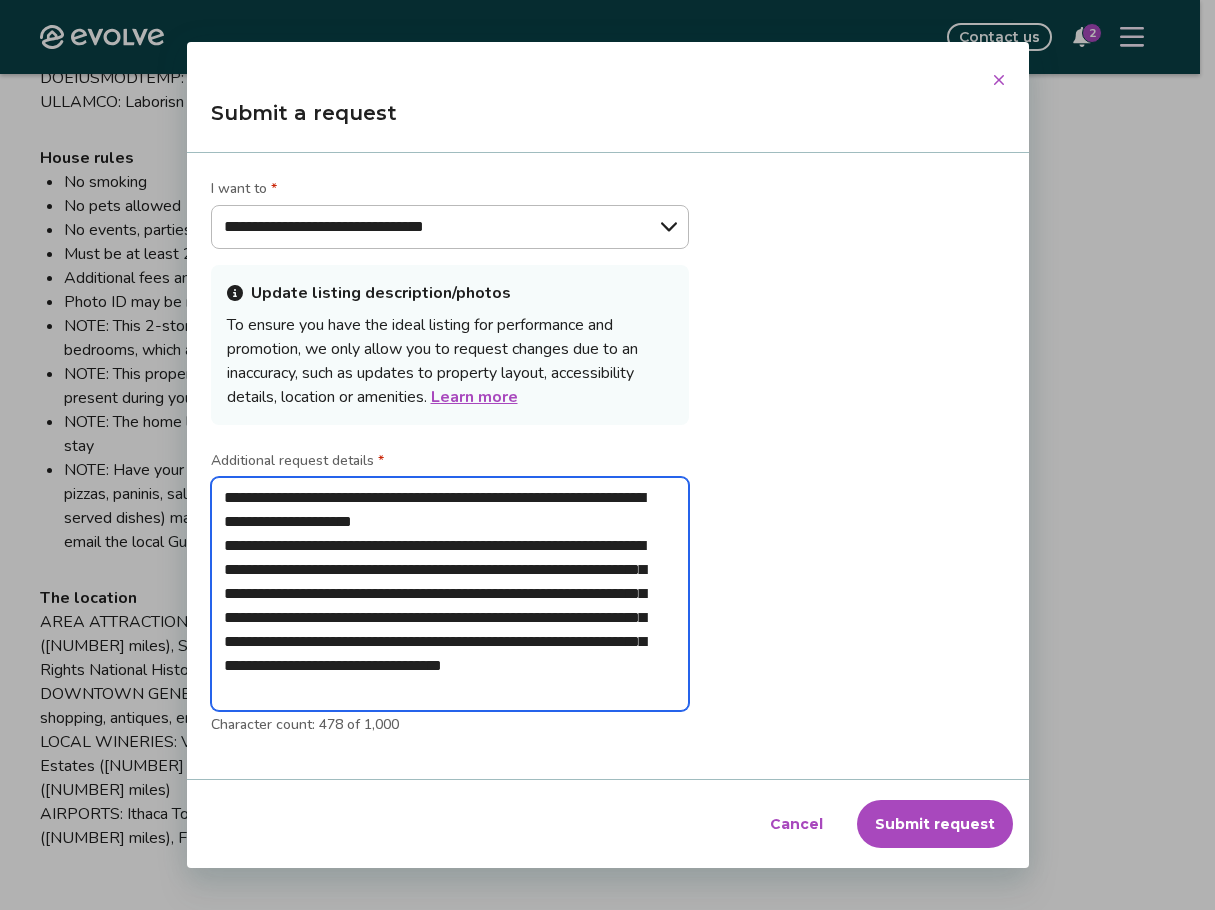 type on "**********" 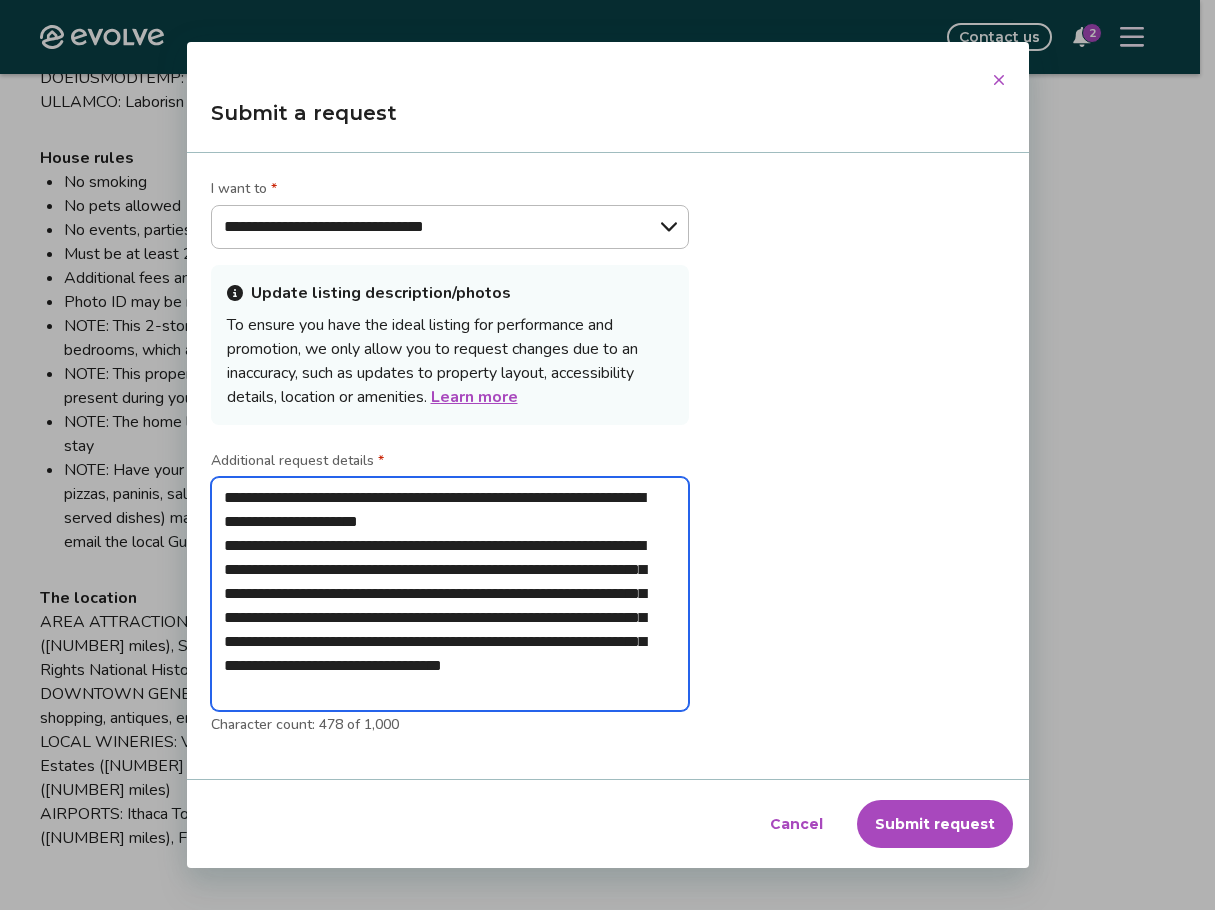type on "**********" 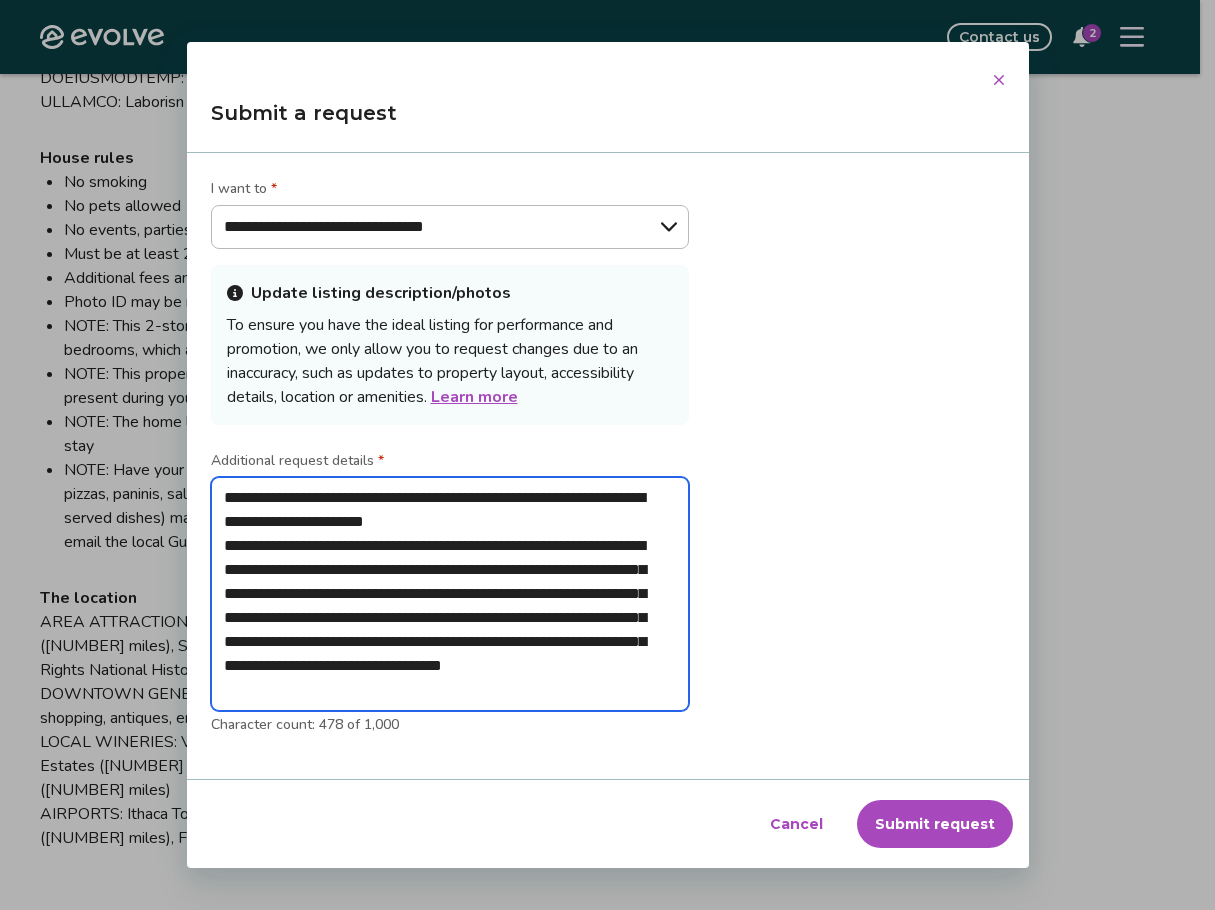 type on "**********" 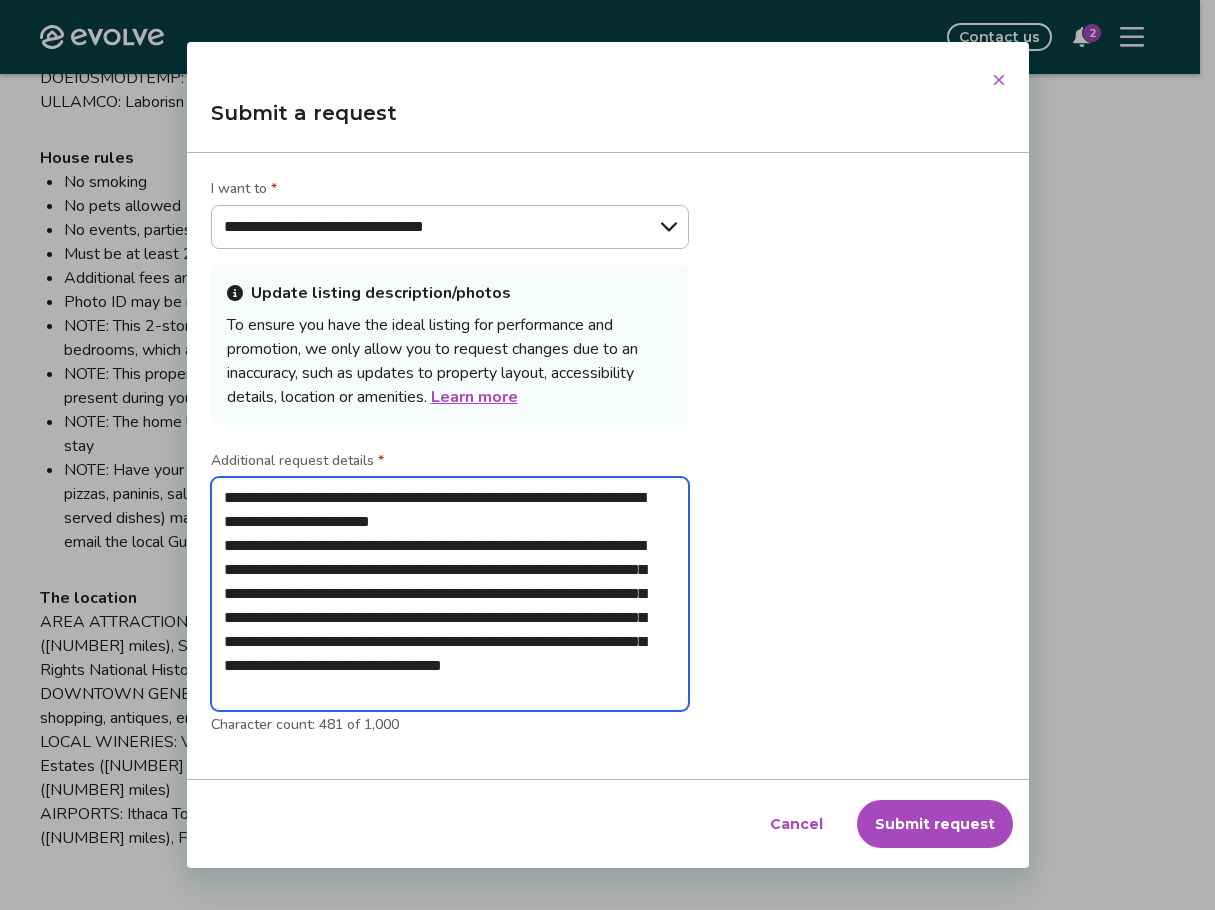 type on "**********" 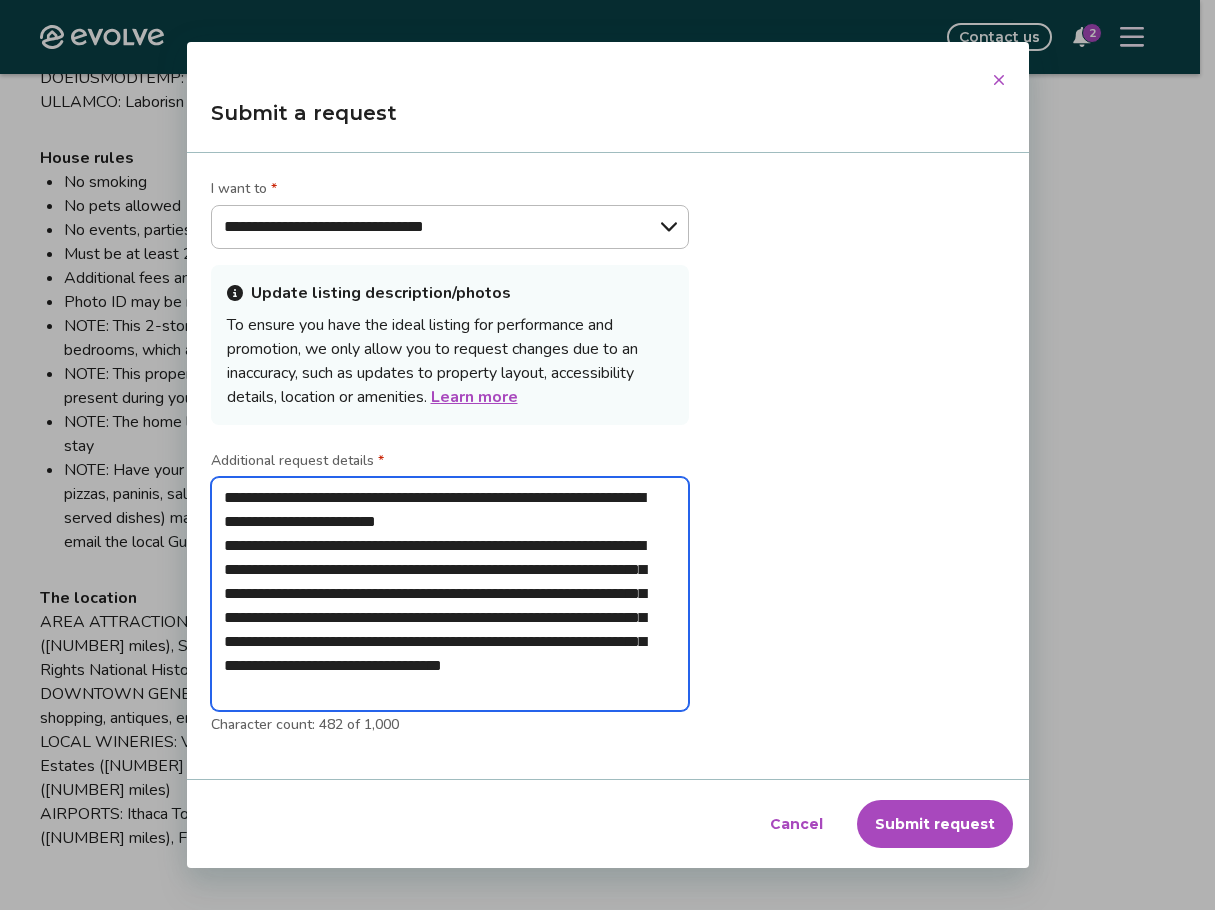 type on "**********" 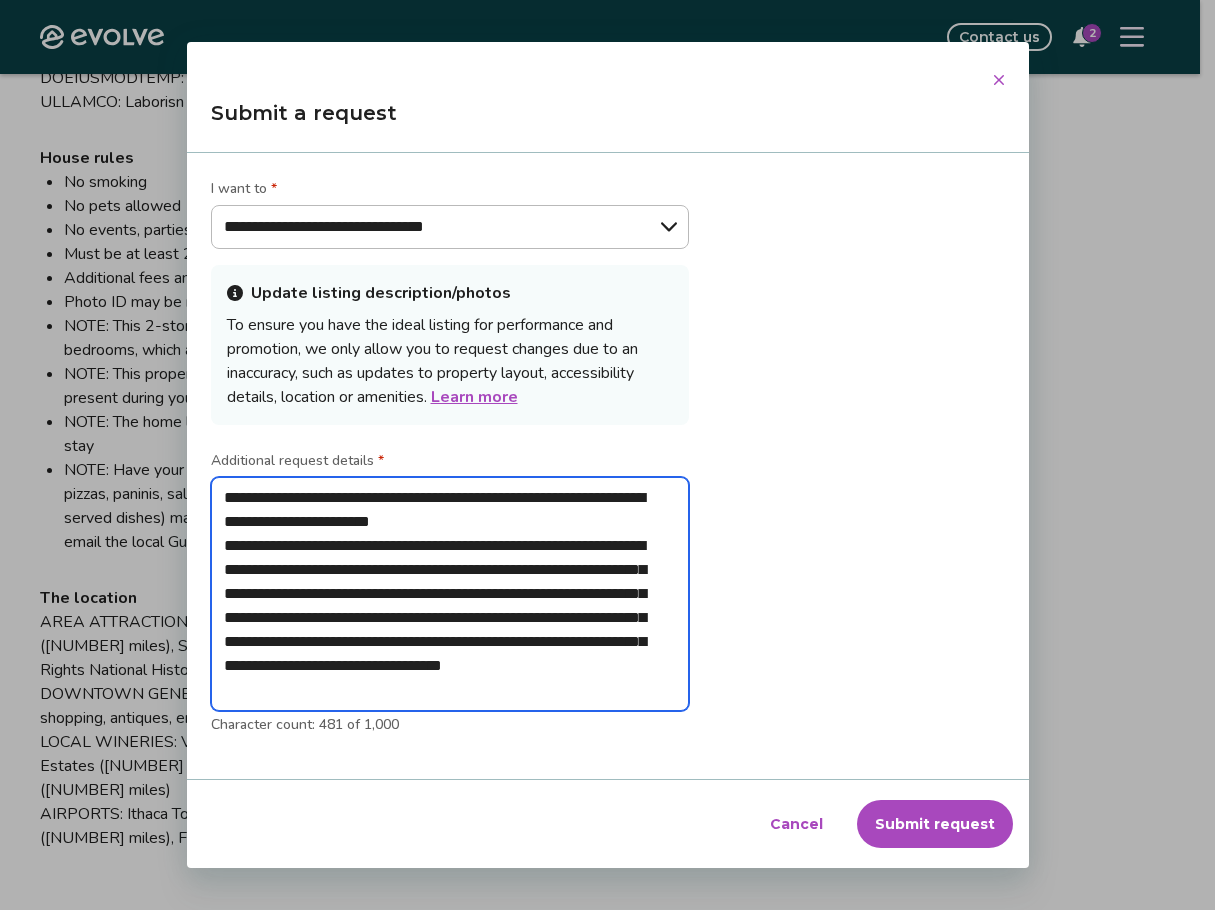 type on "**********" 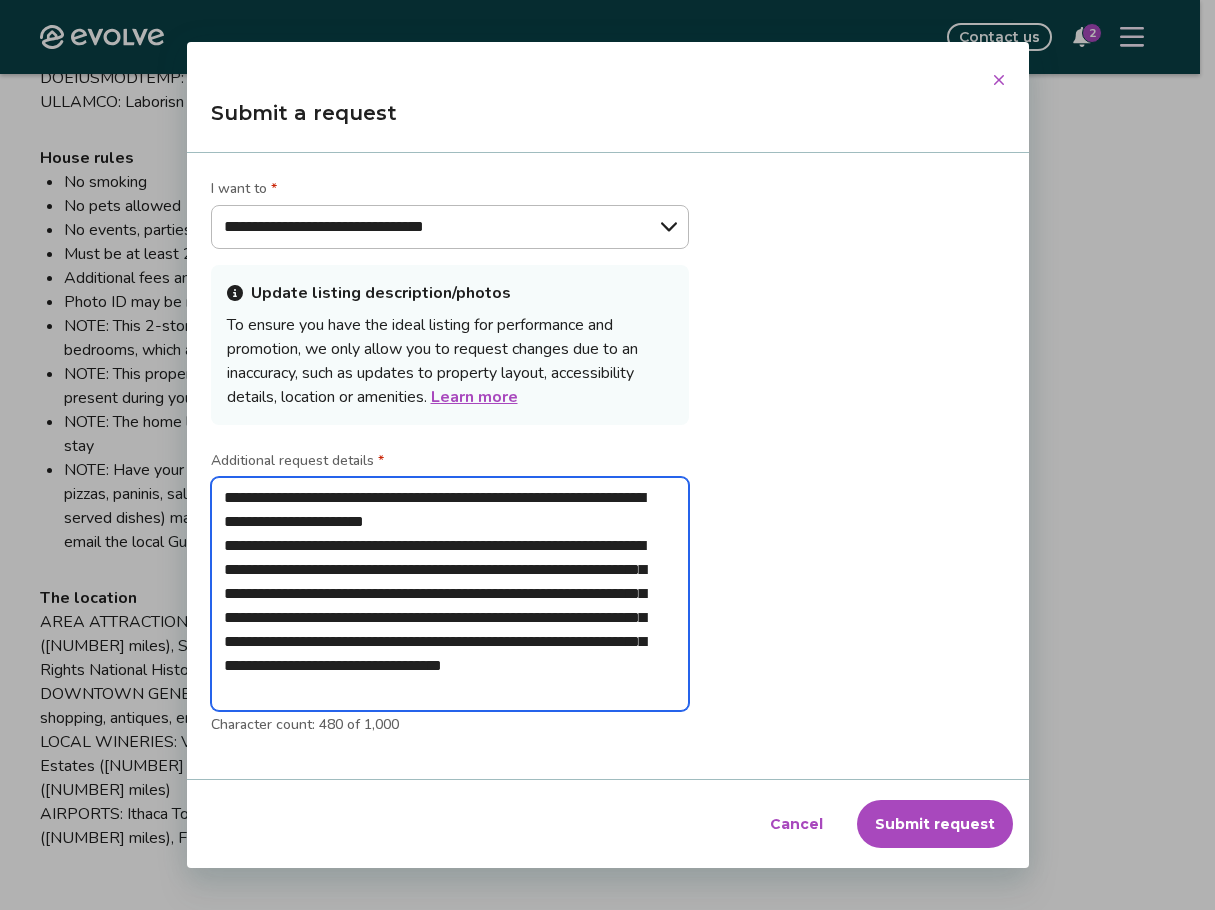 type on "**********" 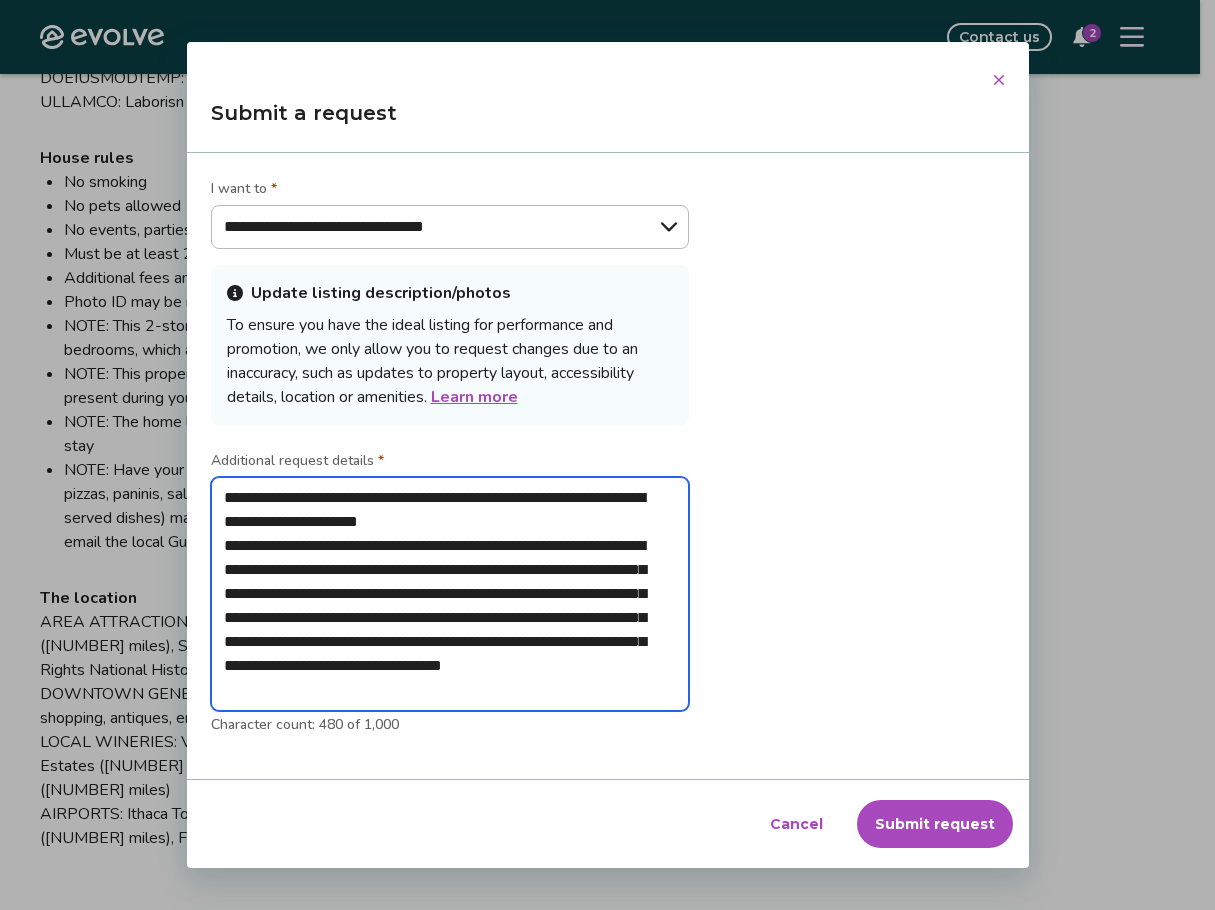 type on "**********" 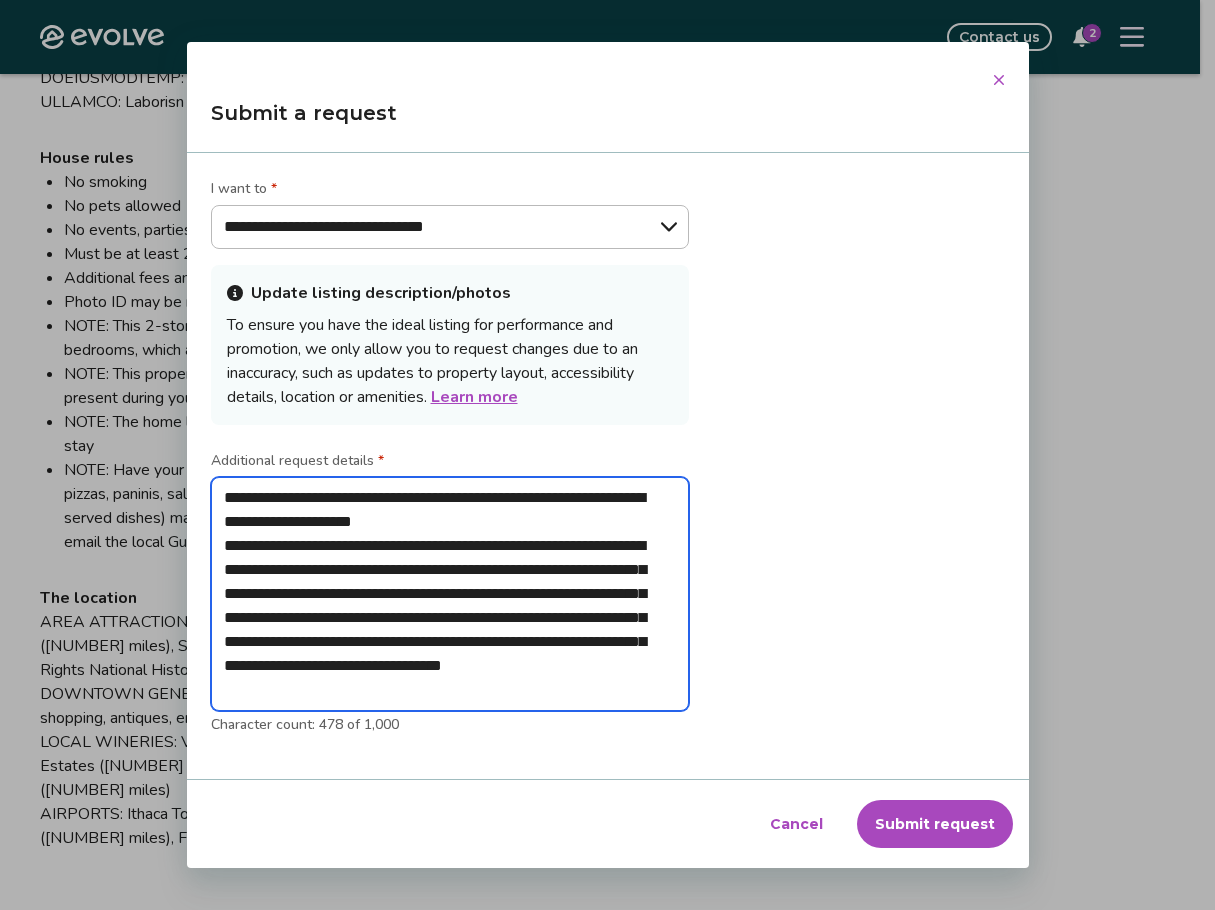 type on "**********" 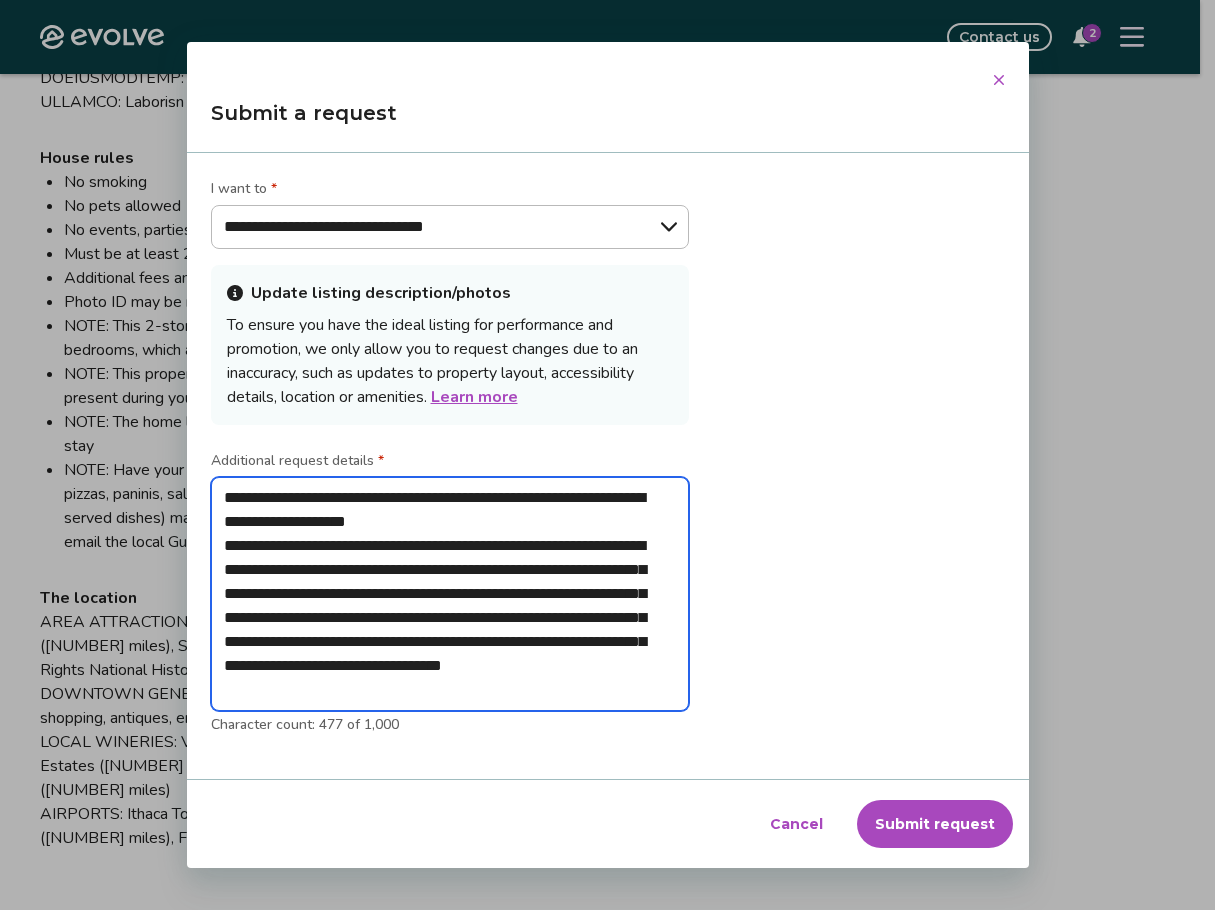 type on "**********" 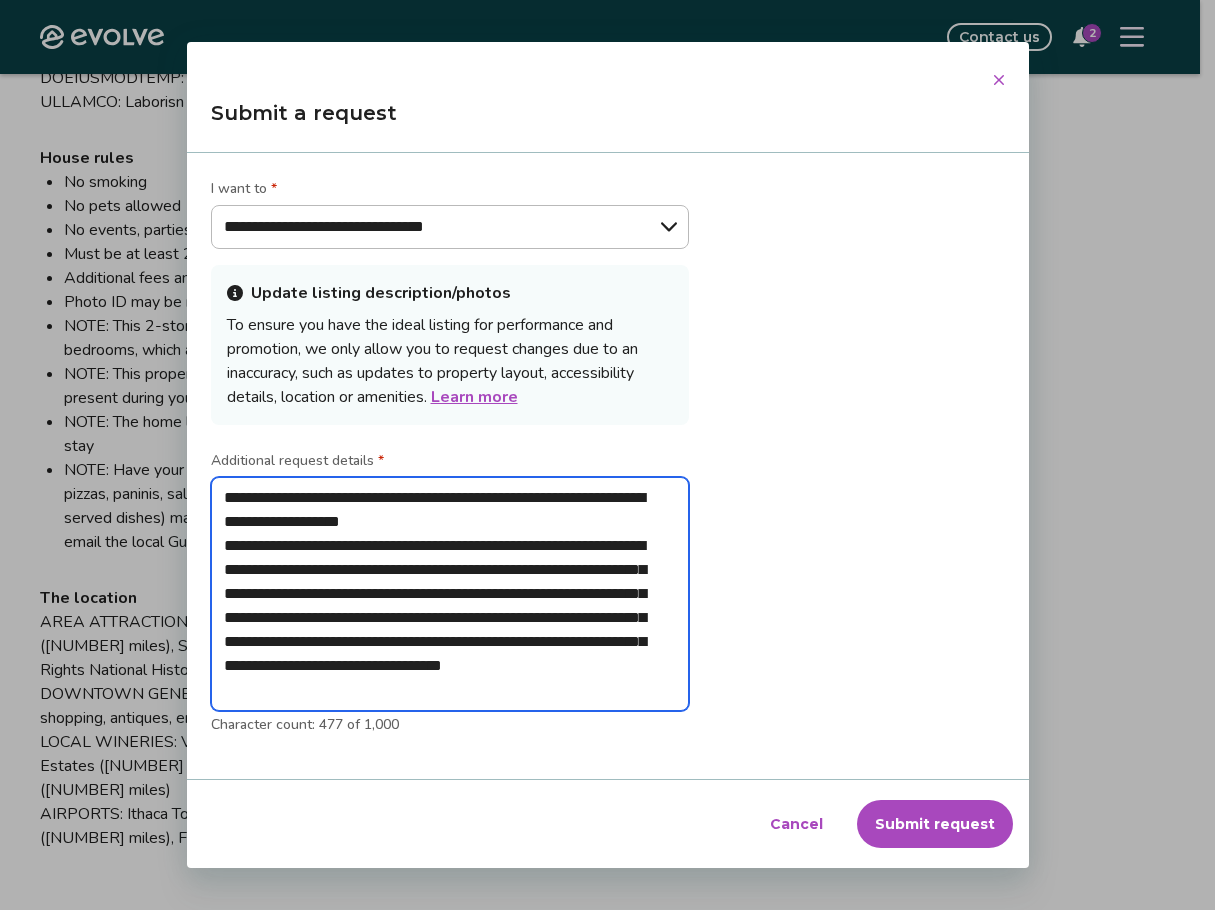 type on "**********" 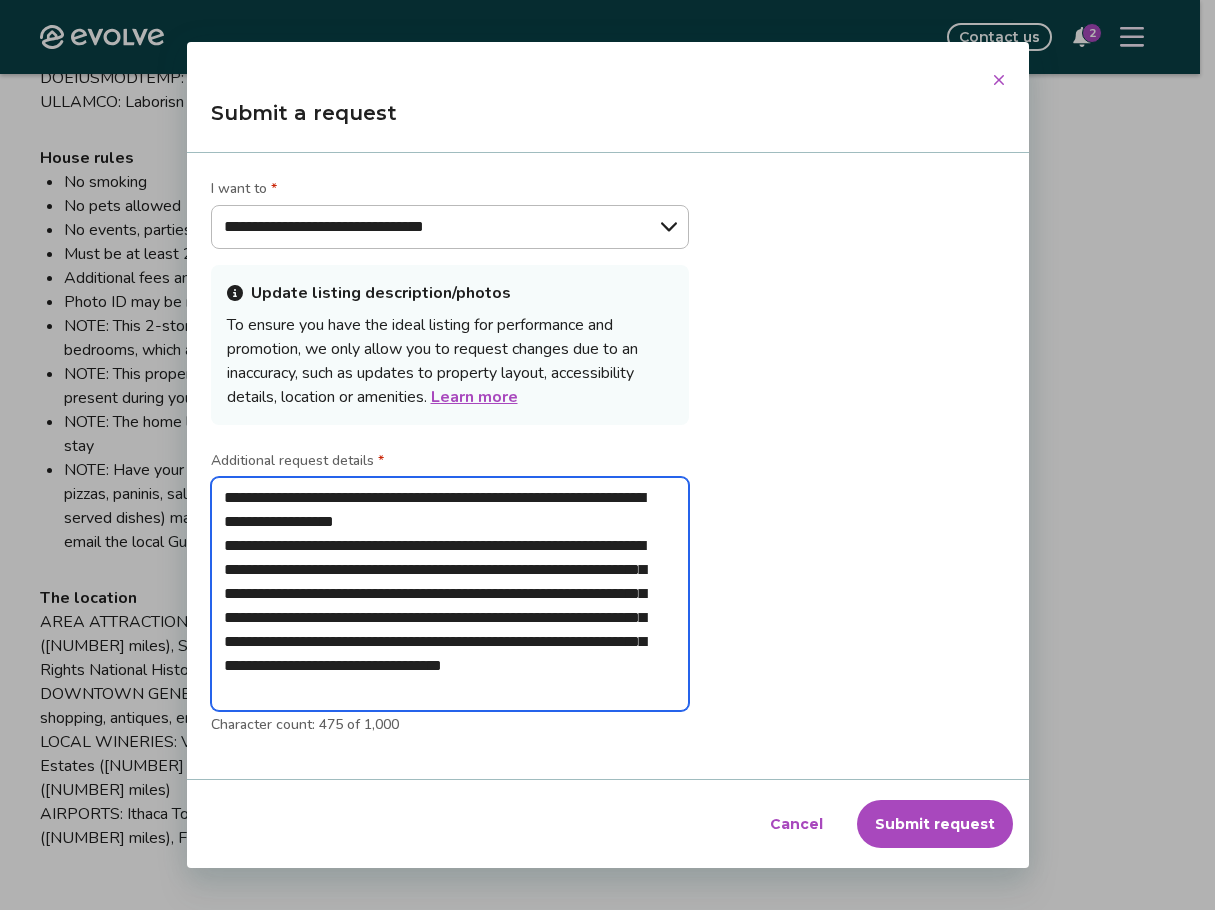 type on "**********" 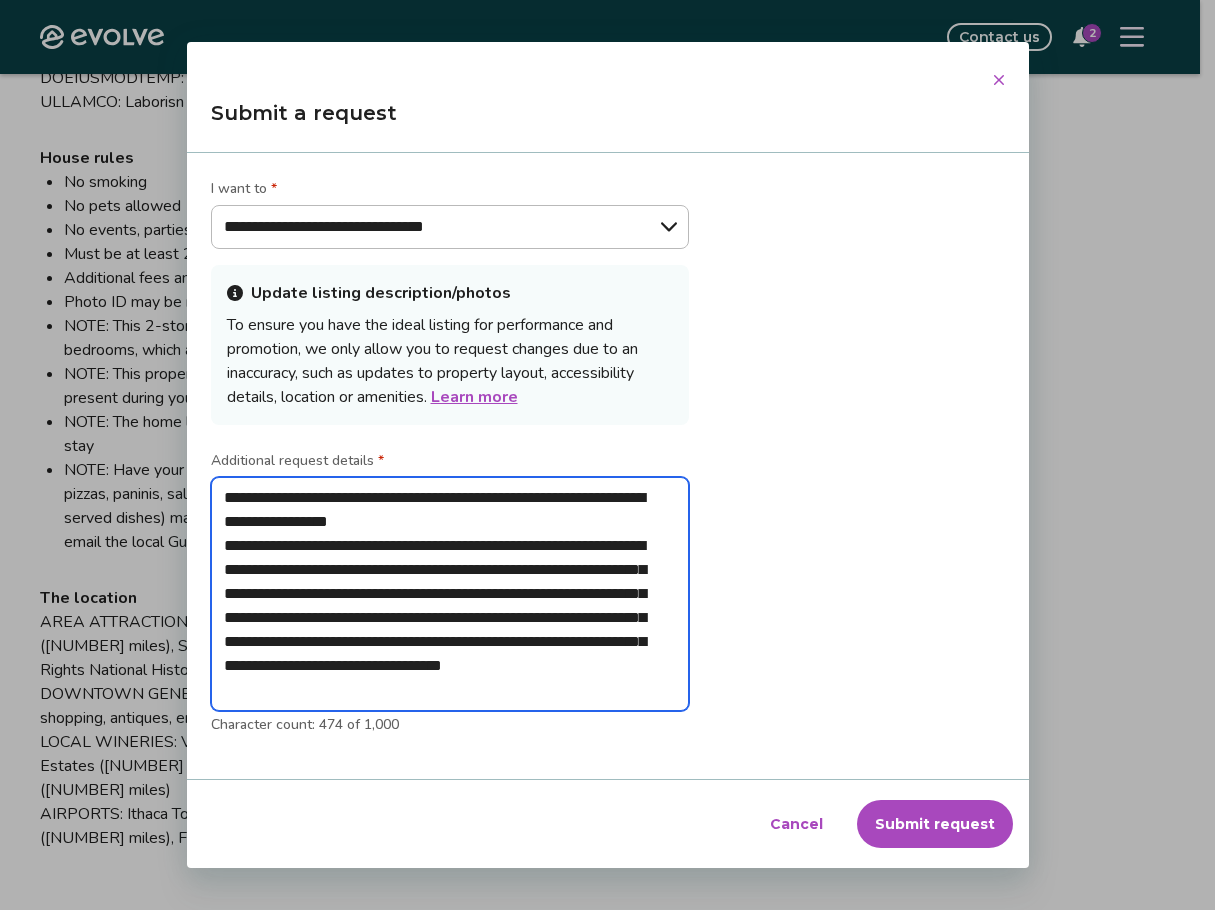 type 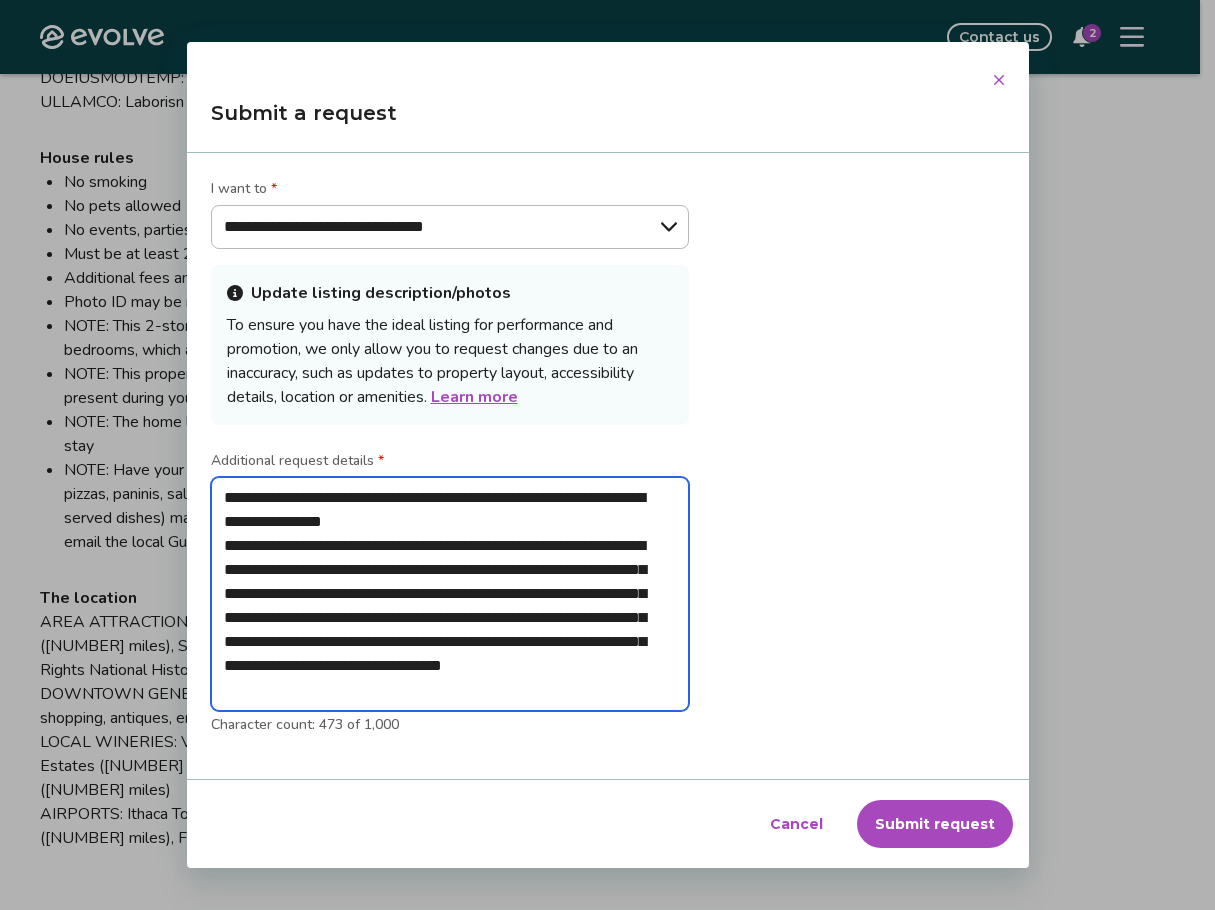 drag, startPoint x: 525, startPoint y: 502, endPoint x: 511, endPoint y: 507, distance: 14.866069 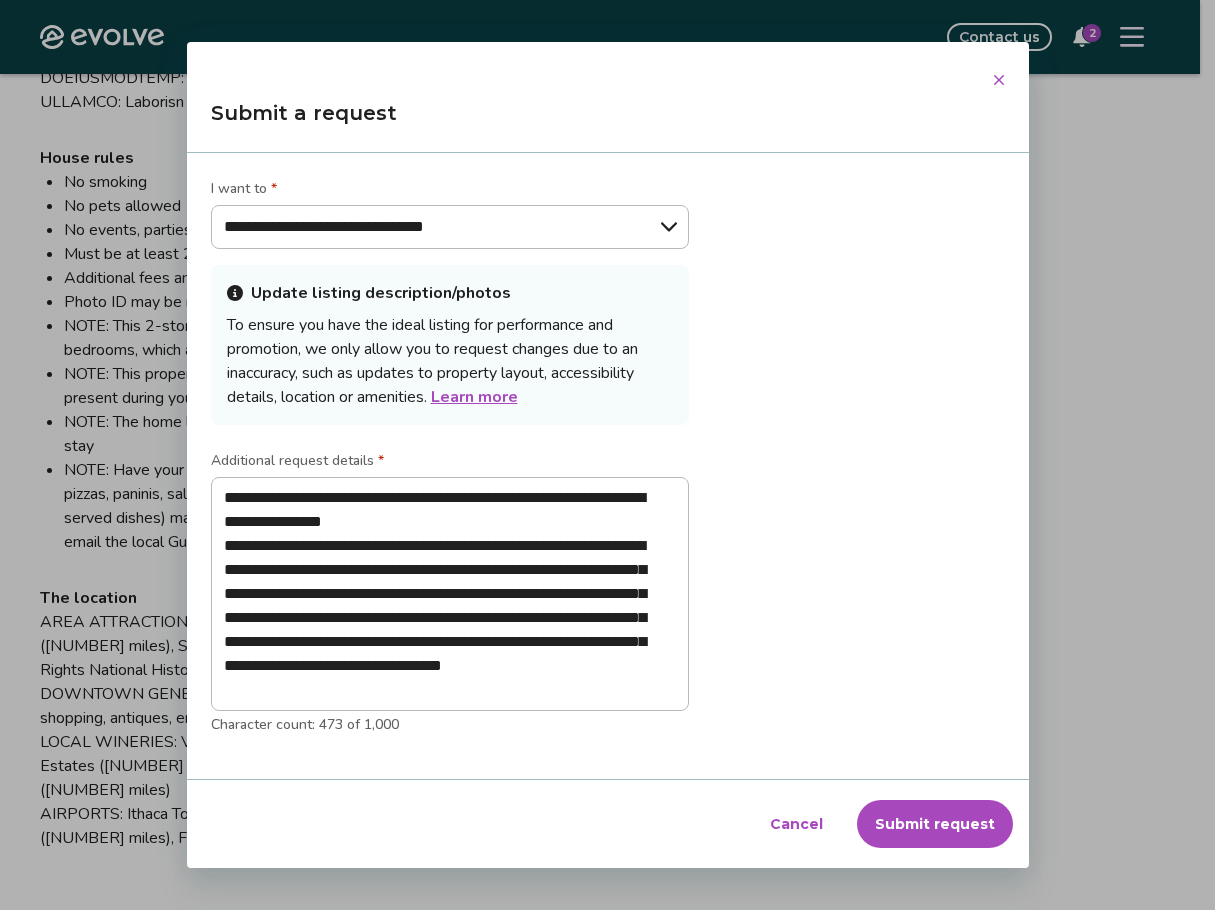 drag, startPoint x: 955, startPoint y: 829, endPoint x: 954, endPoint y: 817, distance: 12.0415945 